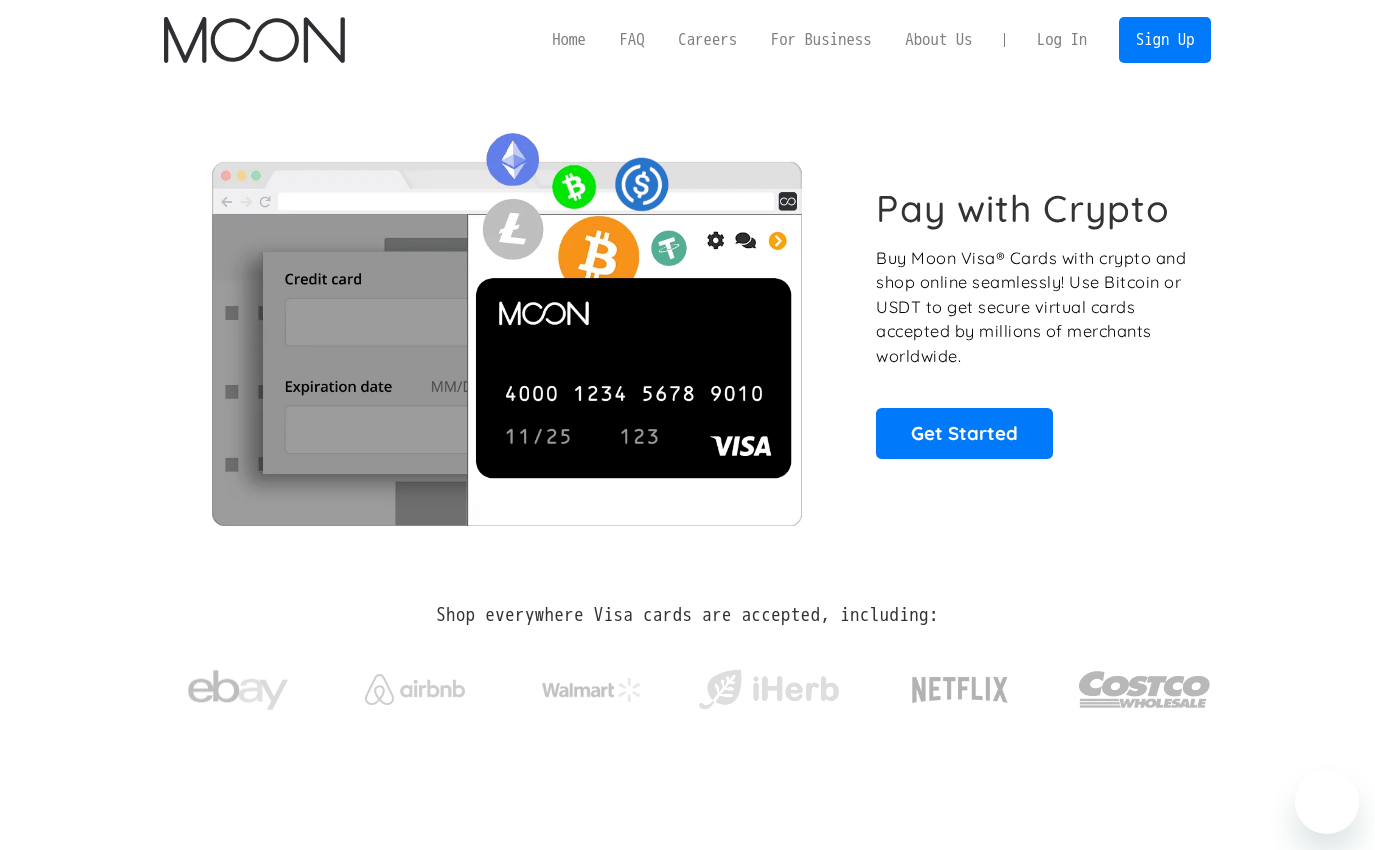 scroll, scrollTop: 0, scrollLeft: 0, axis: both 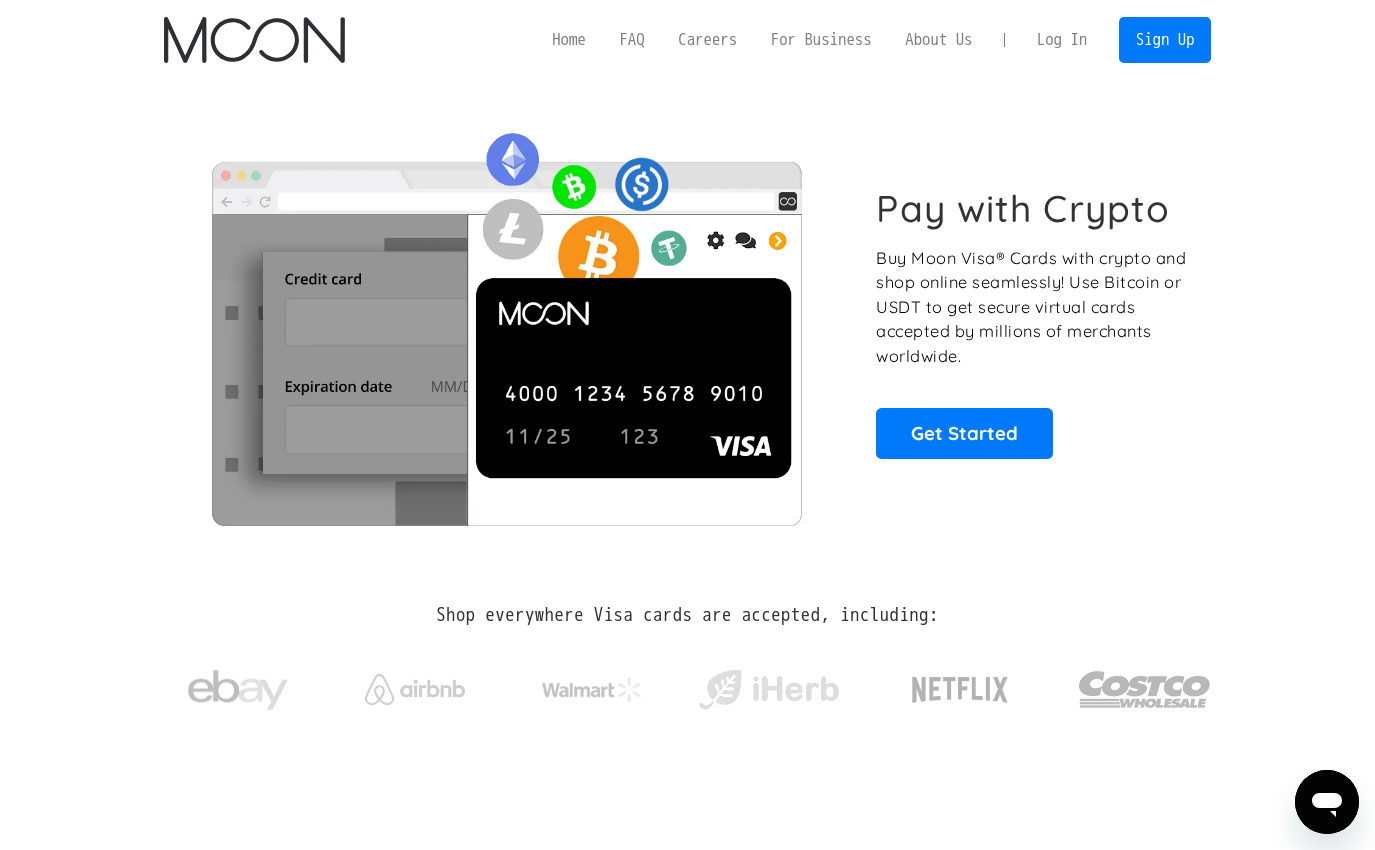 click on "Log In" at bounding box center (1062, 40) 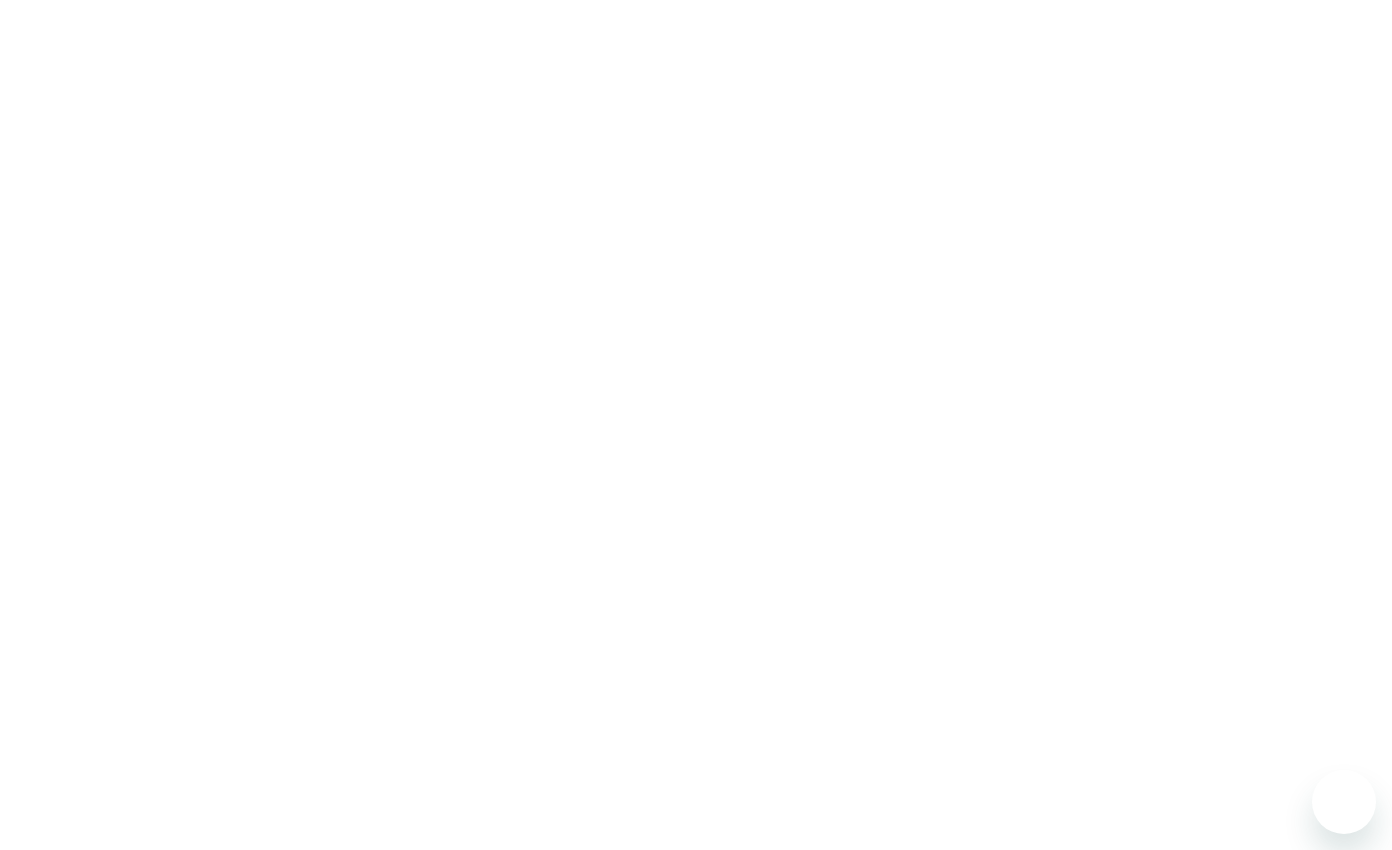 scroll, scrollTop: 0, scrollLeft: 0, axis: both 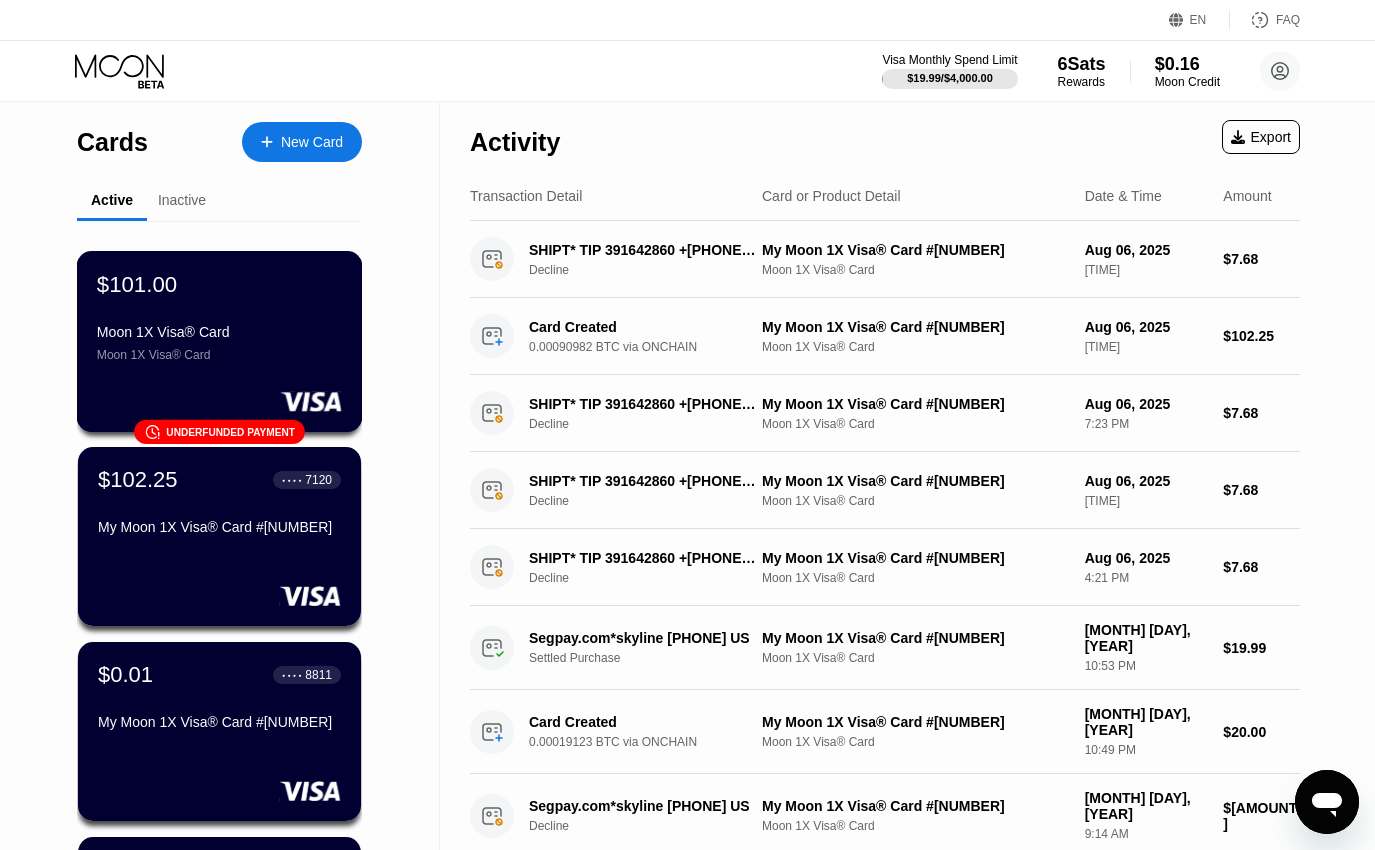 click on "Underfunded payment" at bounding box center [230, 431] 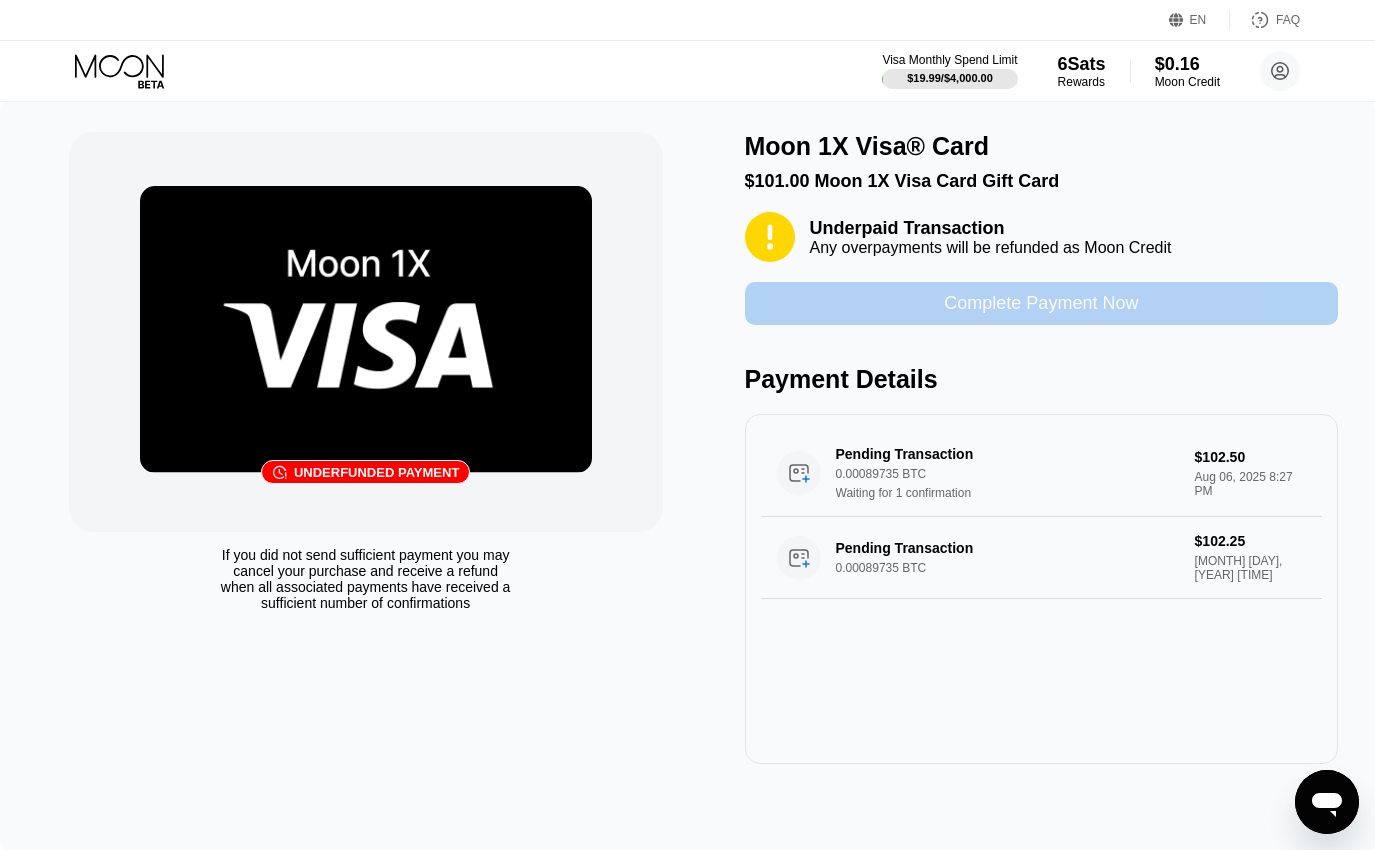 click on "Complete Payment Now" at bounding box center [1041, 303] 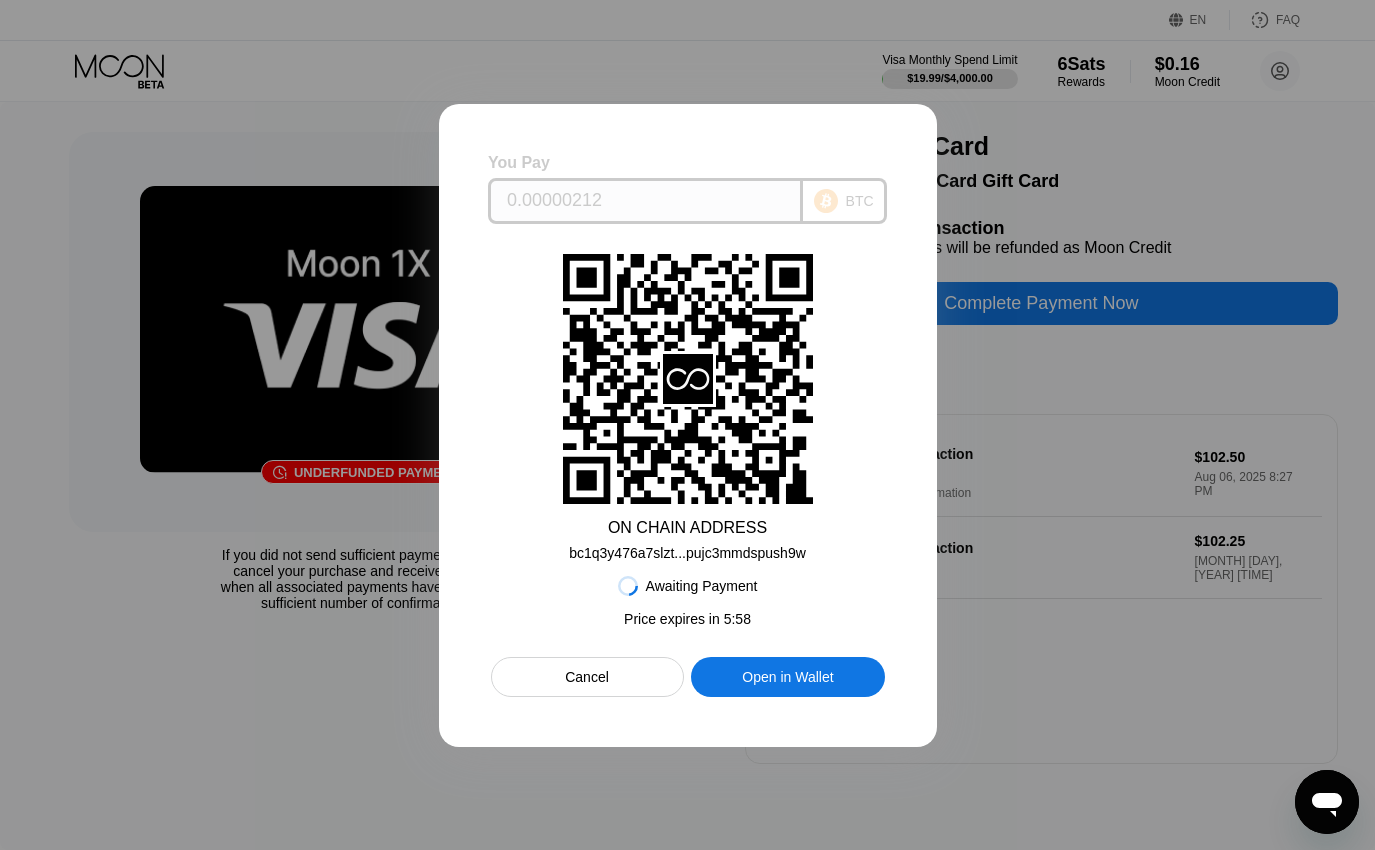 drag, startPoint x: 550, startPoint y: 184, endPoint x: 473, endPoint y: 204, distance: 79.555016 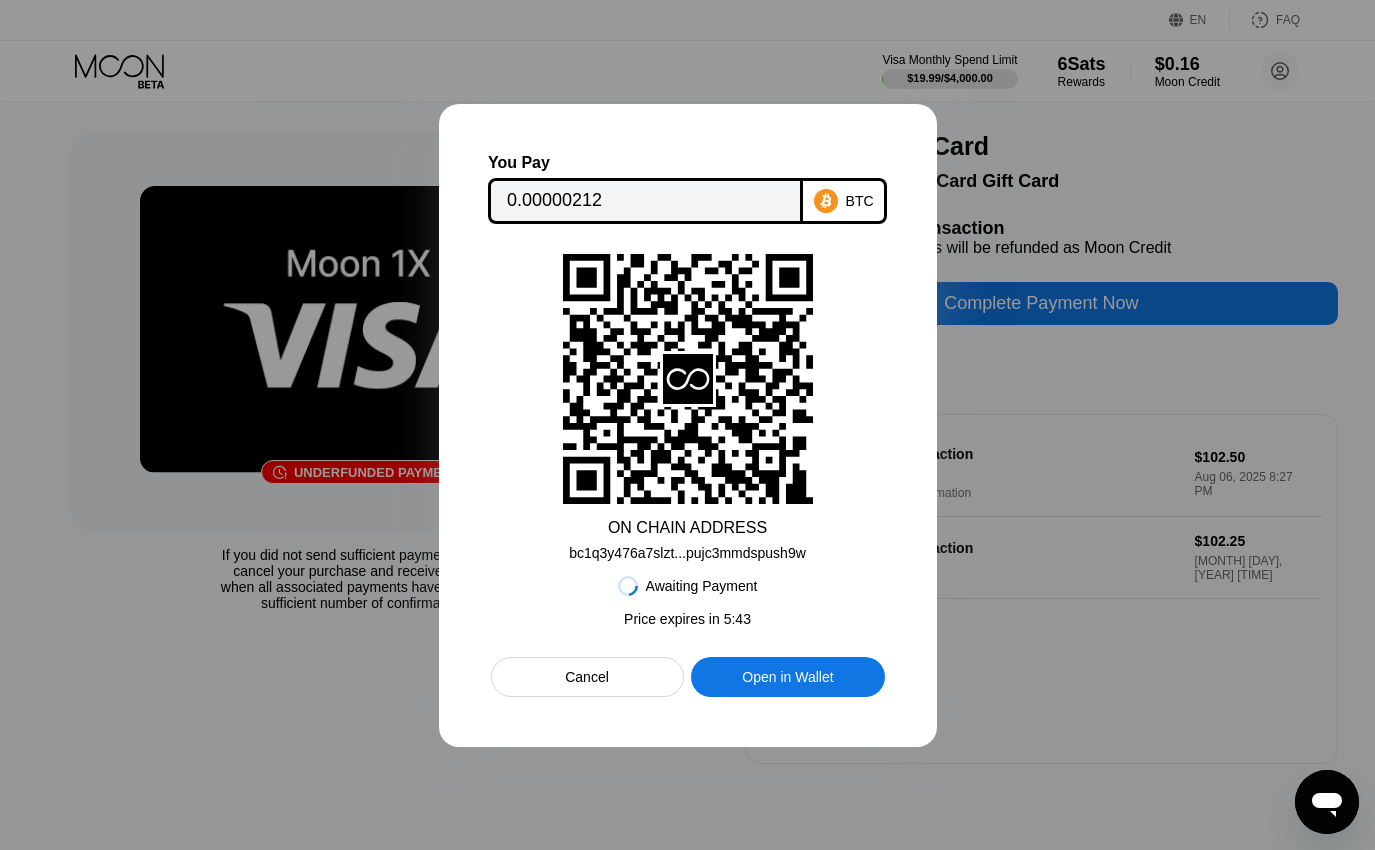 click on "bc1q3y476a7slzt...pujc3mmdspush9w" at bounding box center (687, 553) 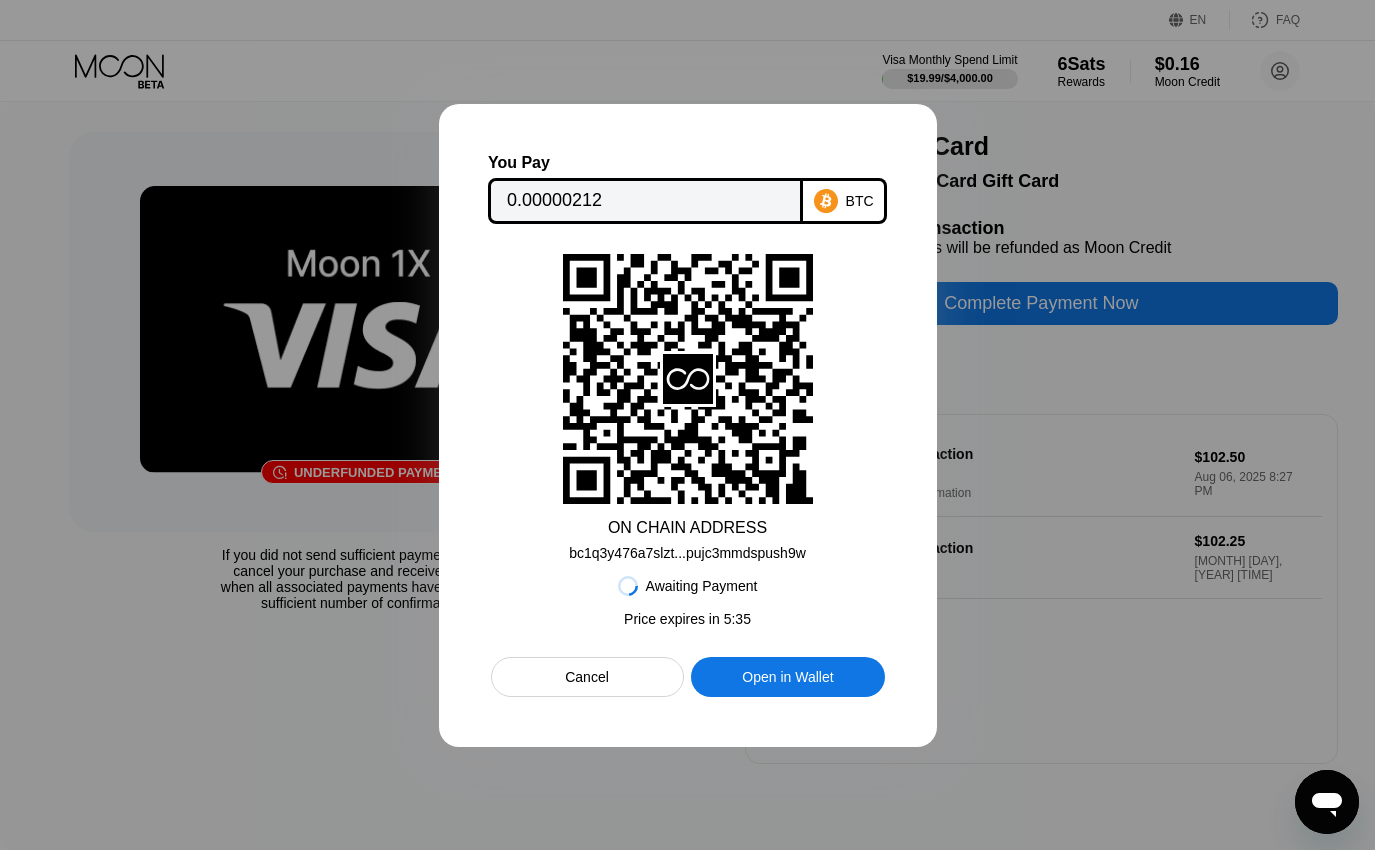 click on "Awaiting Payment Price expires in   5 : 35 Cancel Open in Wallet" at bounding box center (688, 629) 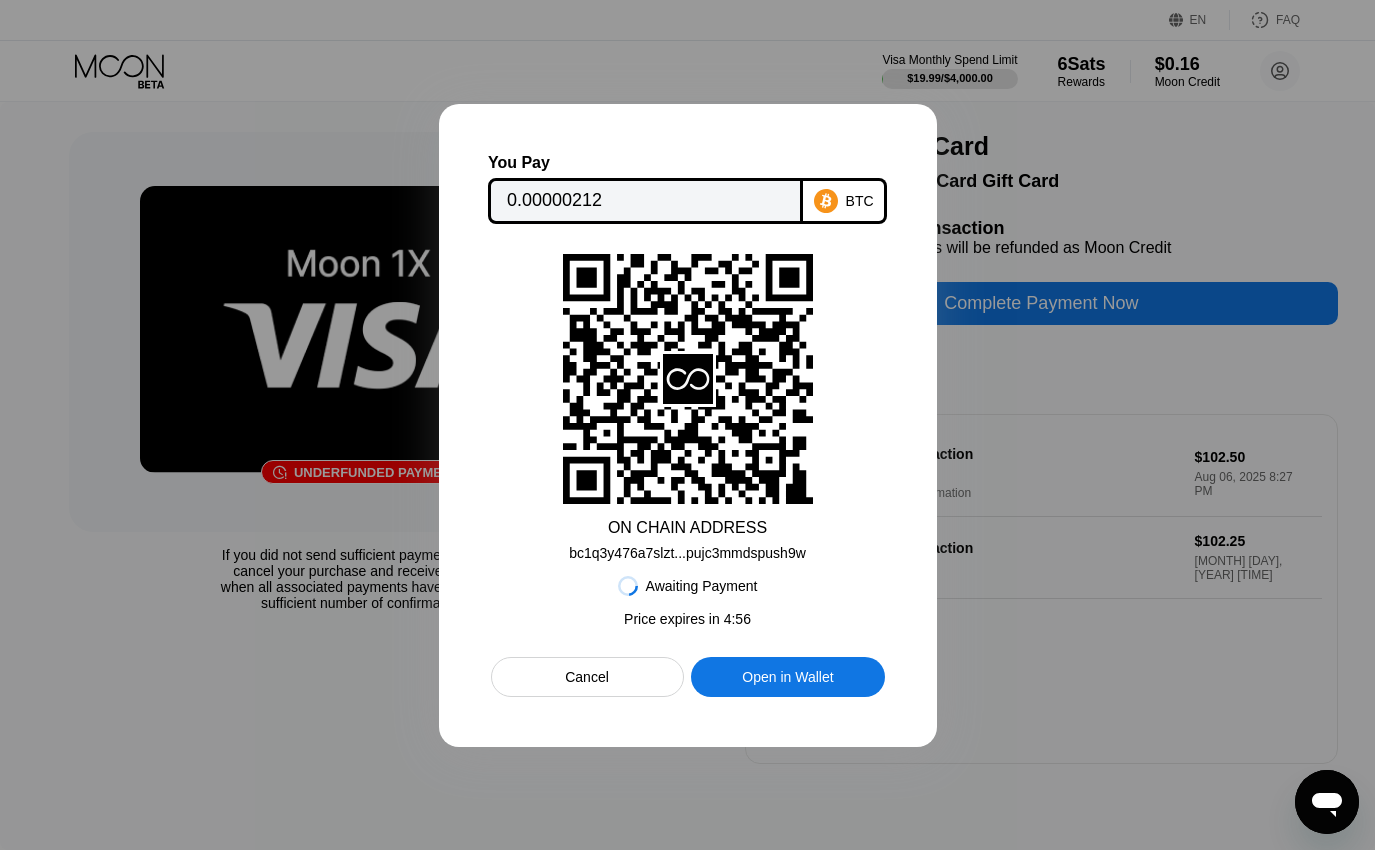 click on "bc1q3y476a7slzt...pujc3mmdspush9w" at bounding box center (687, 553) 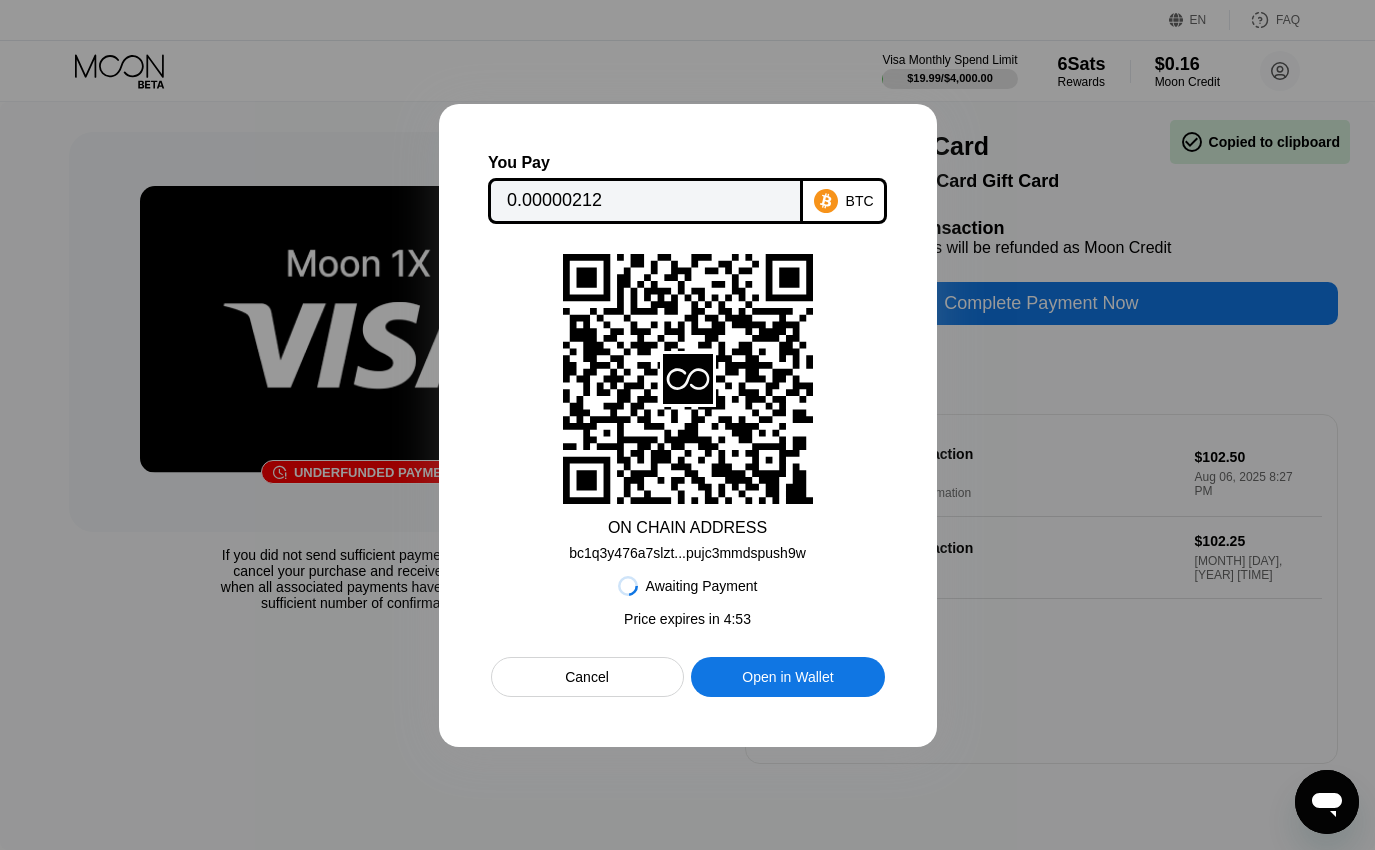 click on "0.00000212" at bounding box center (645, 201) 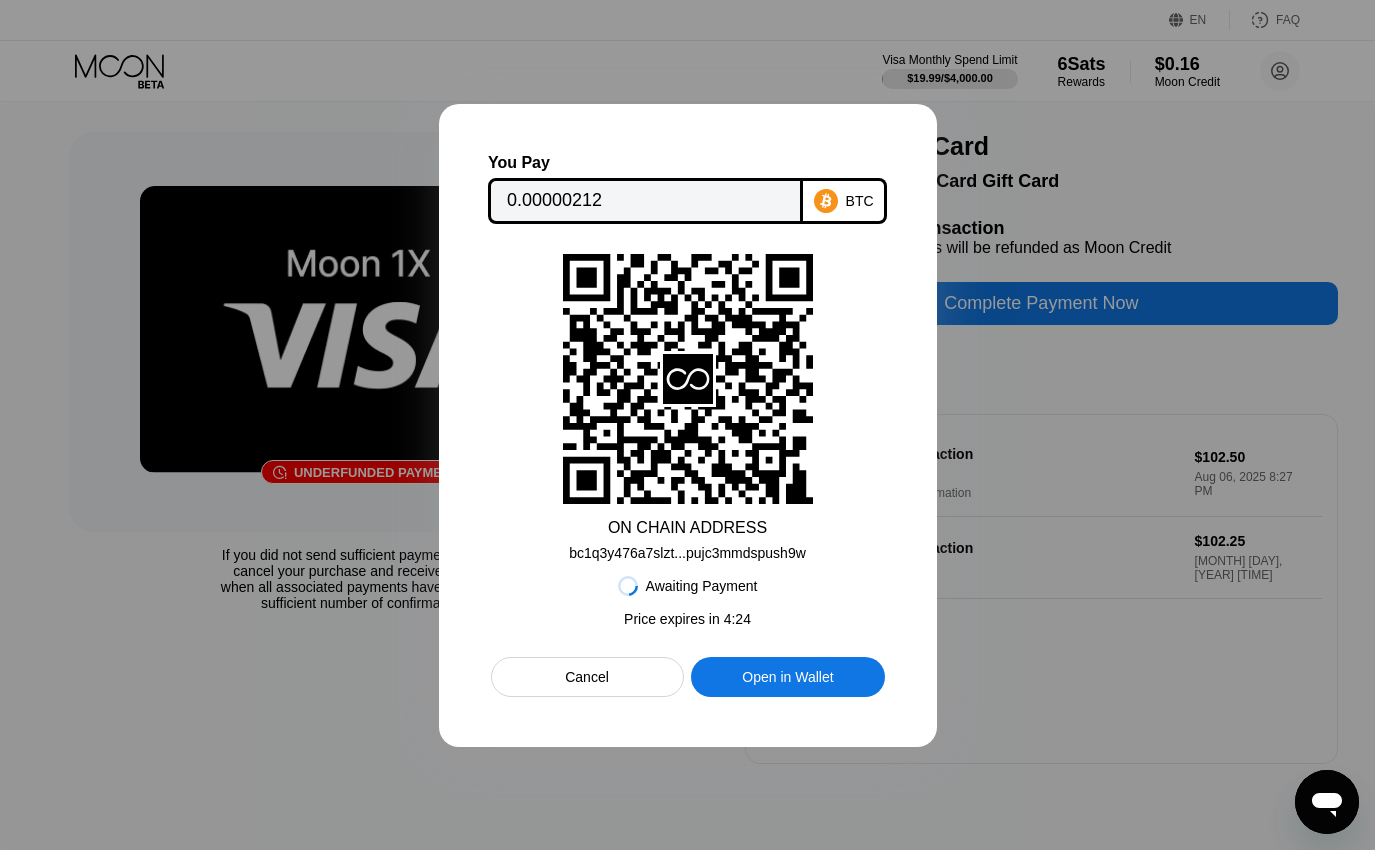 click on "bc1q3y476a7slzt...pujc3mmdspush9w" at bounding box center [687, 553] 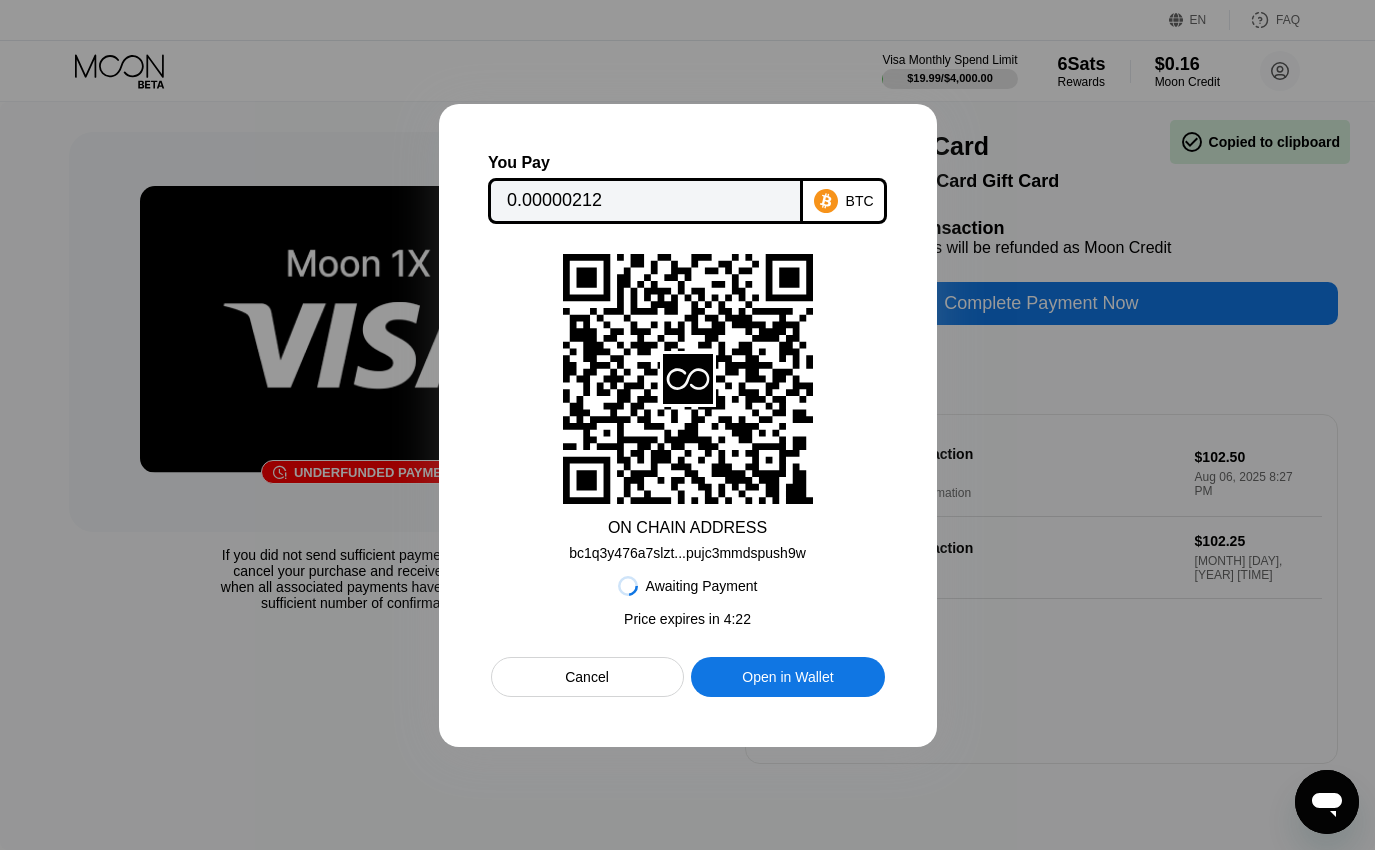click on "0.00000212" at bounding box center (645, 201) 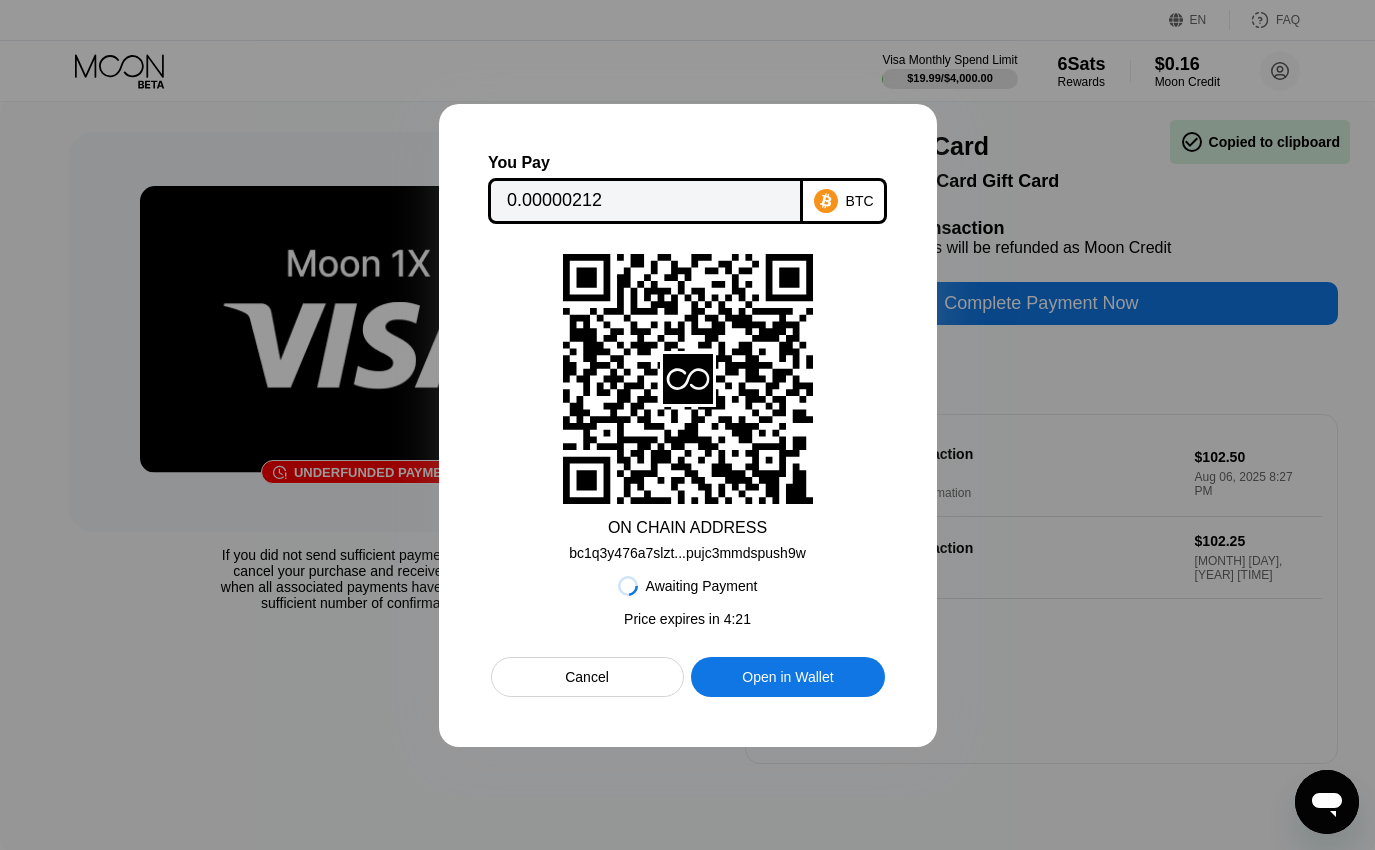 click on "0.00000212" at bounding box center [645, 201] 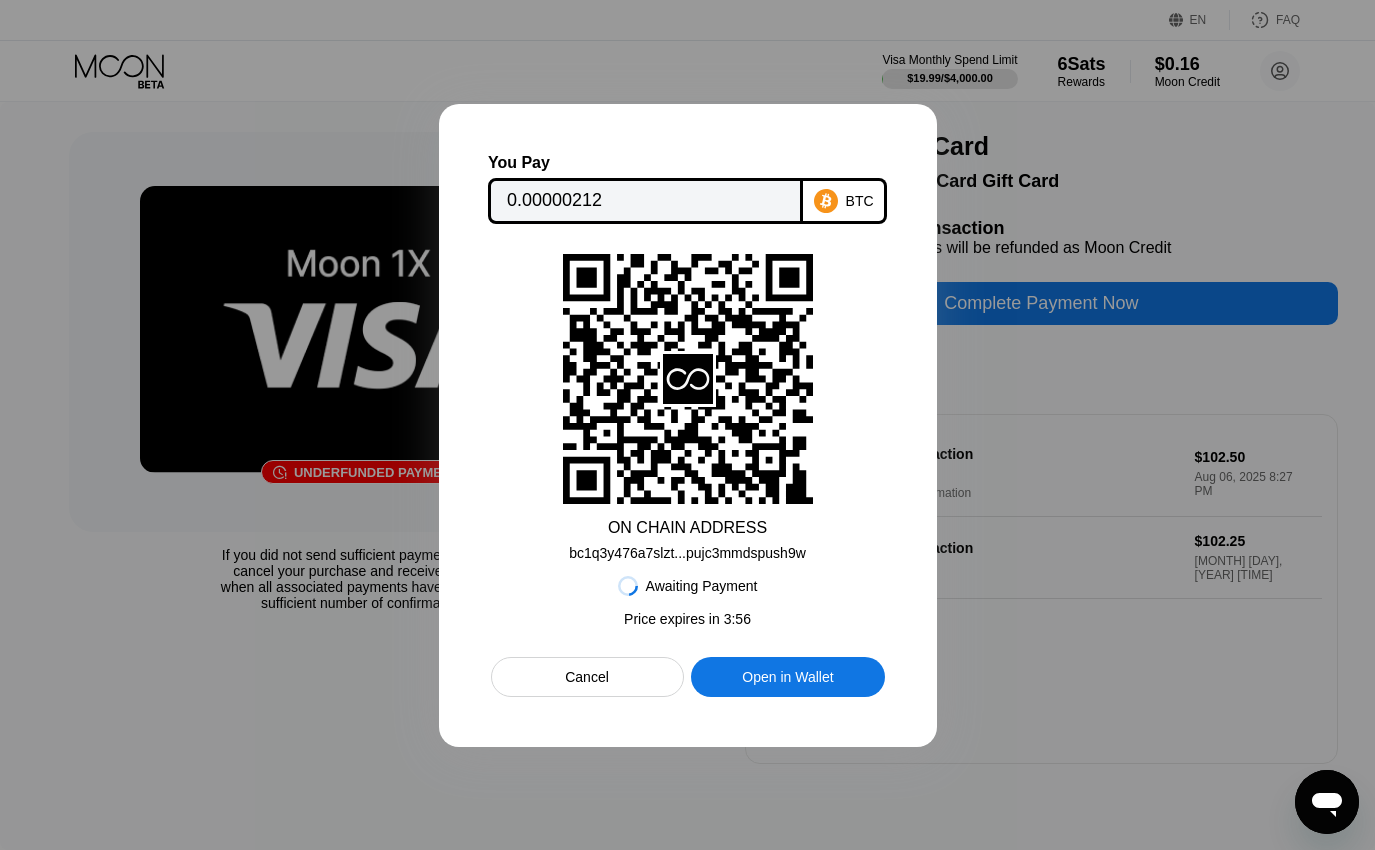 click on "bc1q3y476a7slzt...pujc3mmdspush9w" at bounding box center (687, 553) 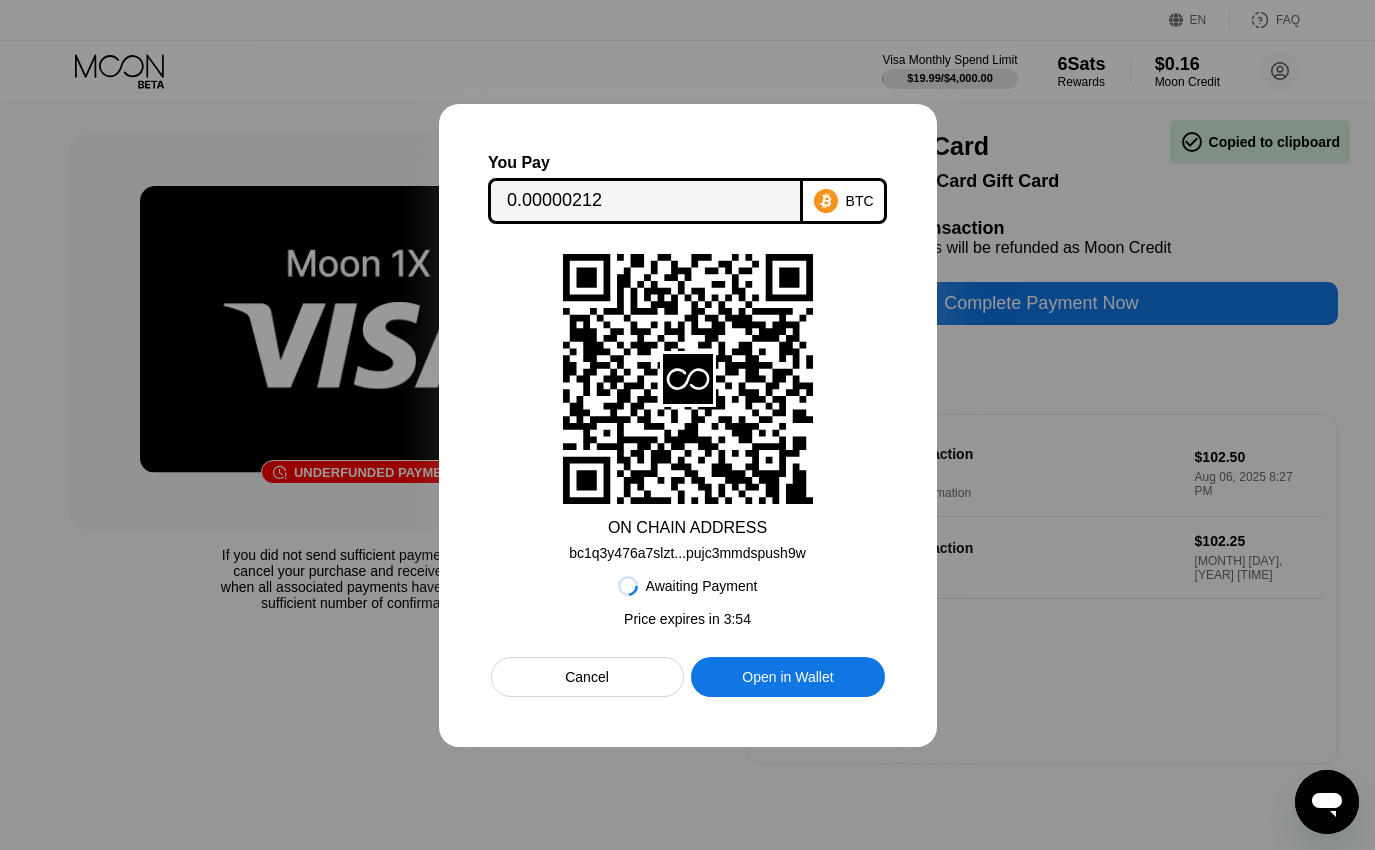 click on "0.00000212" at bounding box center (645, 201) 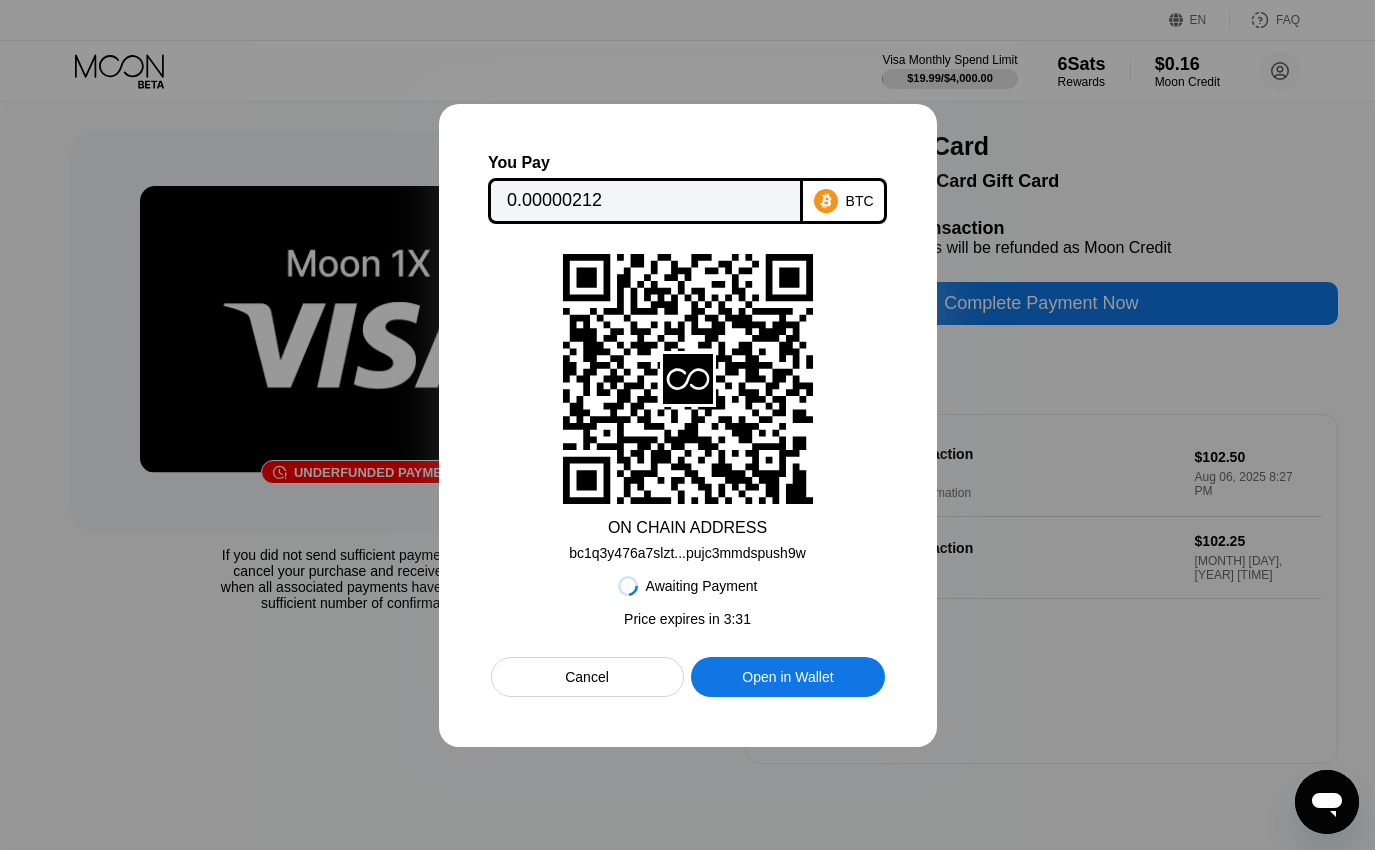 click at bounding box center [687, 425] 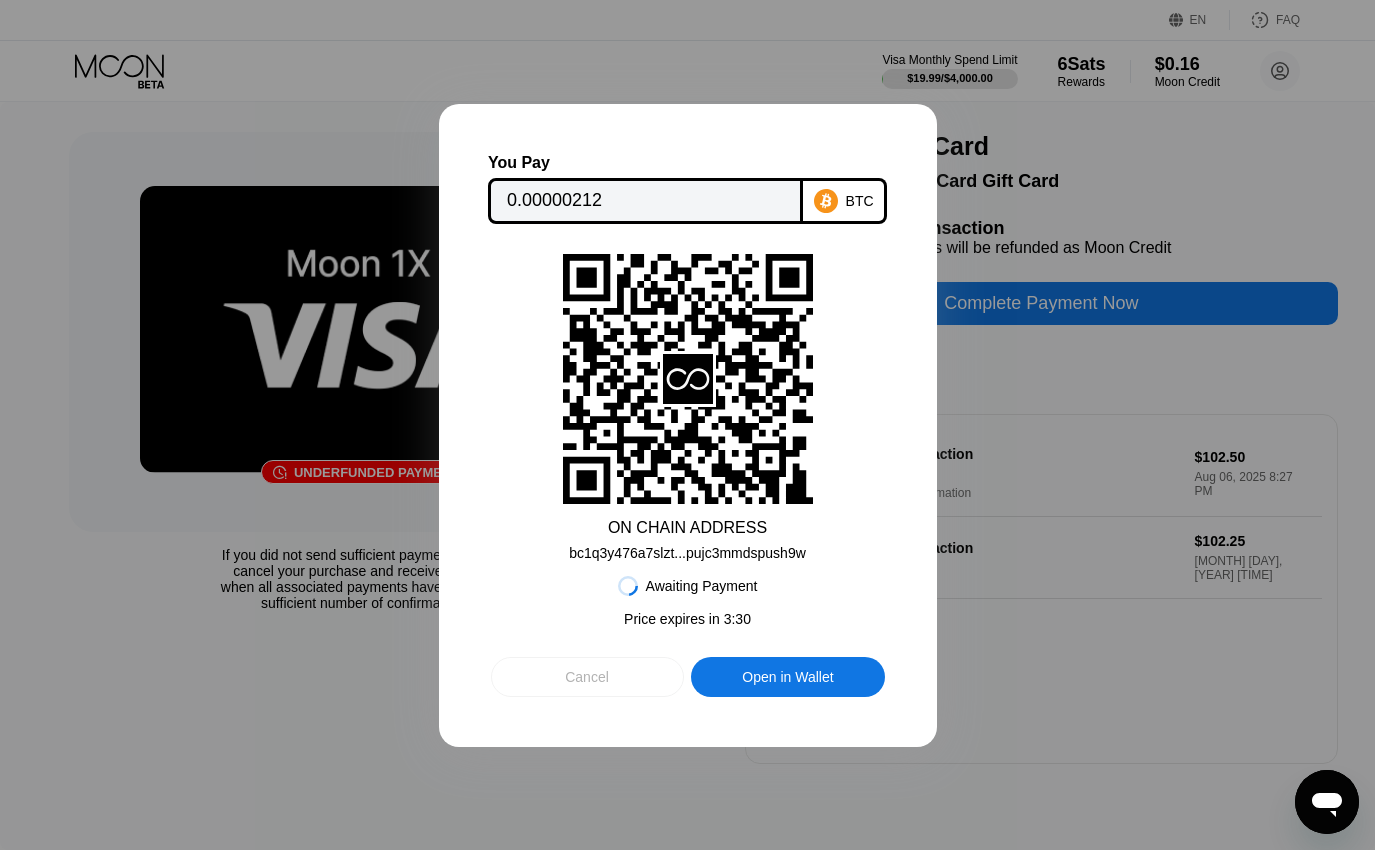click on "Cancel" at bounding box center [587, 677] 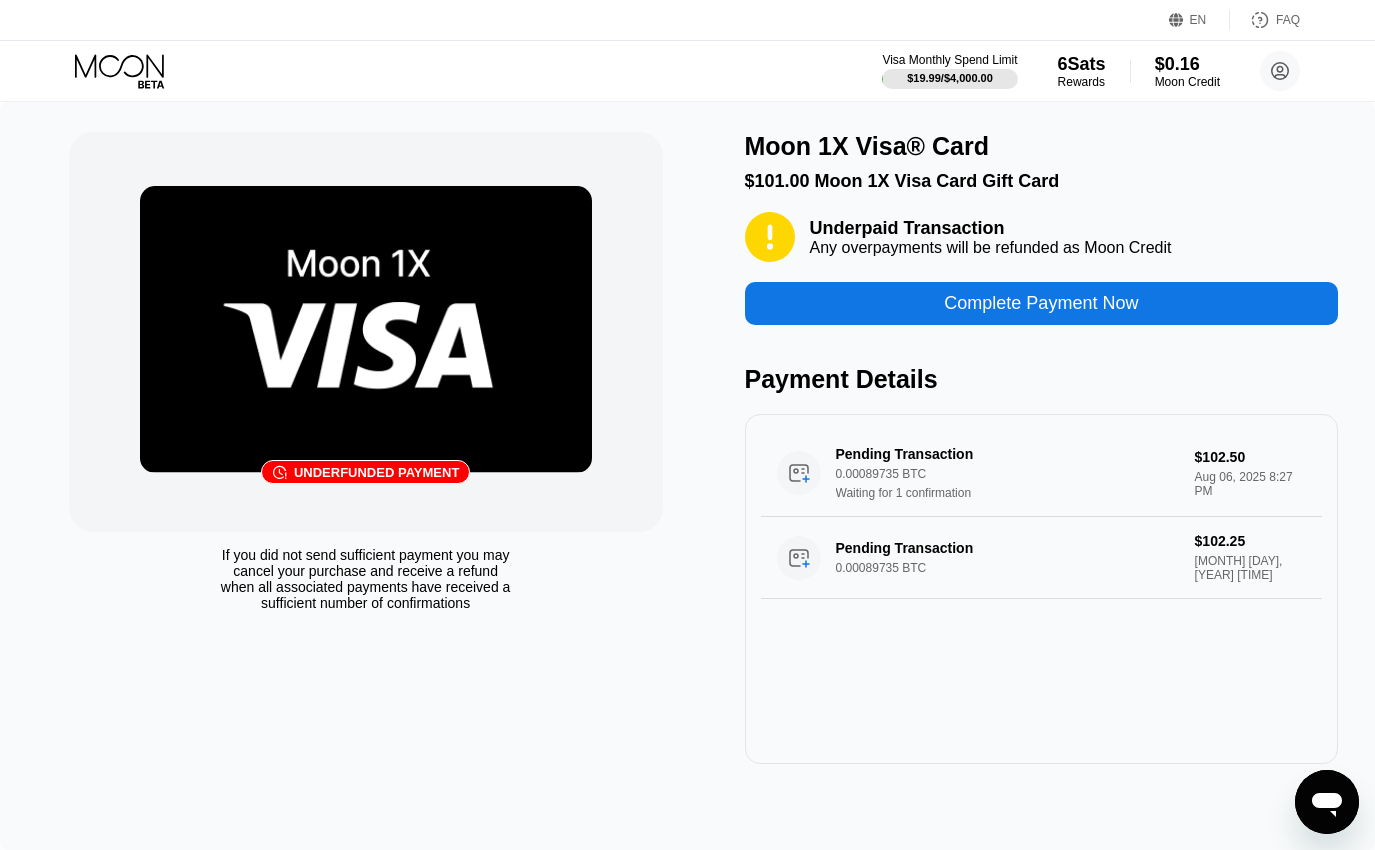 click on "󰗎 Underfunded payment If you did not send sufficient payment you may cancel your purchase and receive a refund when all associated payments have received a sufficient number of confirmations Moon 1X Visa® Card $101.00 Moon 1X Visa Card Gift Card Underpaid Transaction Any overpayments will be refunded as Moon Credit Complete Payment Now Payment Details Pending Transaction 0.00089735 BTC Waiting for 1 confirmation $102.50 Aug 06, 2025 8:27 PM Pending Transaction 0.00089735 BTC $102.25 Aug 06, 2025 9:47 PM" at bounding box center (687, 476) 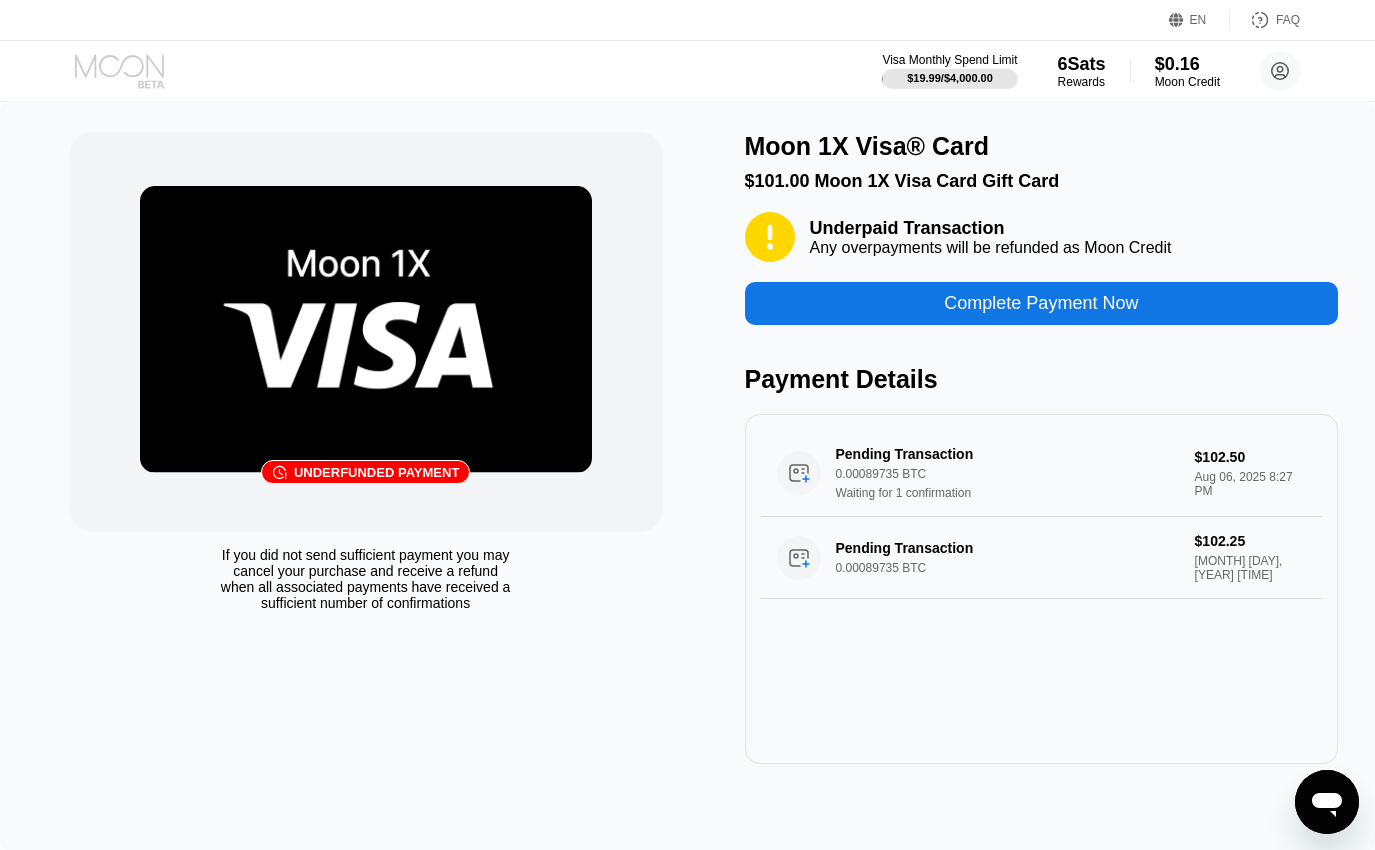 click 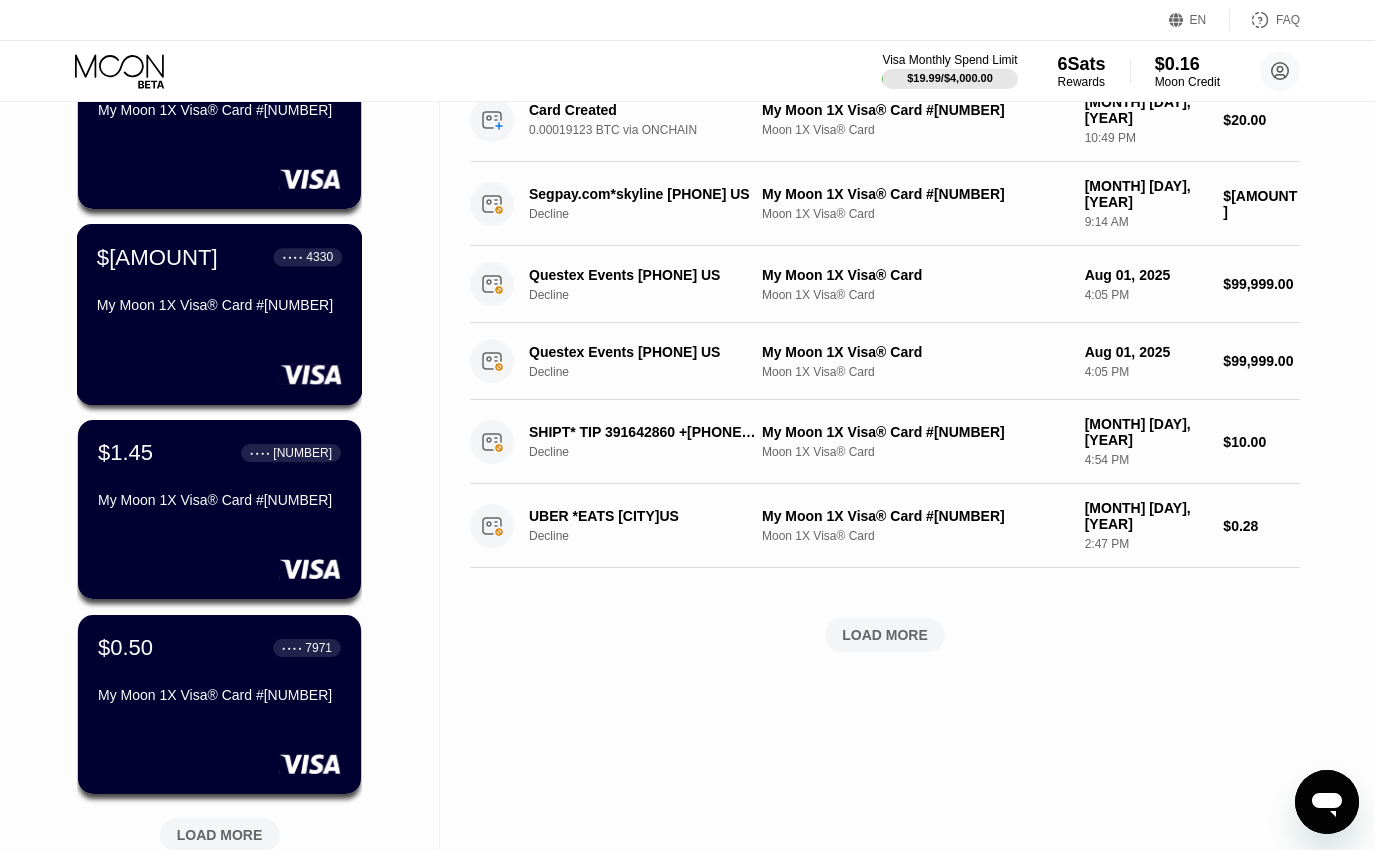 scroll, scrollTop: 816, scrollLeft: 0, axis: vertical 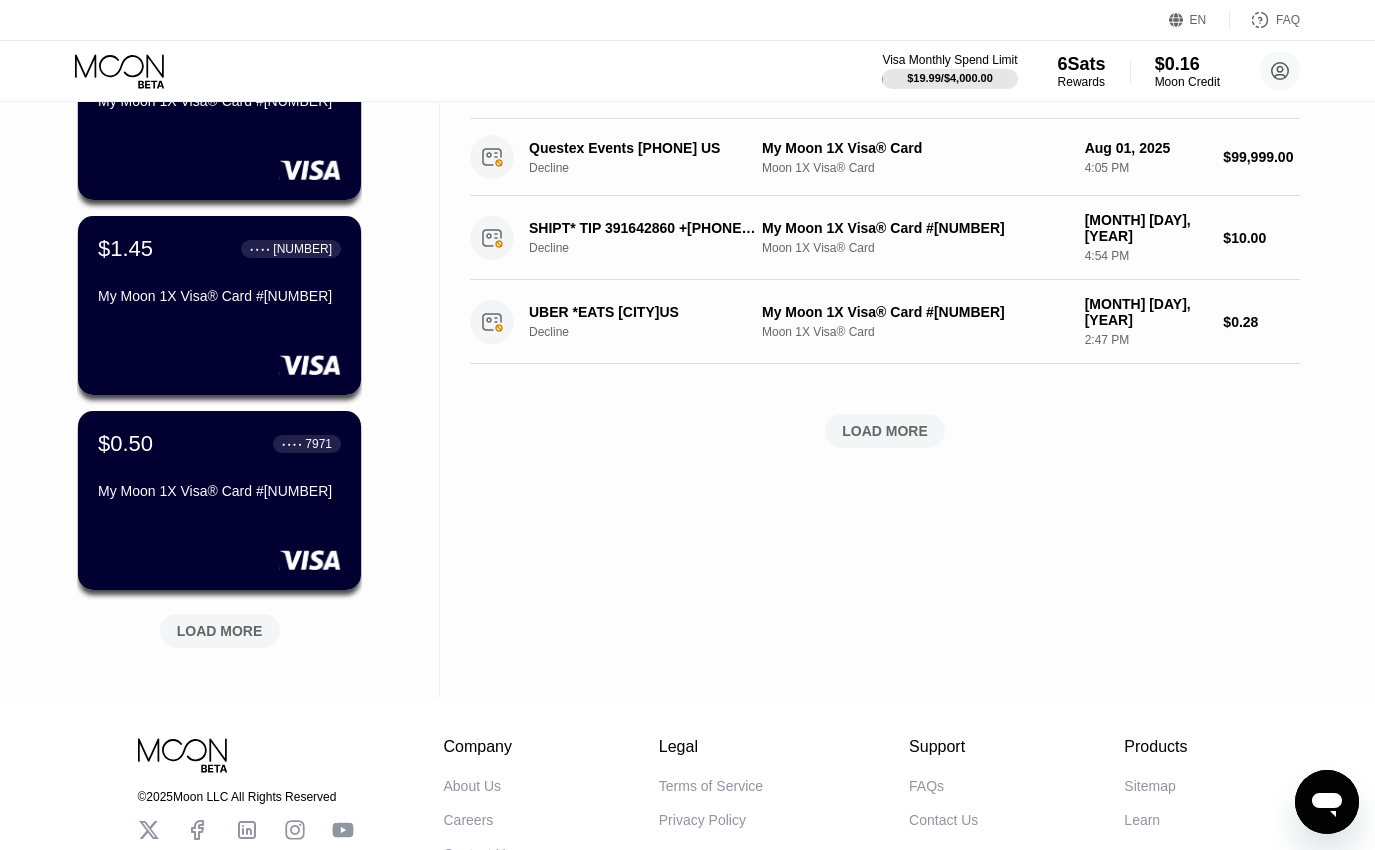 click on "LOAD MORE" at bounding box center [220, 631] 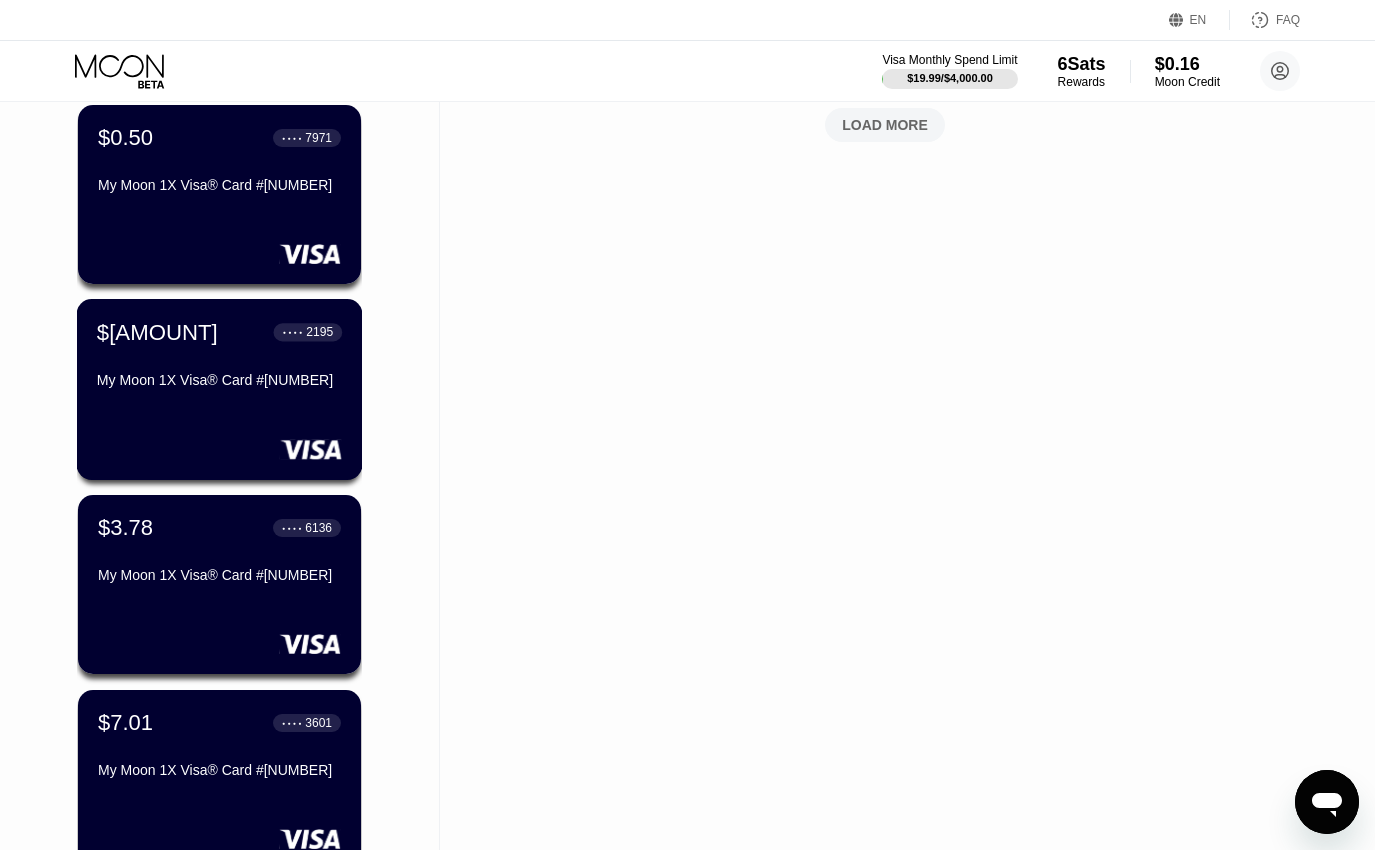 scroll, scrollTop: 1224, scrollLeft: 0, axis: vertical 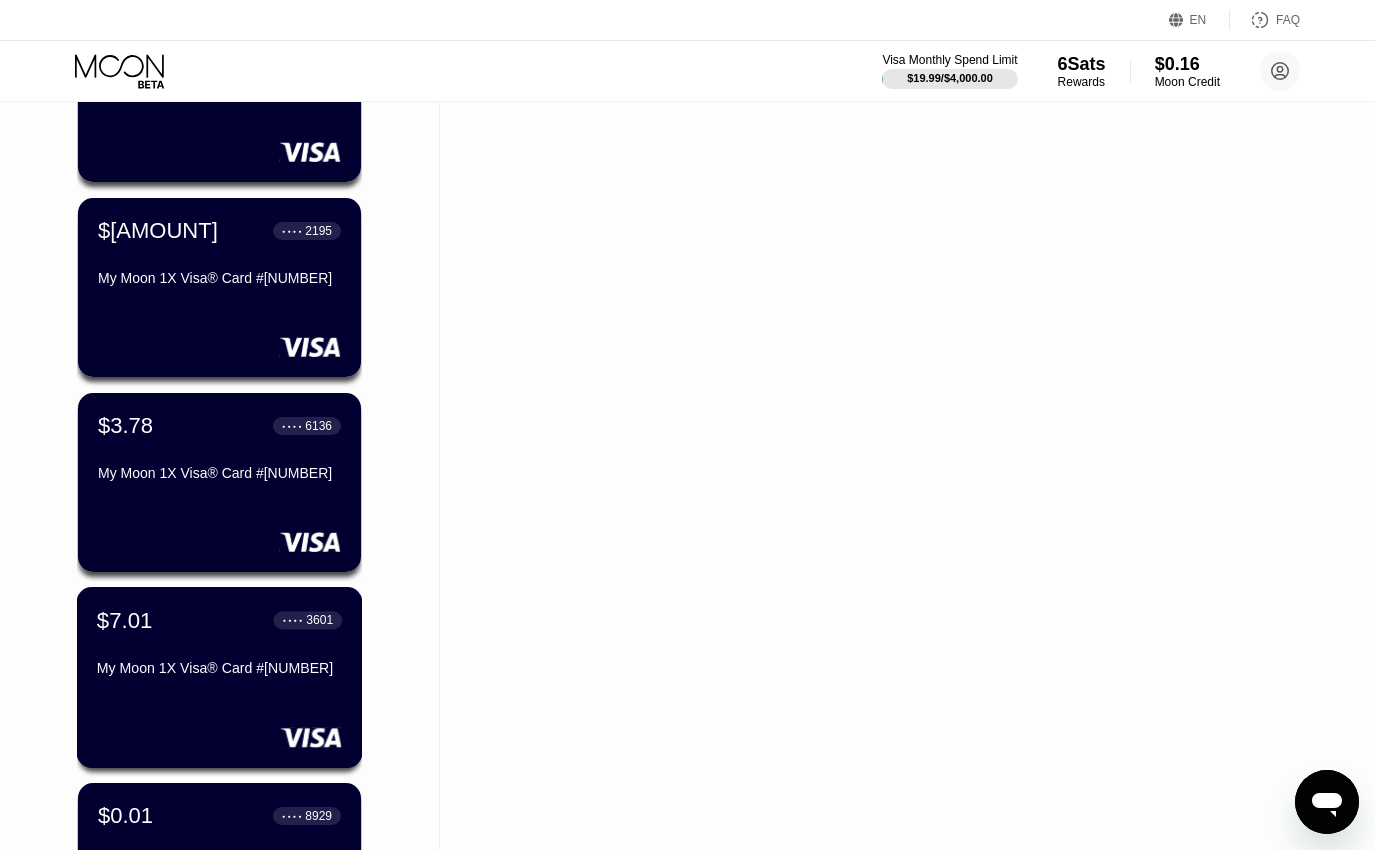 click on "$7.01 ● ● ● ● 3601 My Moon 1X Visa® Card #17" at bounding box center [219, 645] 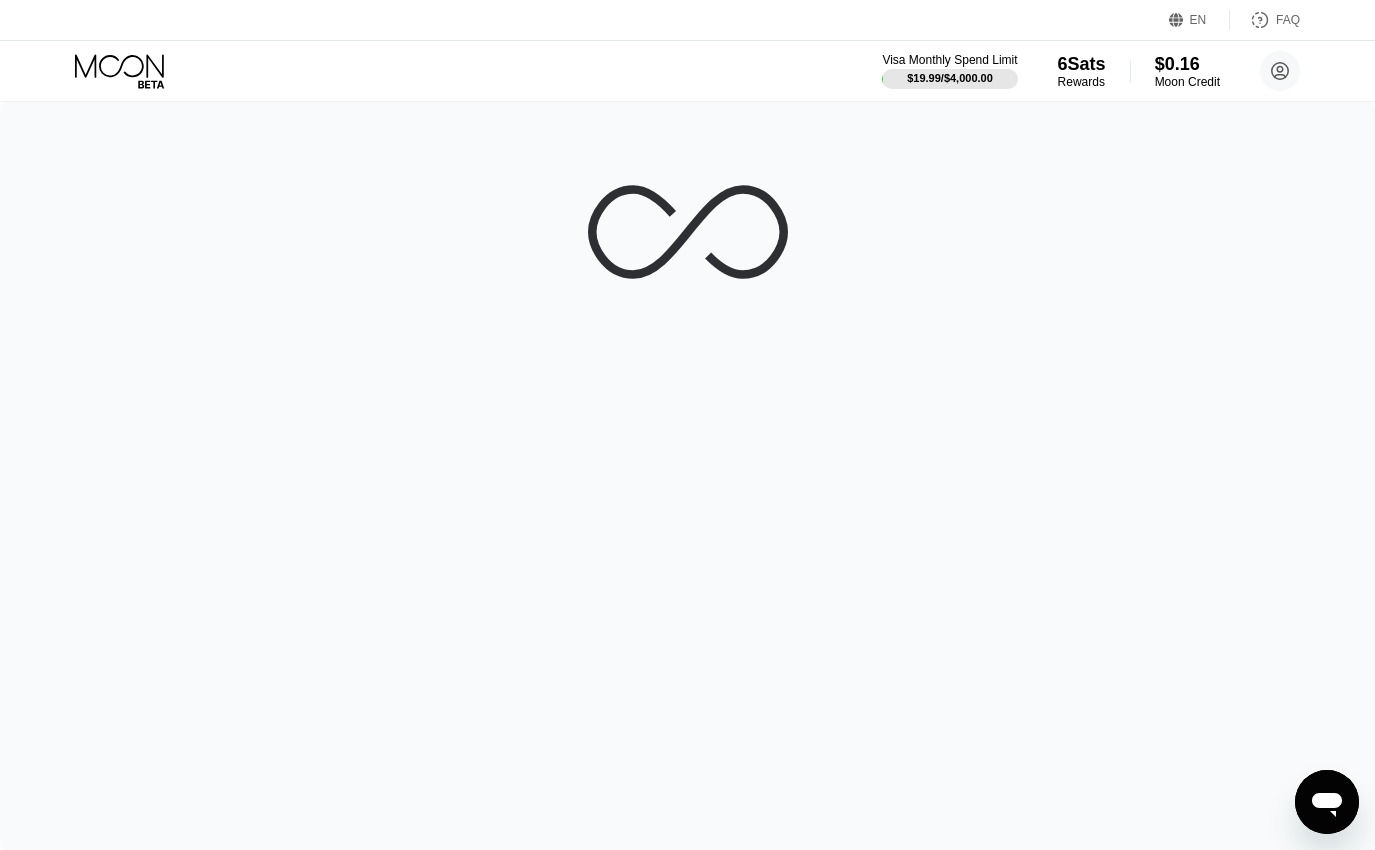 scroll, scrollTop: 0, scrollLeft: 0, axis: both 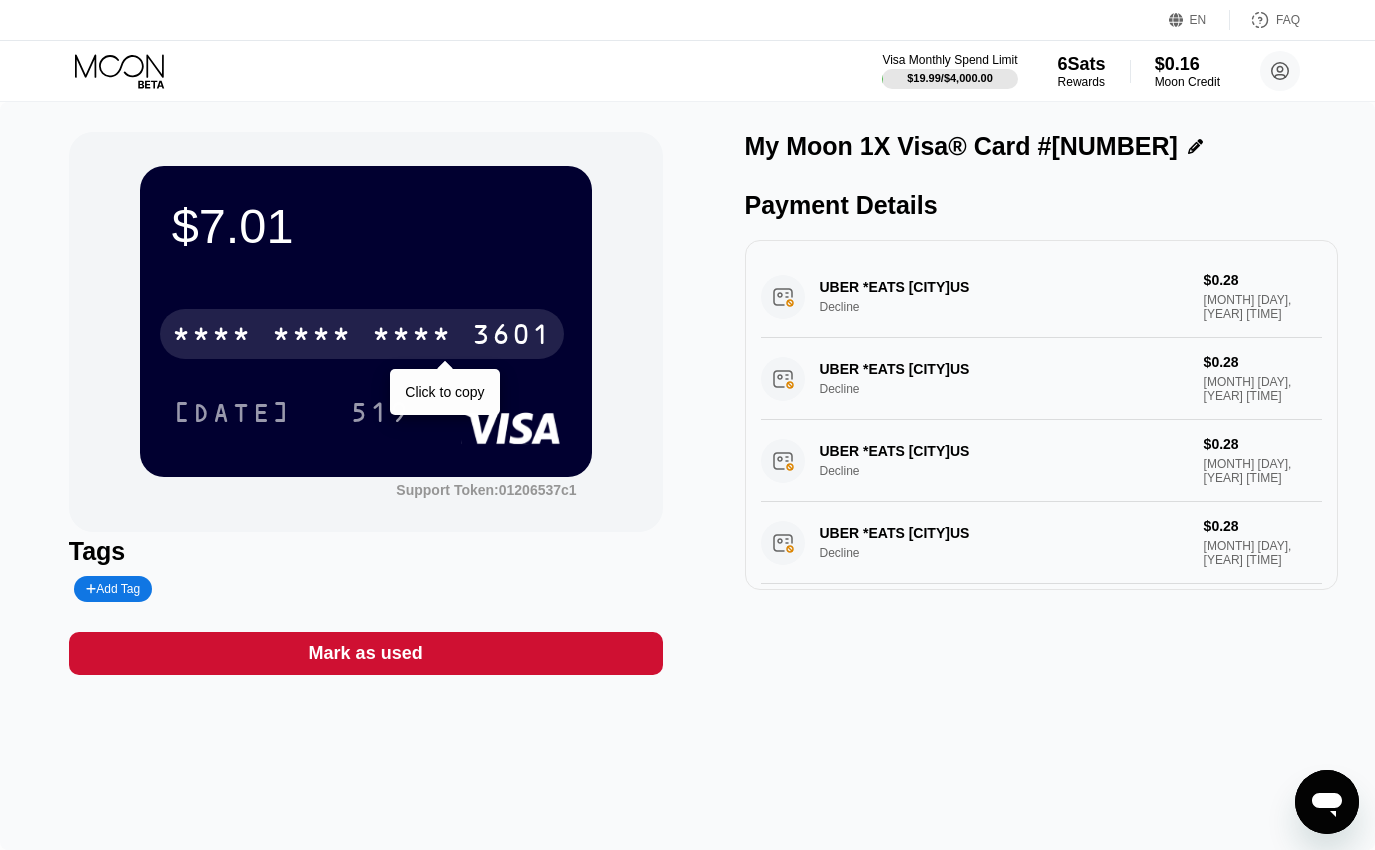 click on "* * * * * * * * * * * * 3601" at bounding box center [362, 334] 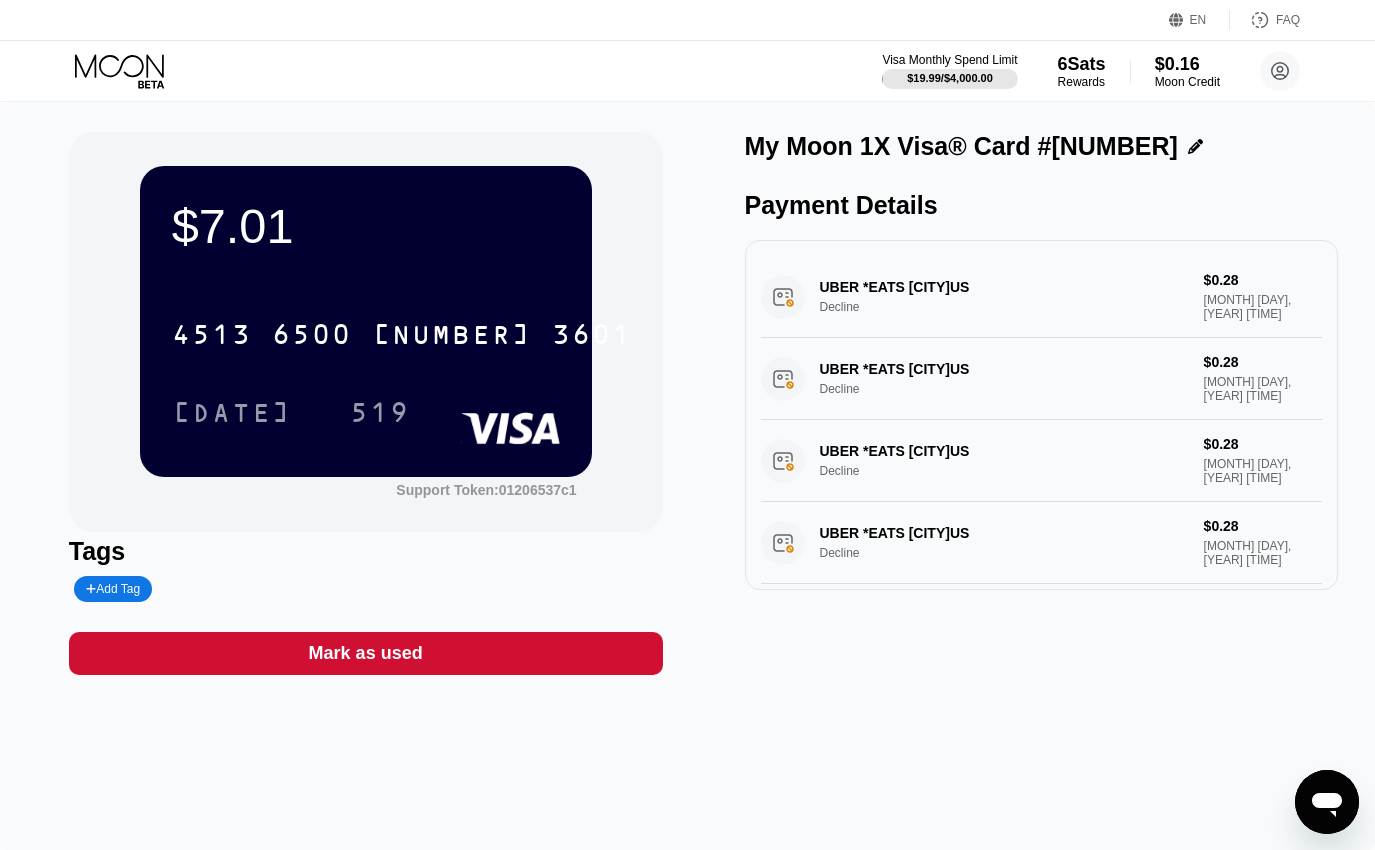 click on "$7.01 4513 6500 2890 3601 08/25 519" at bounding box center (366, 321) 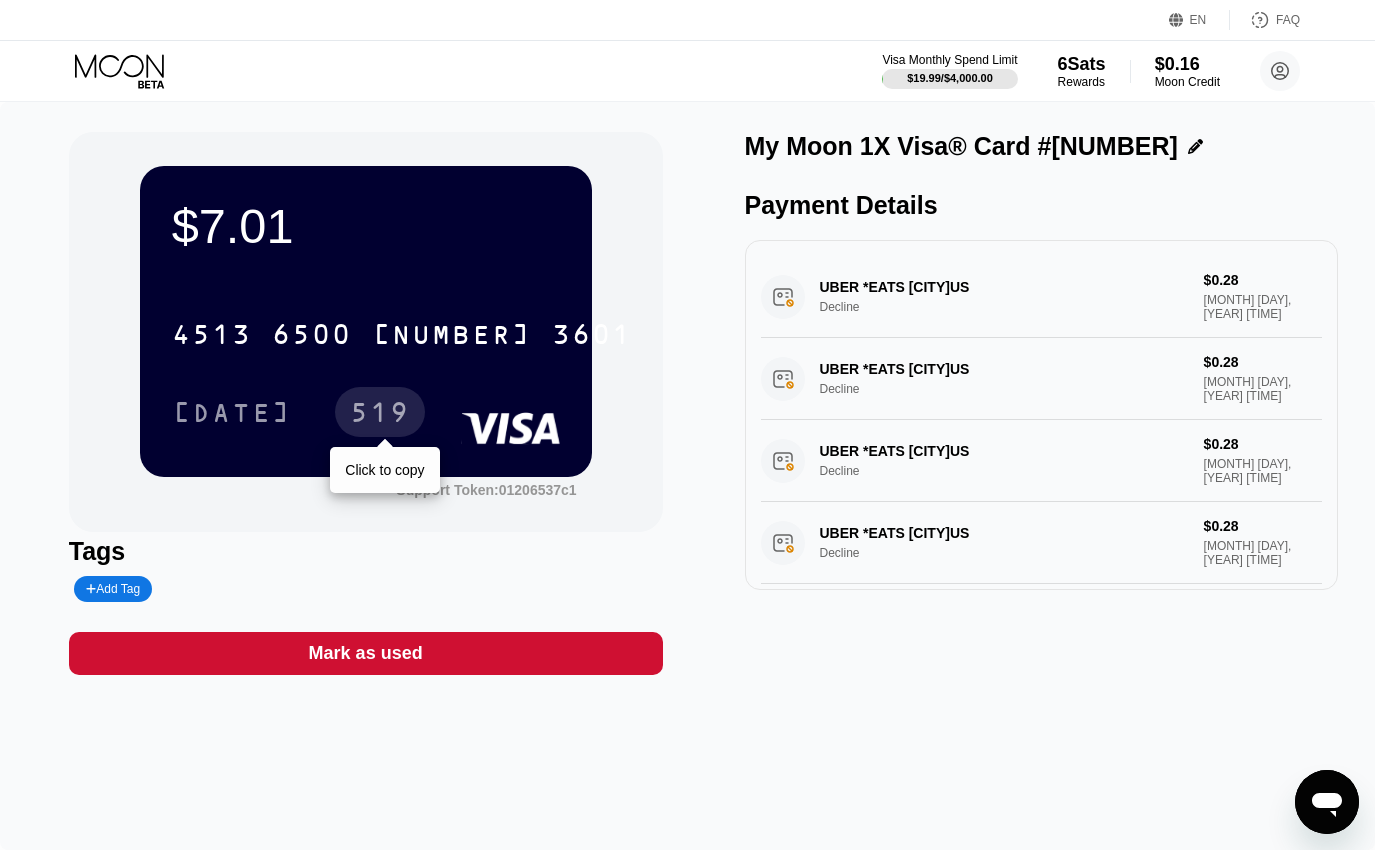 click on "519" at bounding box center (380, 415) 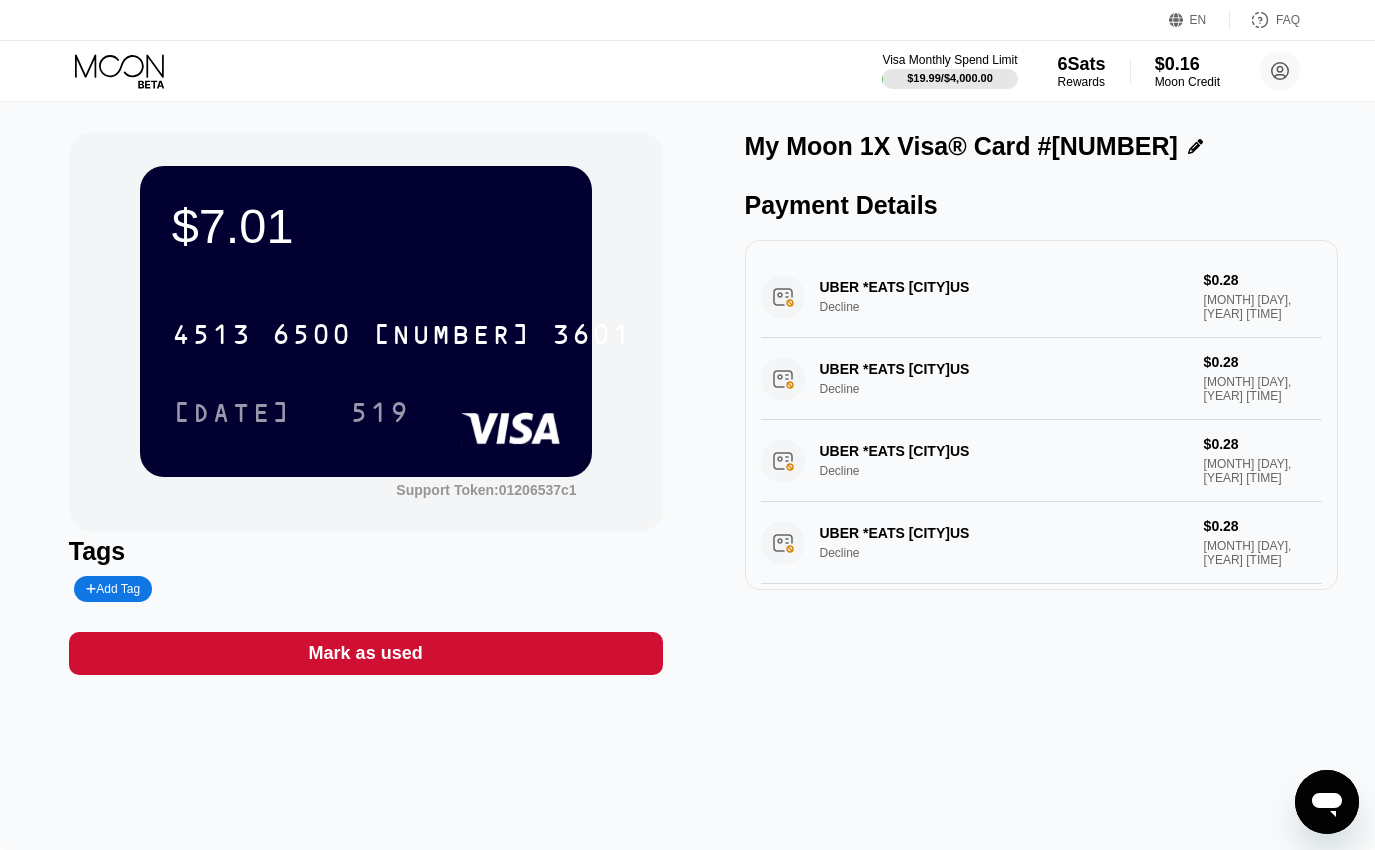 click 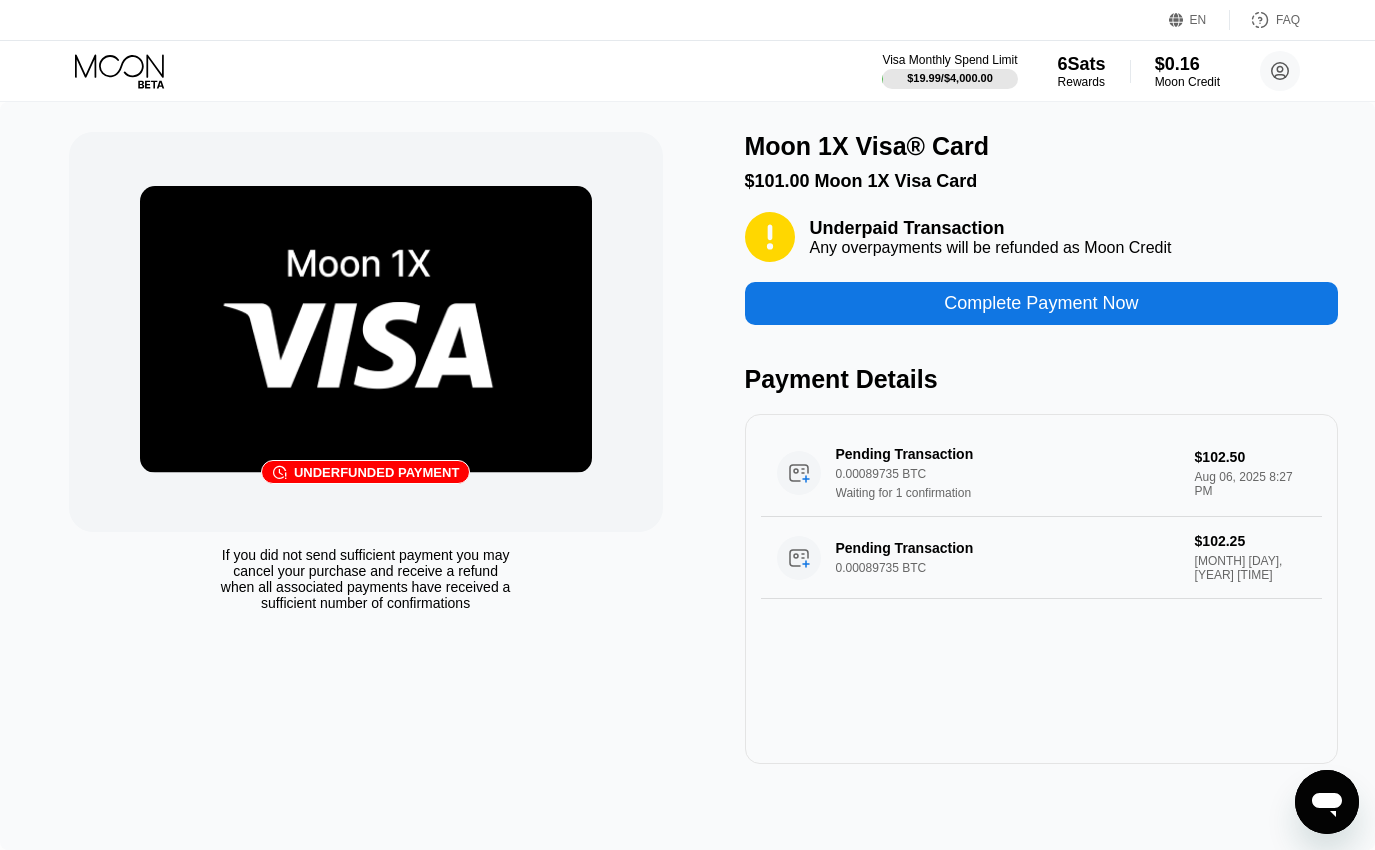 click on "Complete Payment Now" at bounding box center (1042, 303) 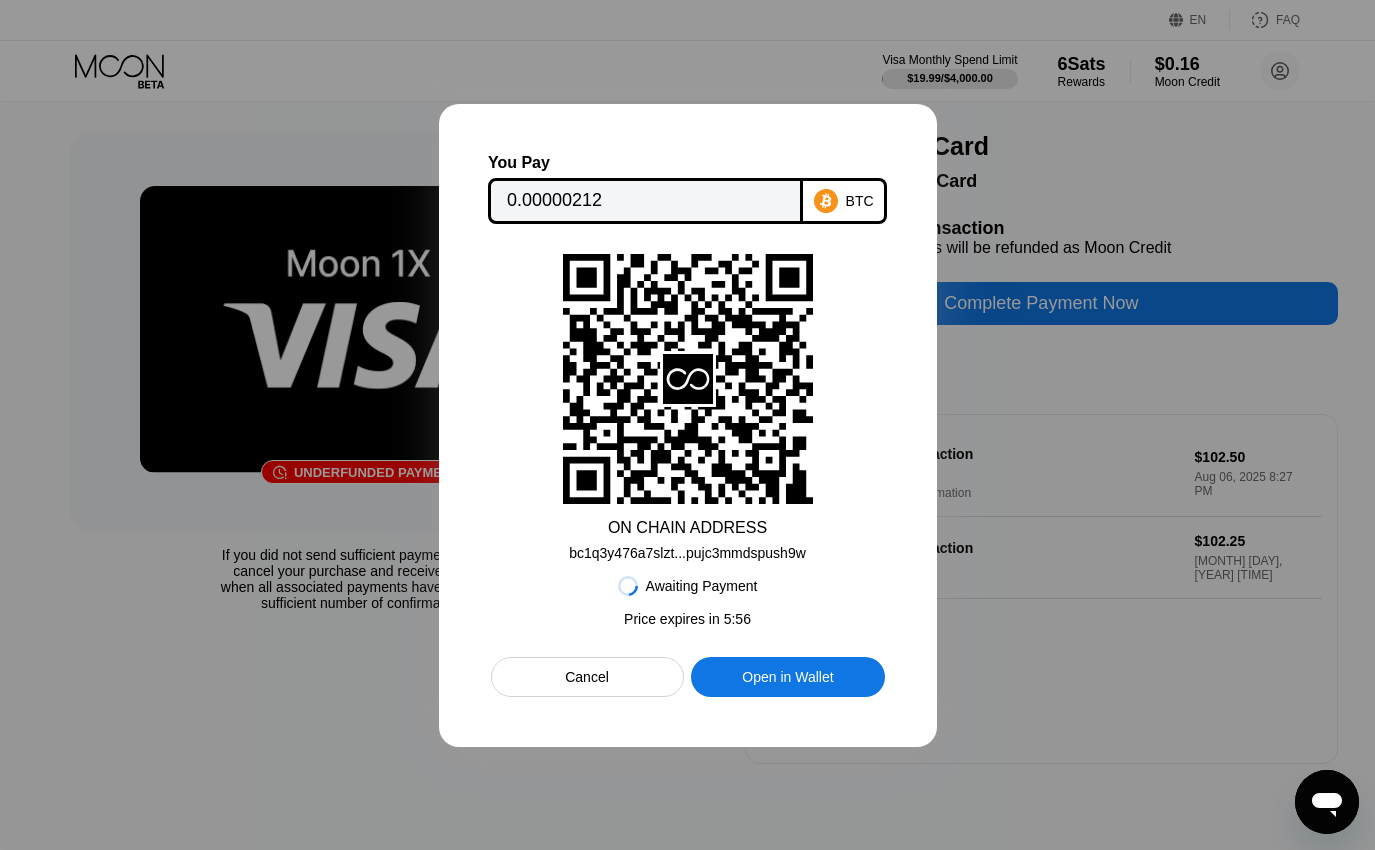 click on "bc1q3y476a7slzt...pujc3mmdspush9w" at bounding box center (687, 553) 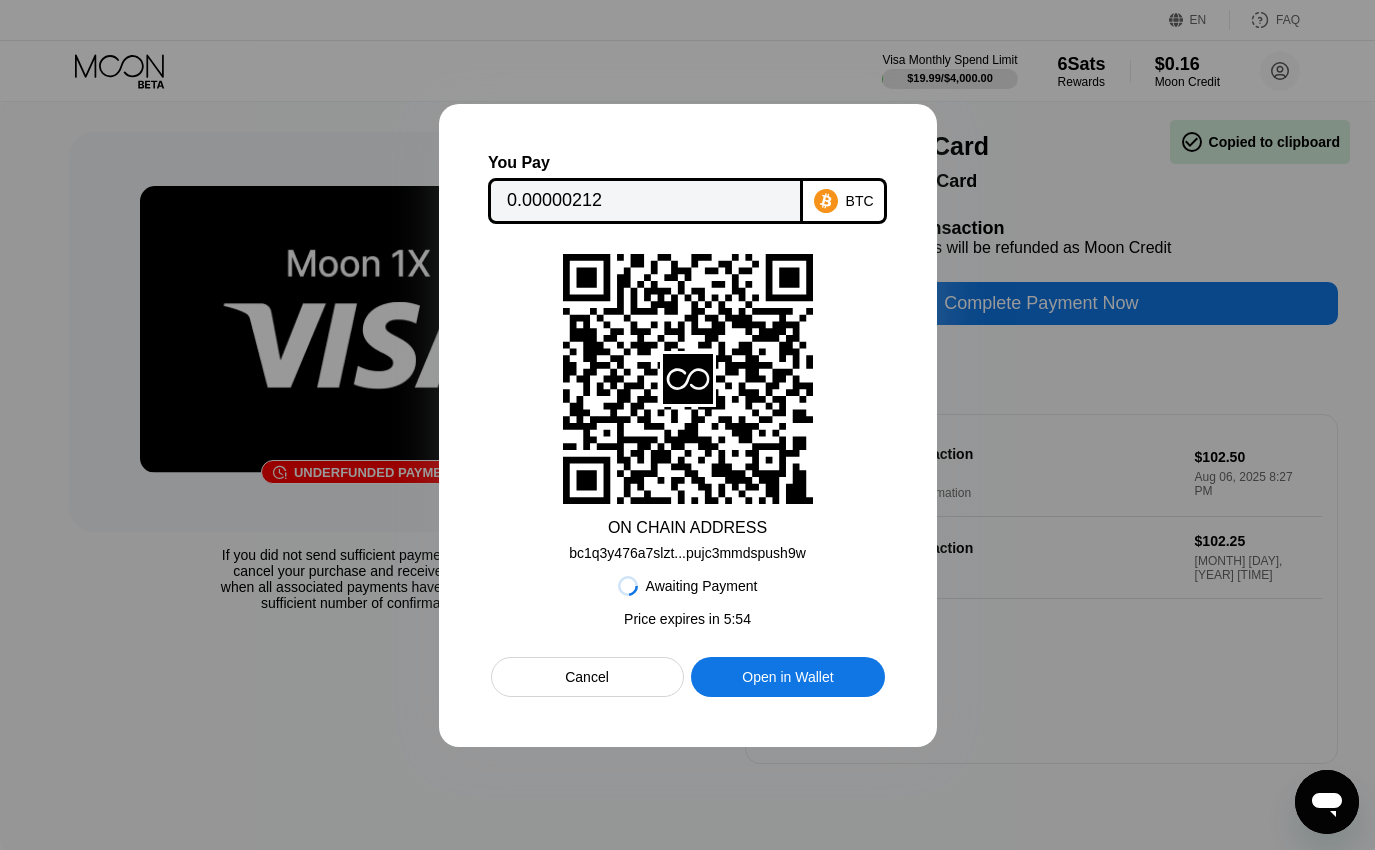 click on "0.00000212" at bounding box center [645, 201] 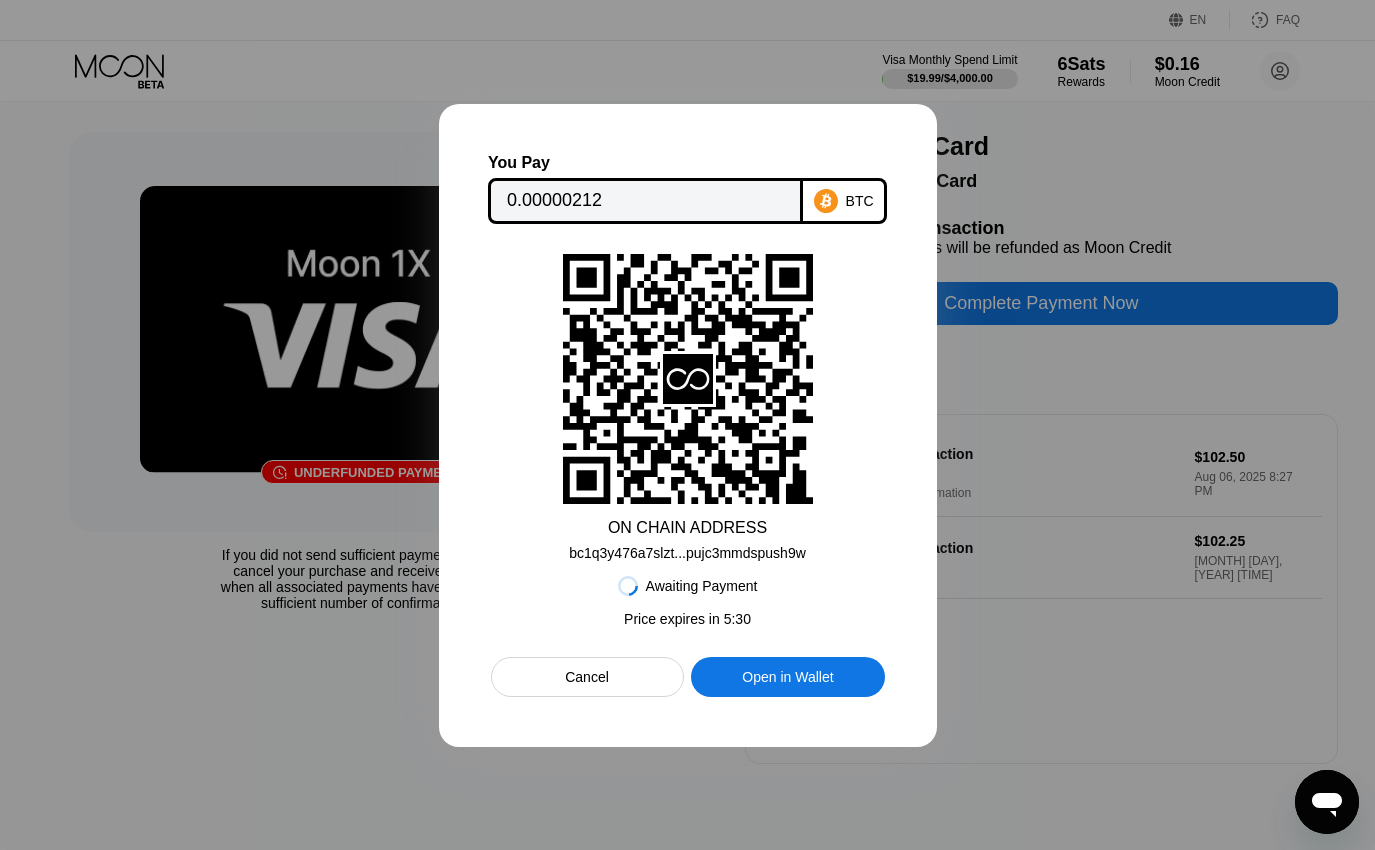 click on "Cancel" at bounding box center (587, 677) 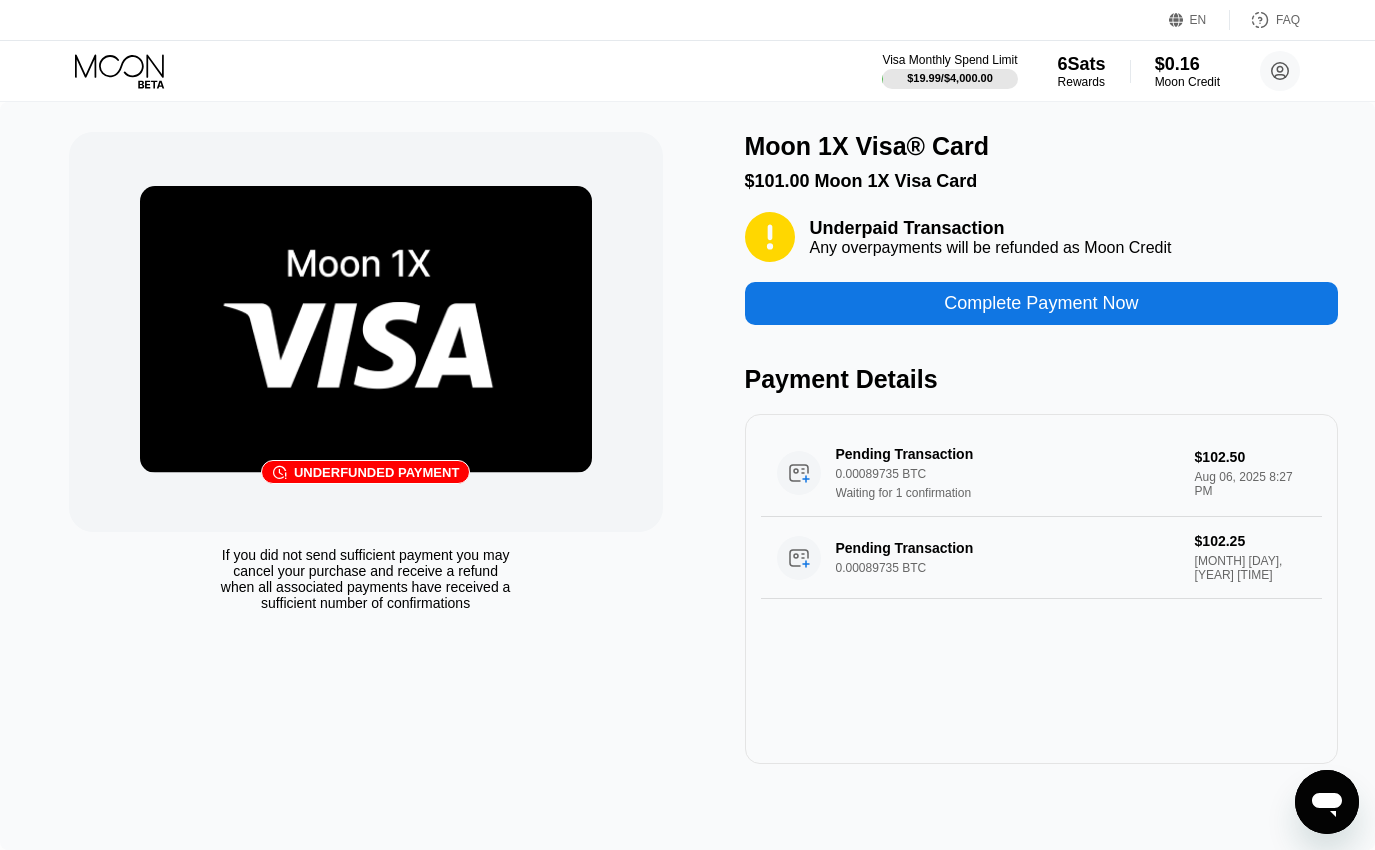 click on "Complete Payment Now" at bounding box center (1042, 303) 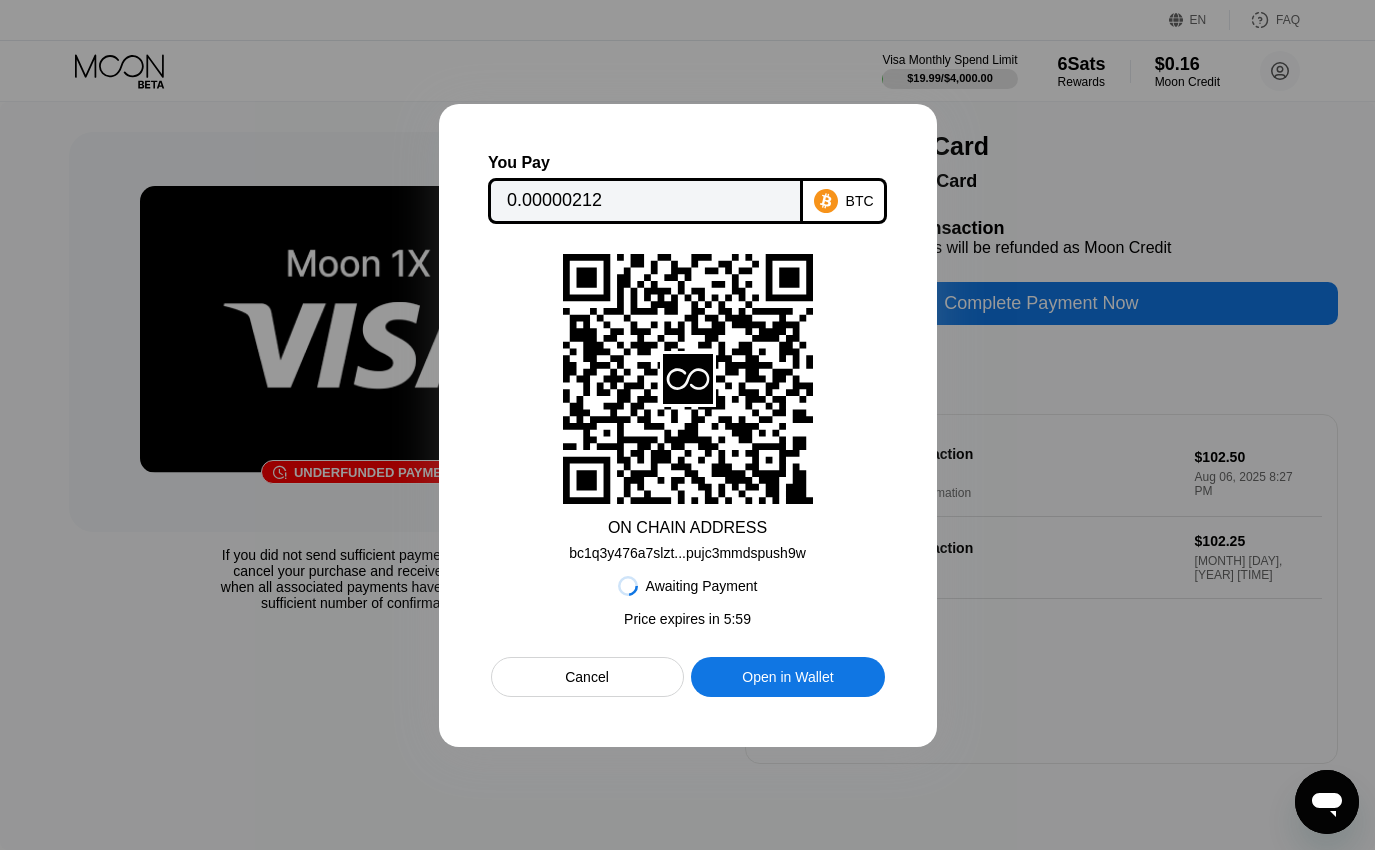 click on "bc1q3y476a7slzt...pujc3mmdspush9w" at bounding box center [687, 553] 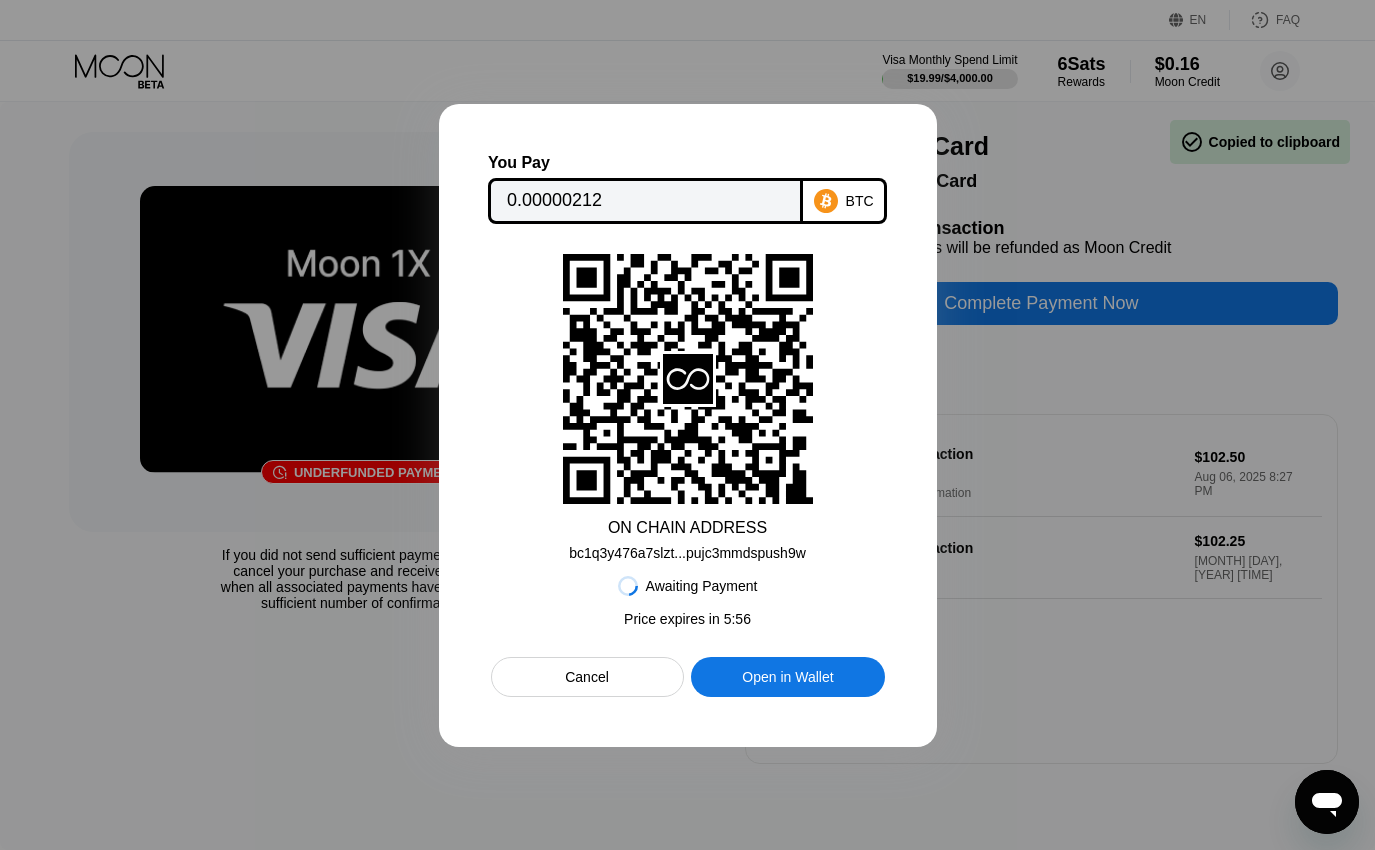 click on "0.00000212" at bounding box center (645, 201) 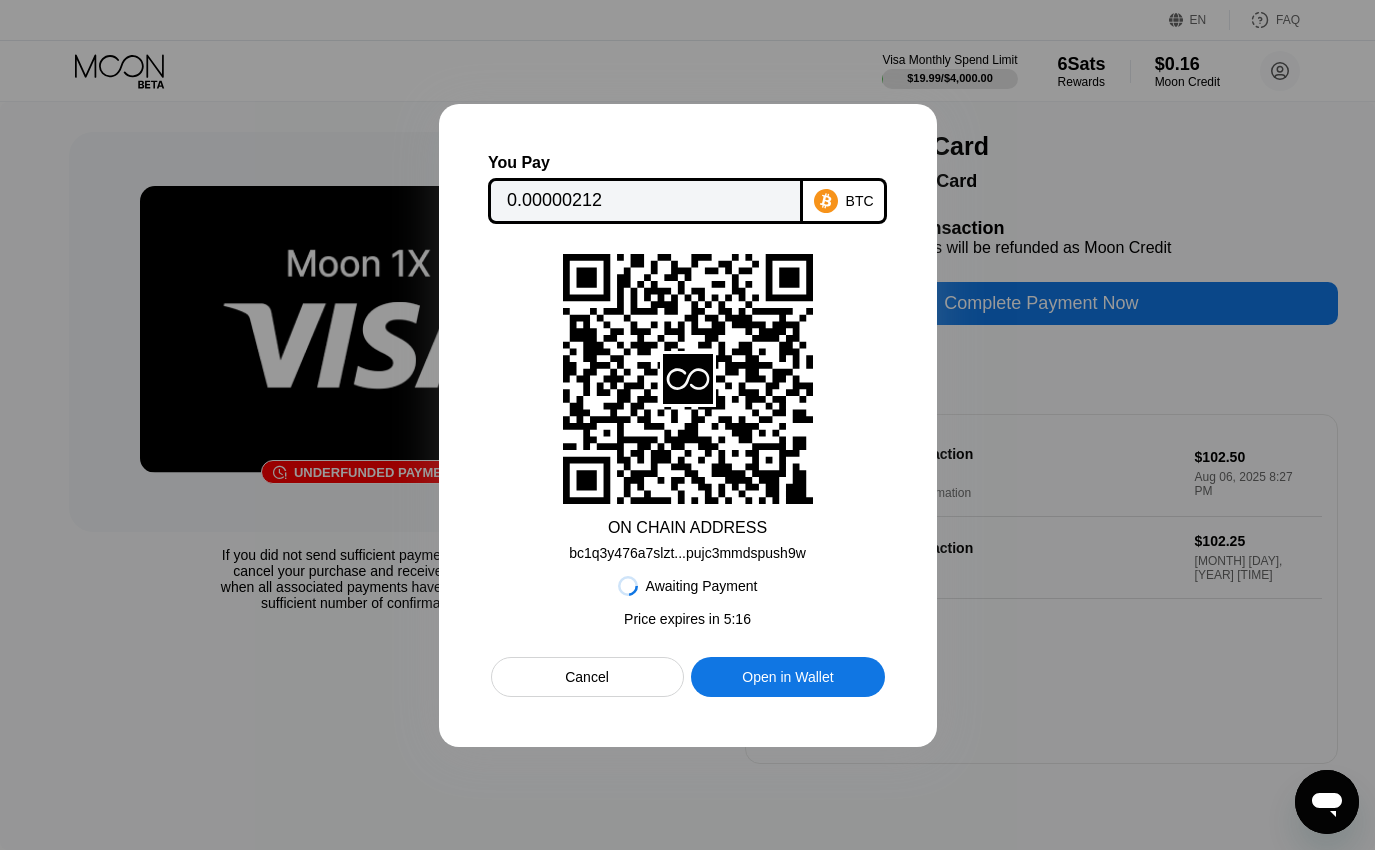 click on "Awaiting Payment Price expires in   5 : 16 Cancel Open in Wallet" at bounding box center [688, 629] 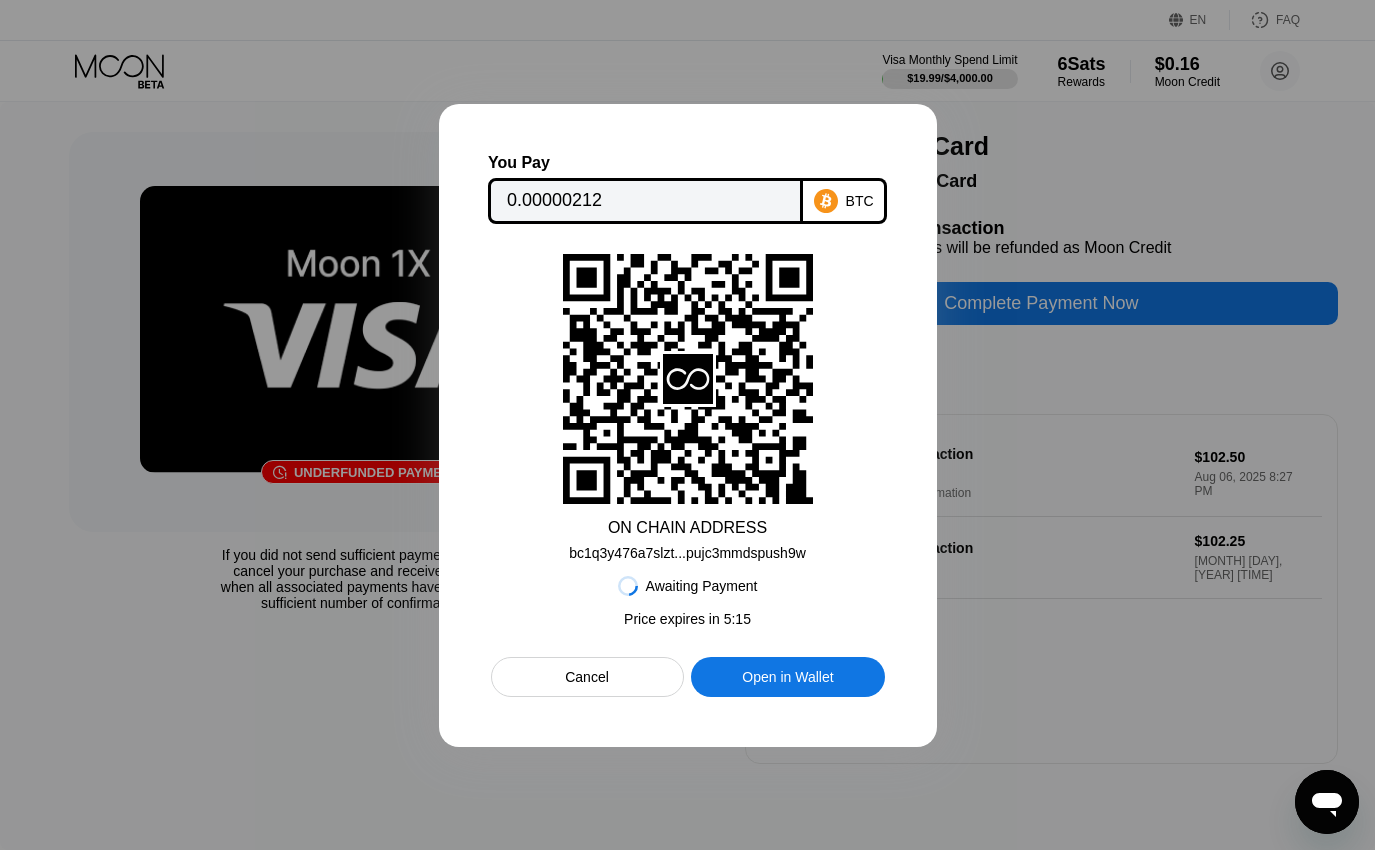 click on "bc1q3y476a7slzt...pujc3mmdspush9w" at bounding box center (687, 553) 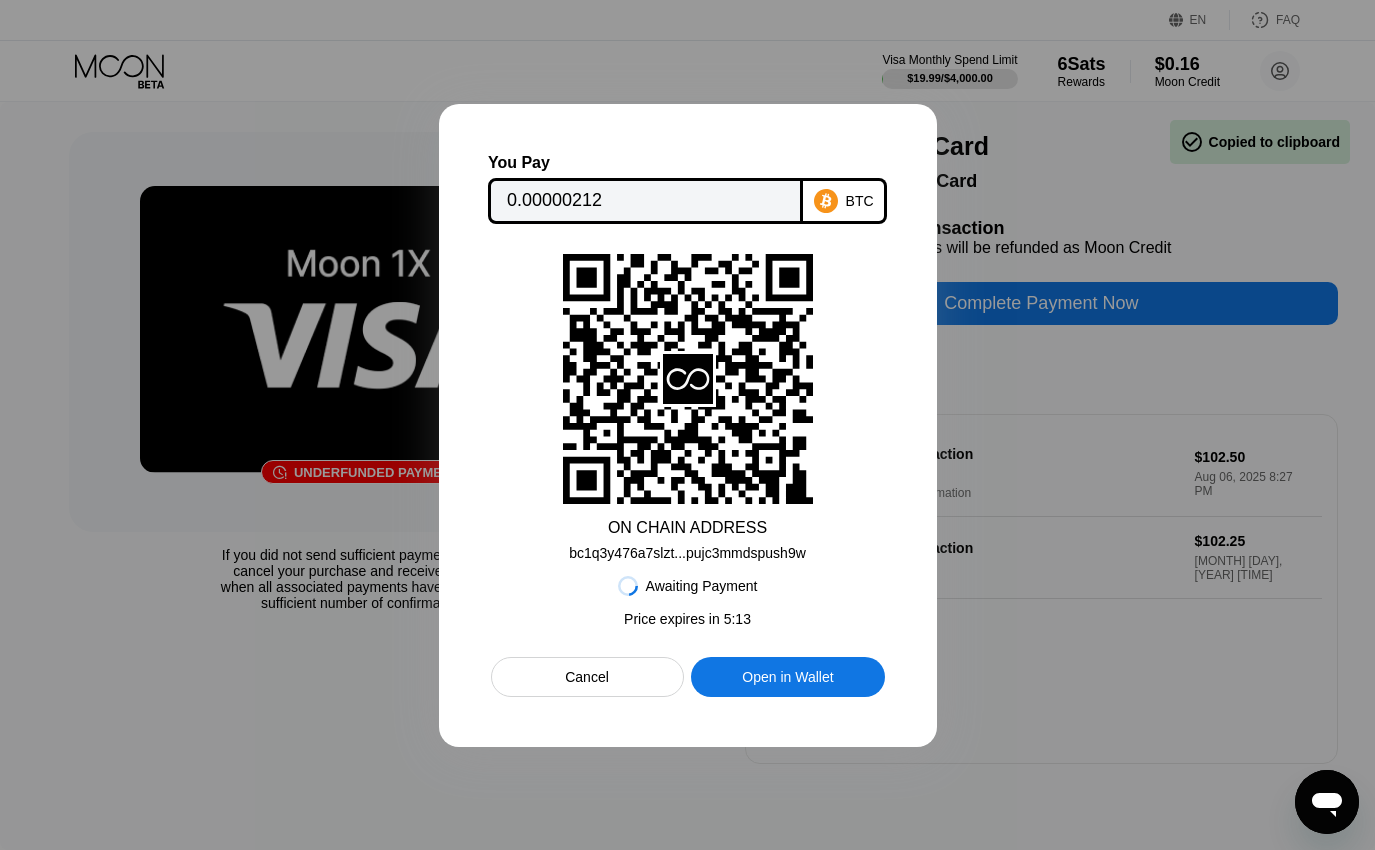 click on "0.00000212" at bounding box center (645, 201) 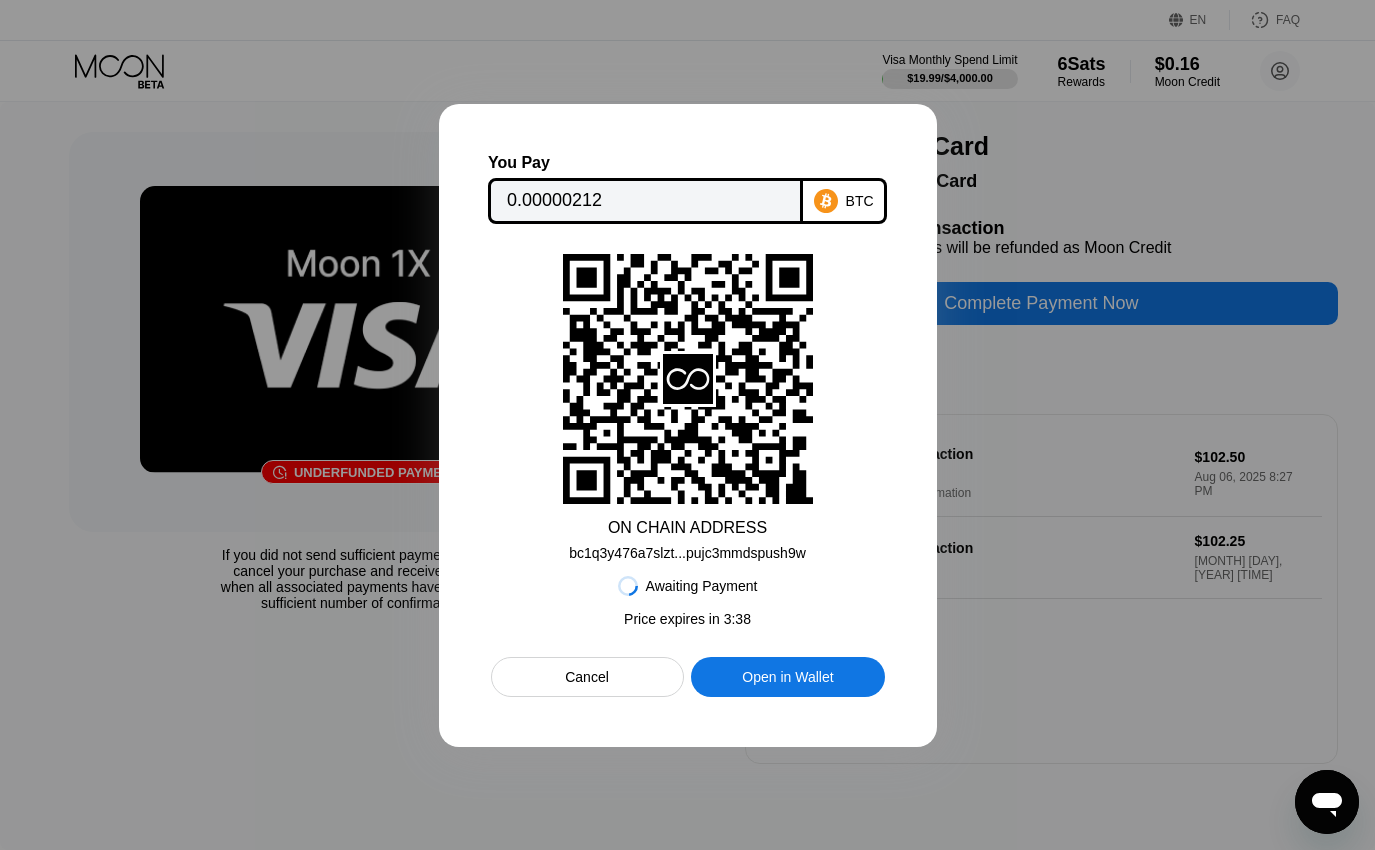 click on "Awaiting Payment Price expires in   3 : 38 Cancel Open in Wallet" at bounding box center [688, 629] 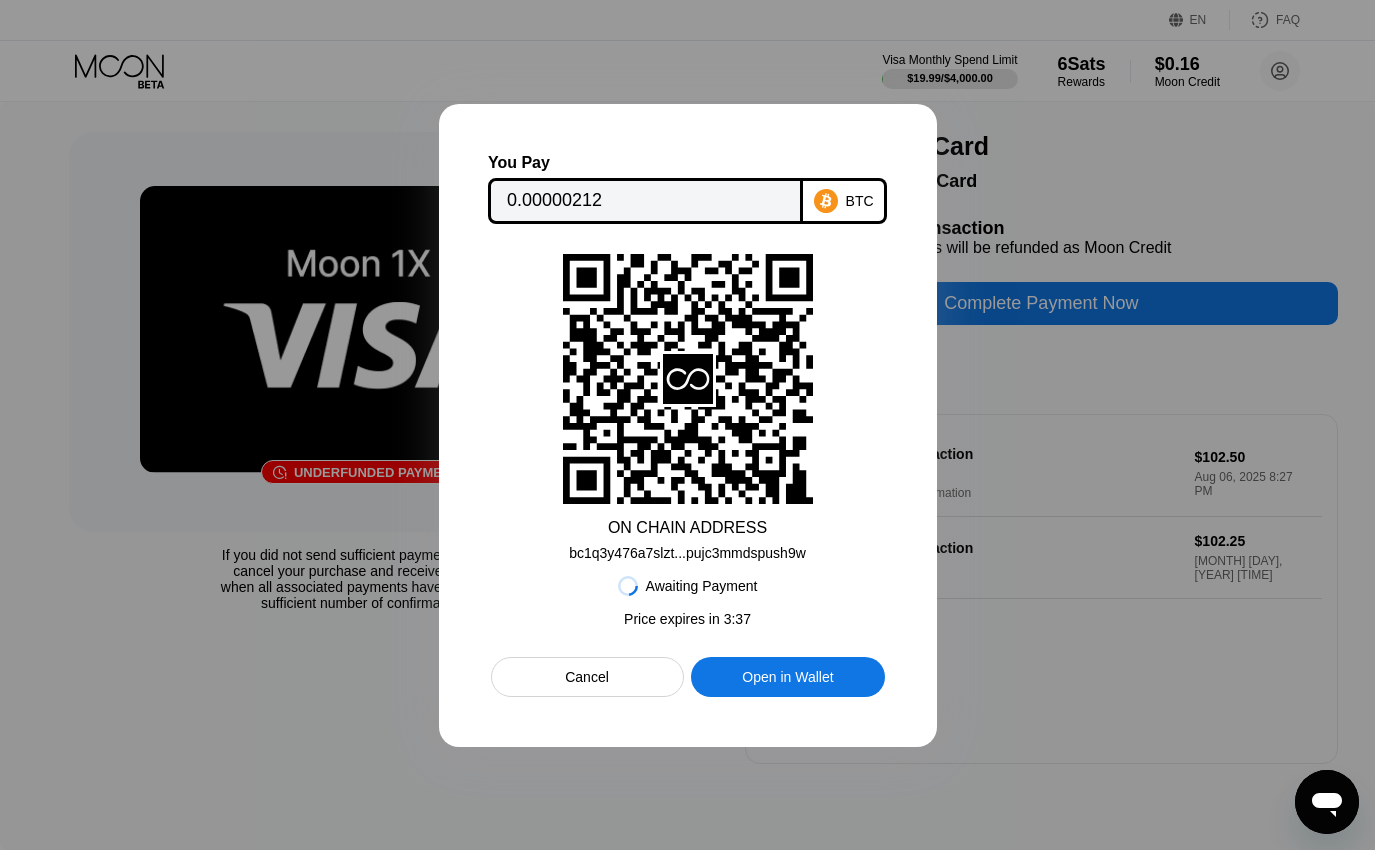 click on "bc1q3y476a7slzt...pujc3mmdspush9w" at bounding box center [687, 553] 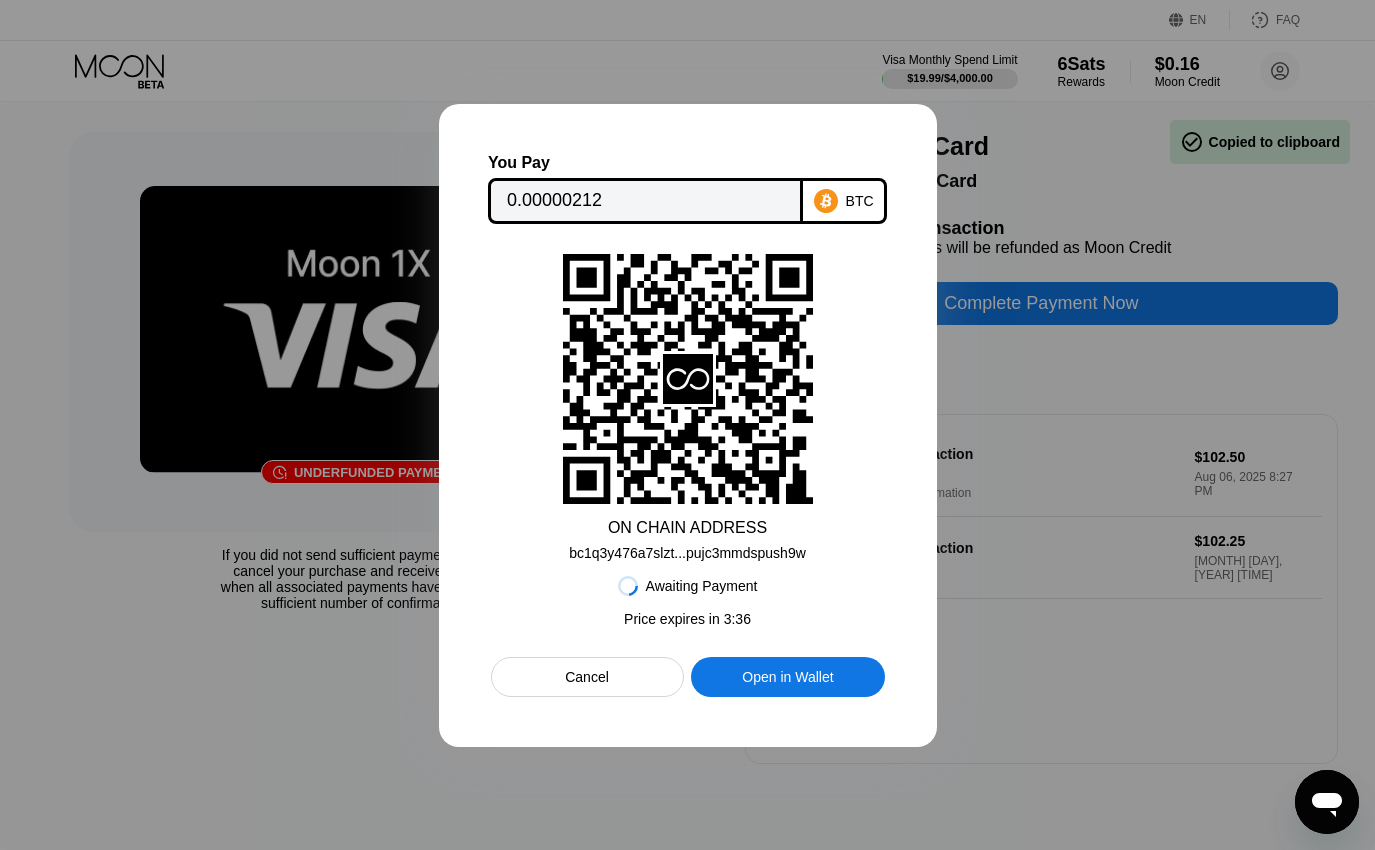 click on "0.00000212" at bounding box center [645, 201] 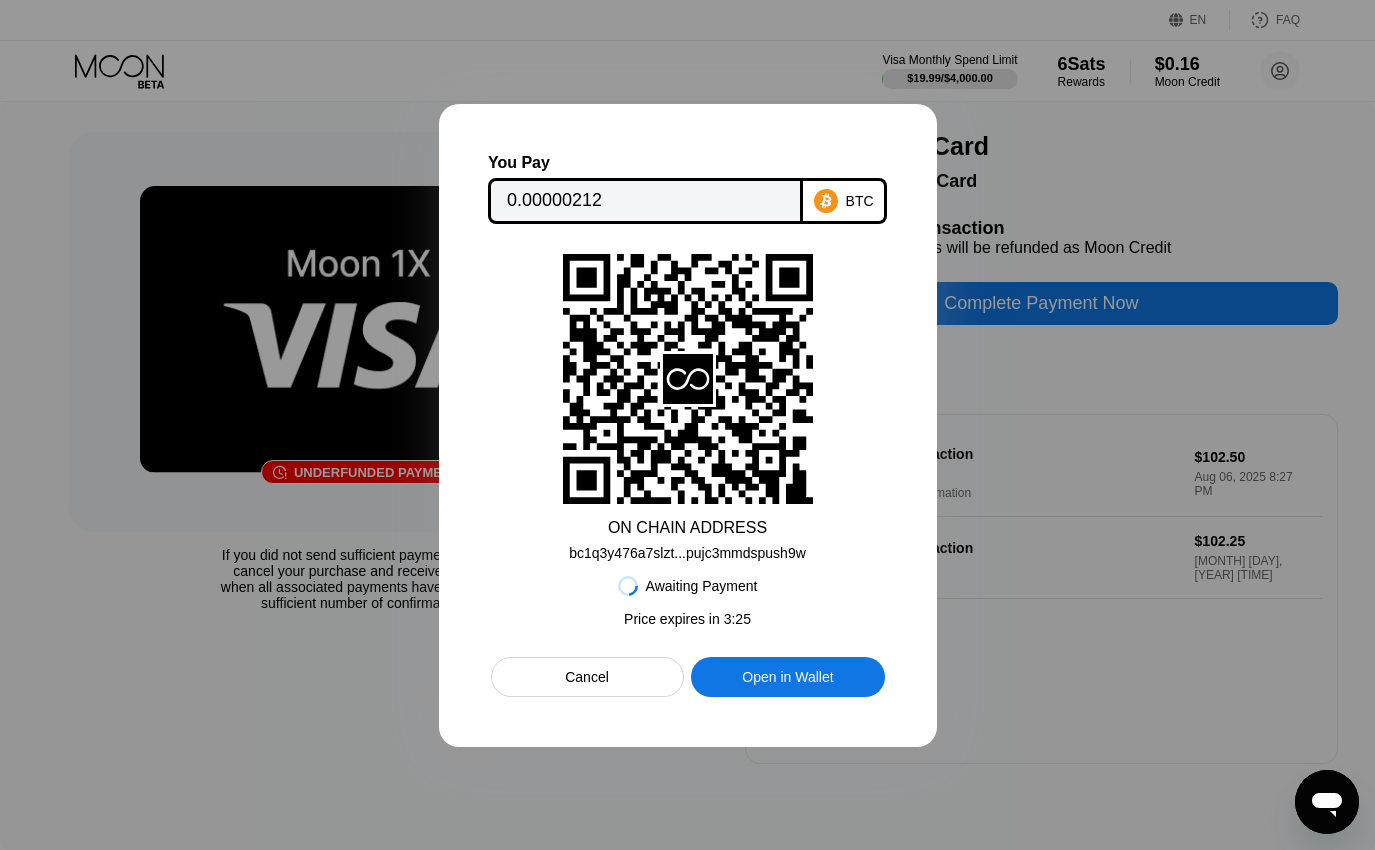click on "bc1q3y476a7slzt...pujc3mmdspush9w" at bounding box center [687, 553] 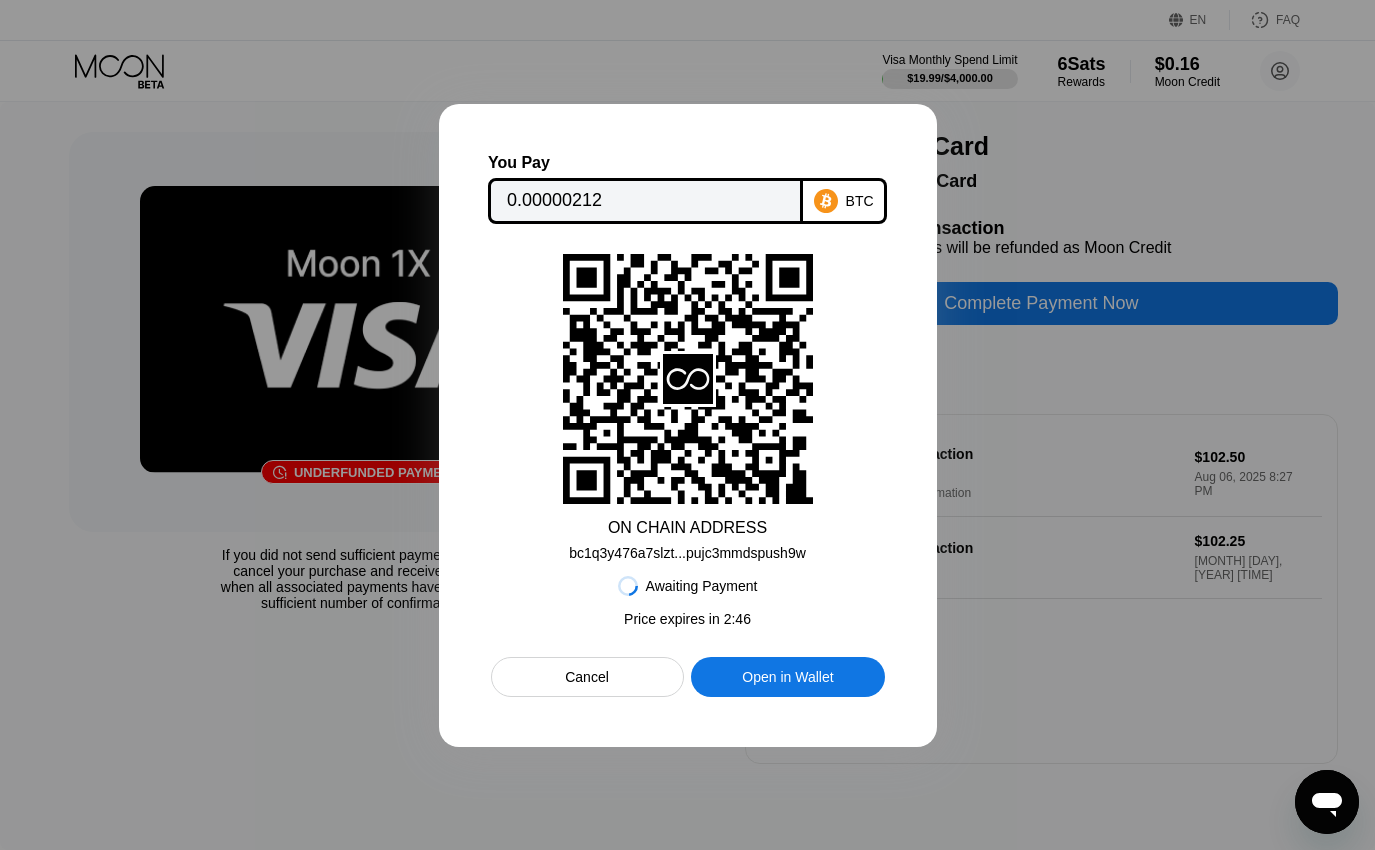 click on "ON CHAIN   ADDRESS bc1q3y476a7slzt...pujc3mmdspush9w" at bounding box center [688, 407] 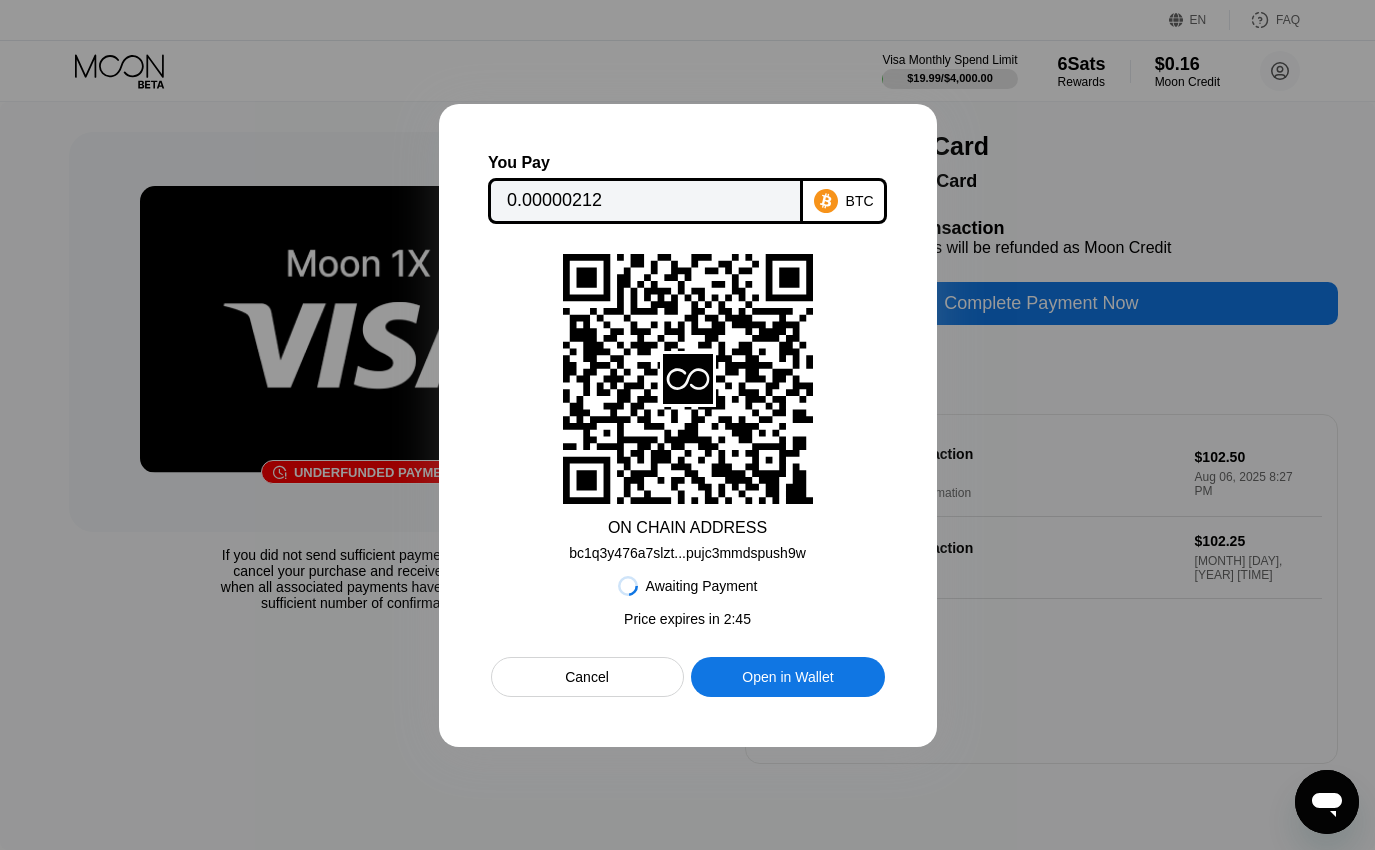 click on "bc1q3y476a7slzt...pujc3mmdspush9w" at bounding box center (687, 553) 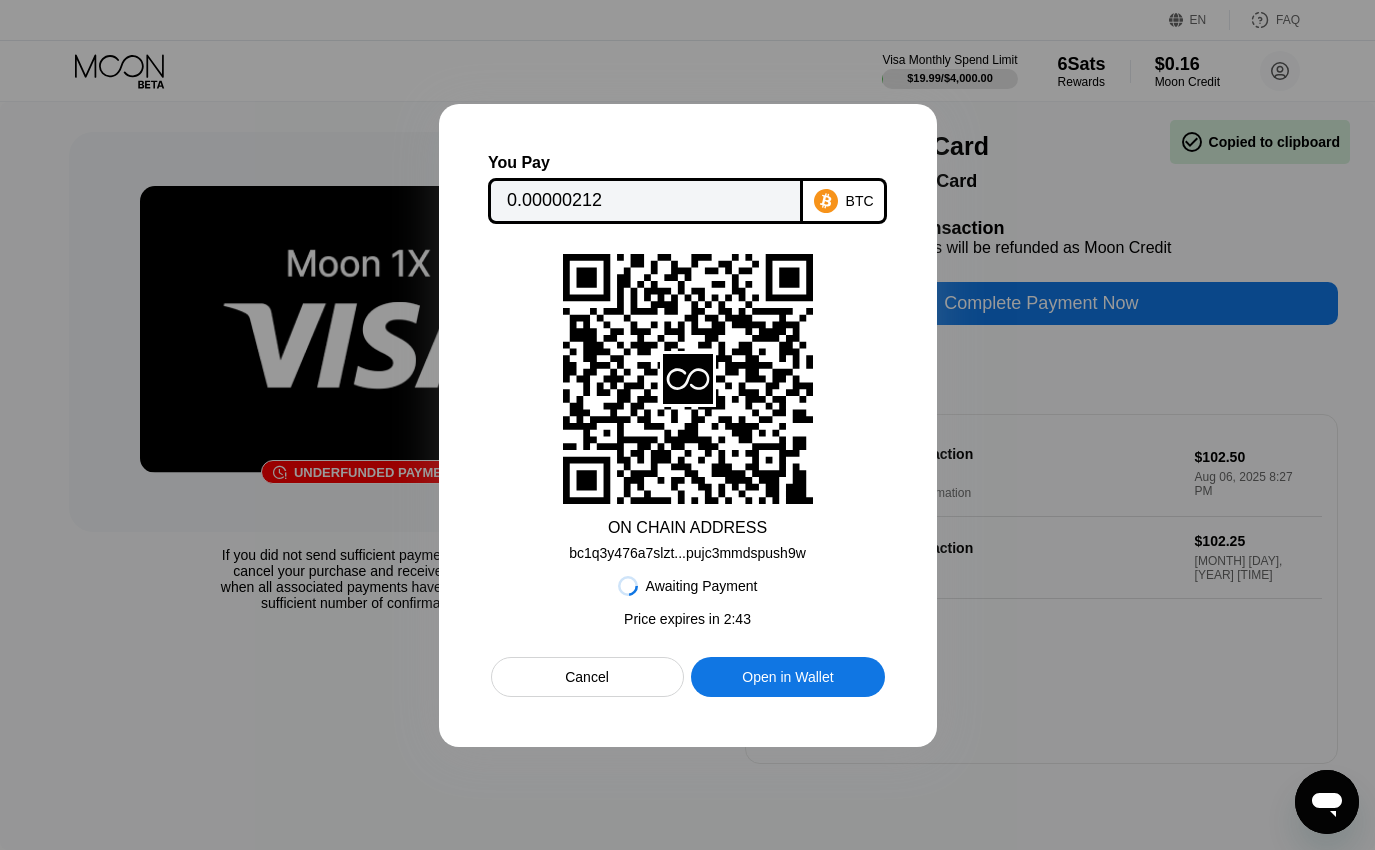 click on "0.00000212" at bounding box center [645, 201] 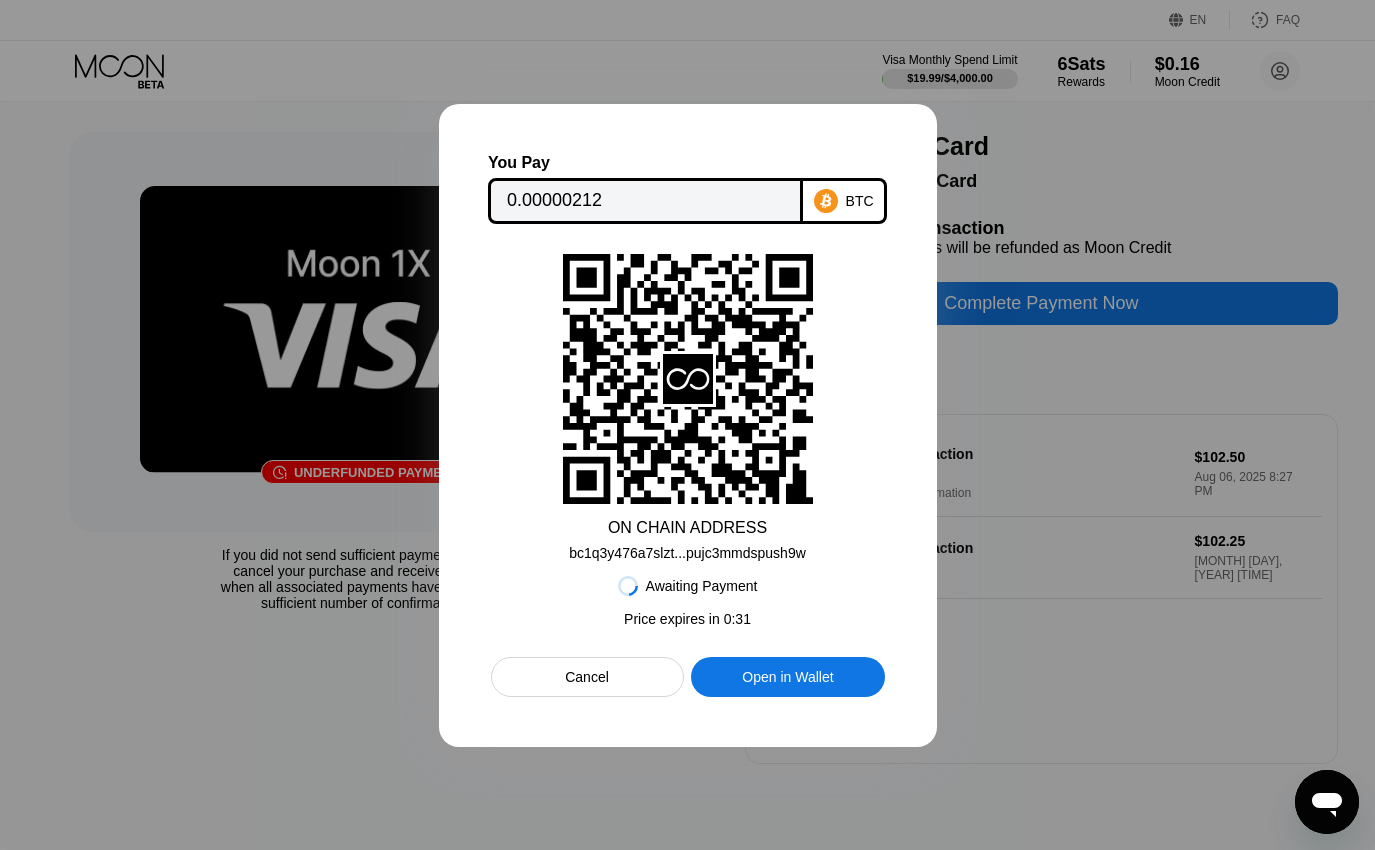 drag, startPoint x: 450, startPoint y: 232, endPoint x: 543, endPoint y: 288, distance: 108.55874 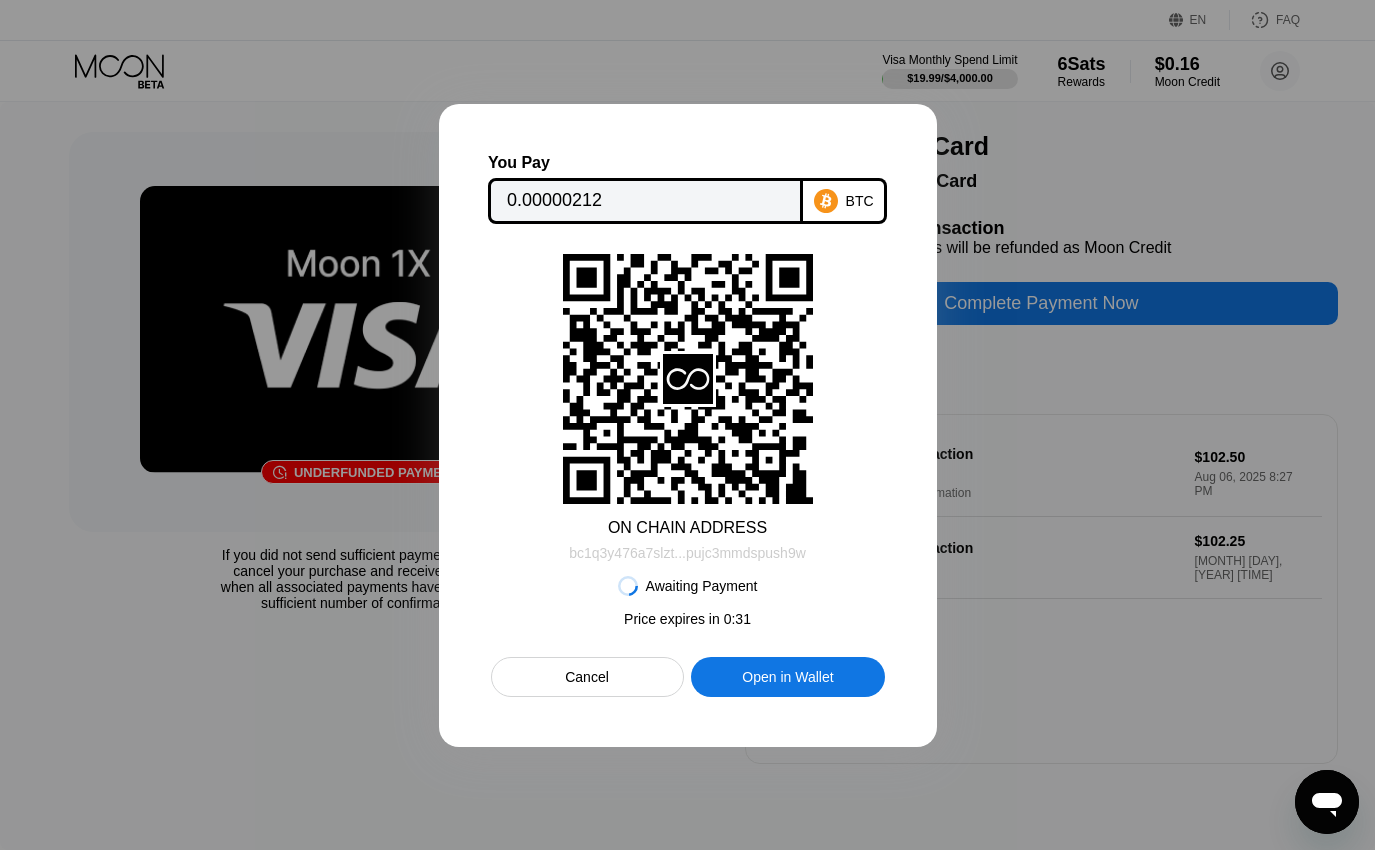 click on "bc1q3y476a7slzt...pujc3mmdspush9w" at bounding box center [687, 553] 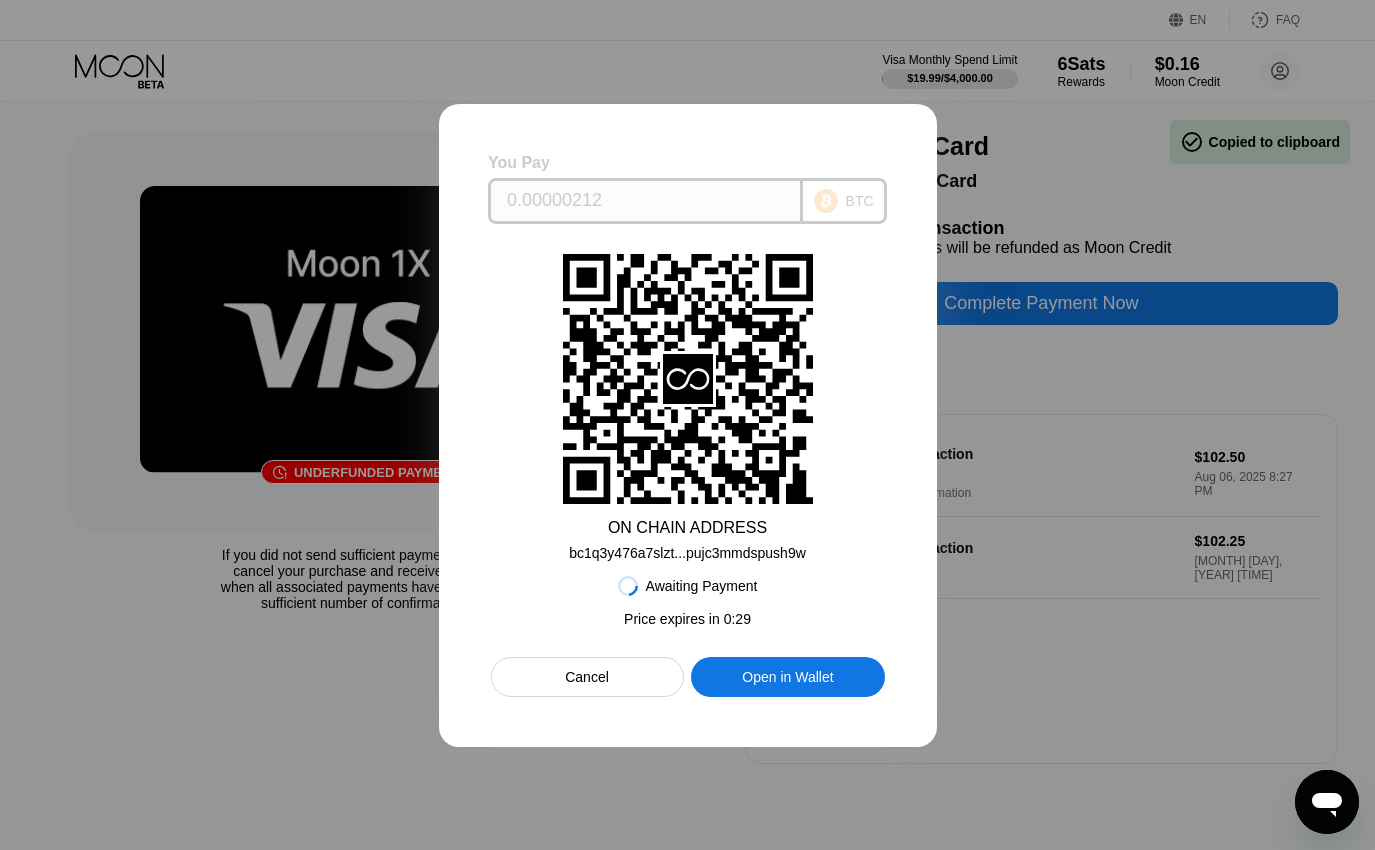 click on "0.00000212" at bounding box center (645, 201) 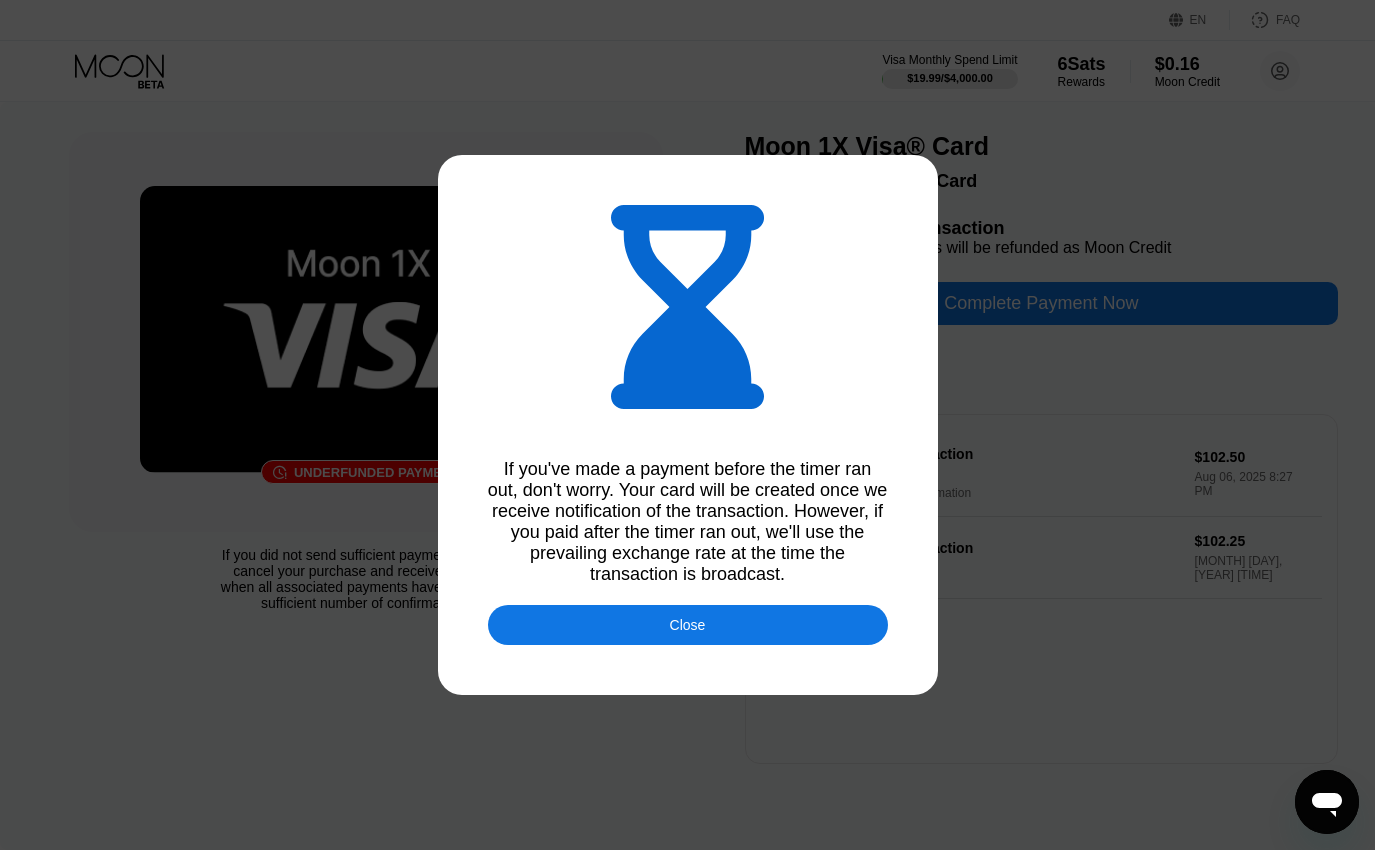 click at bounding box center [696, 425] 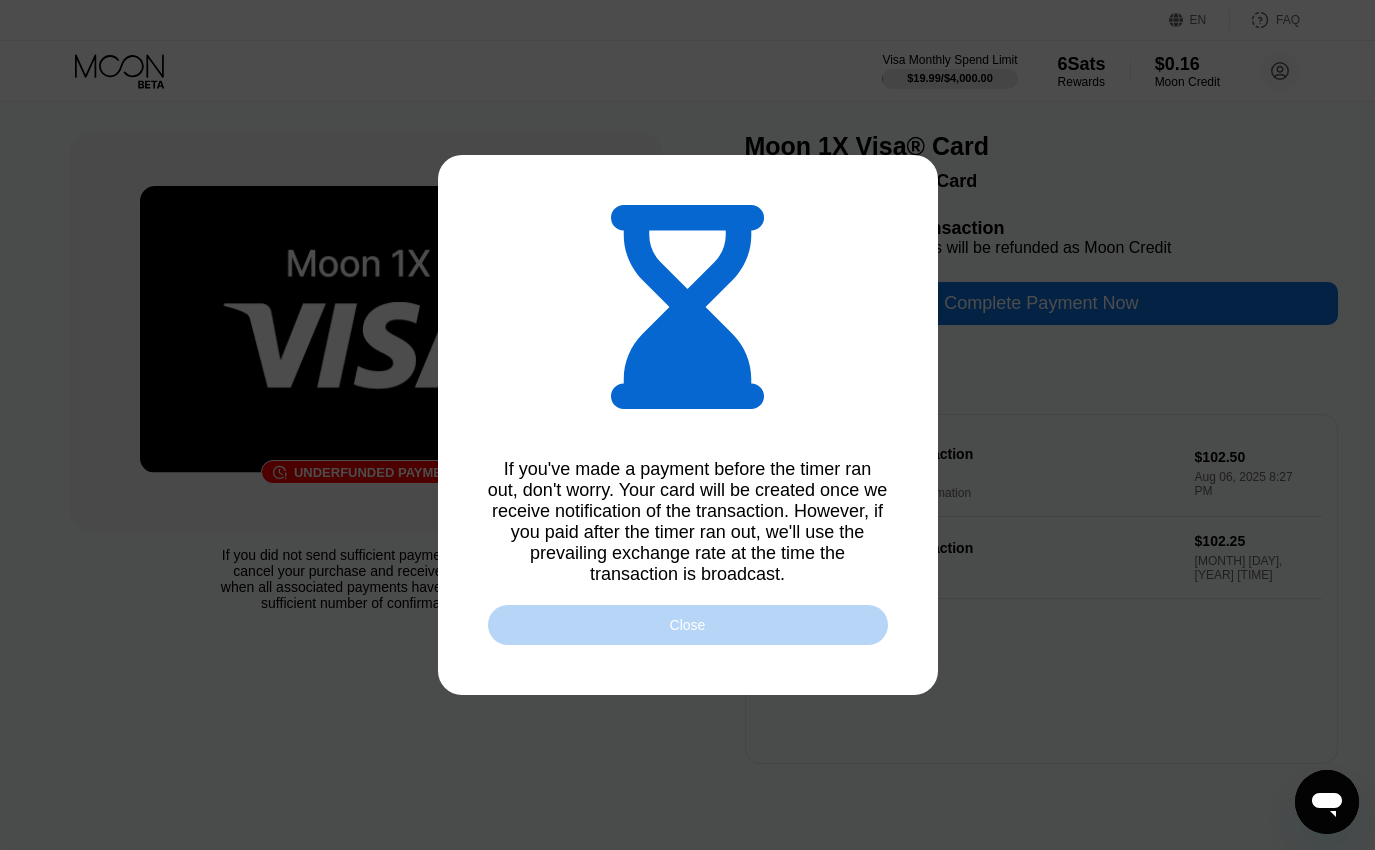 click on "Close" at bounding box center [688, 625] 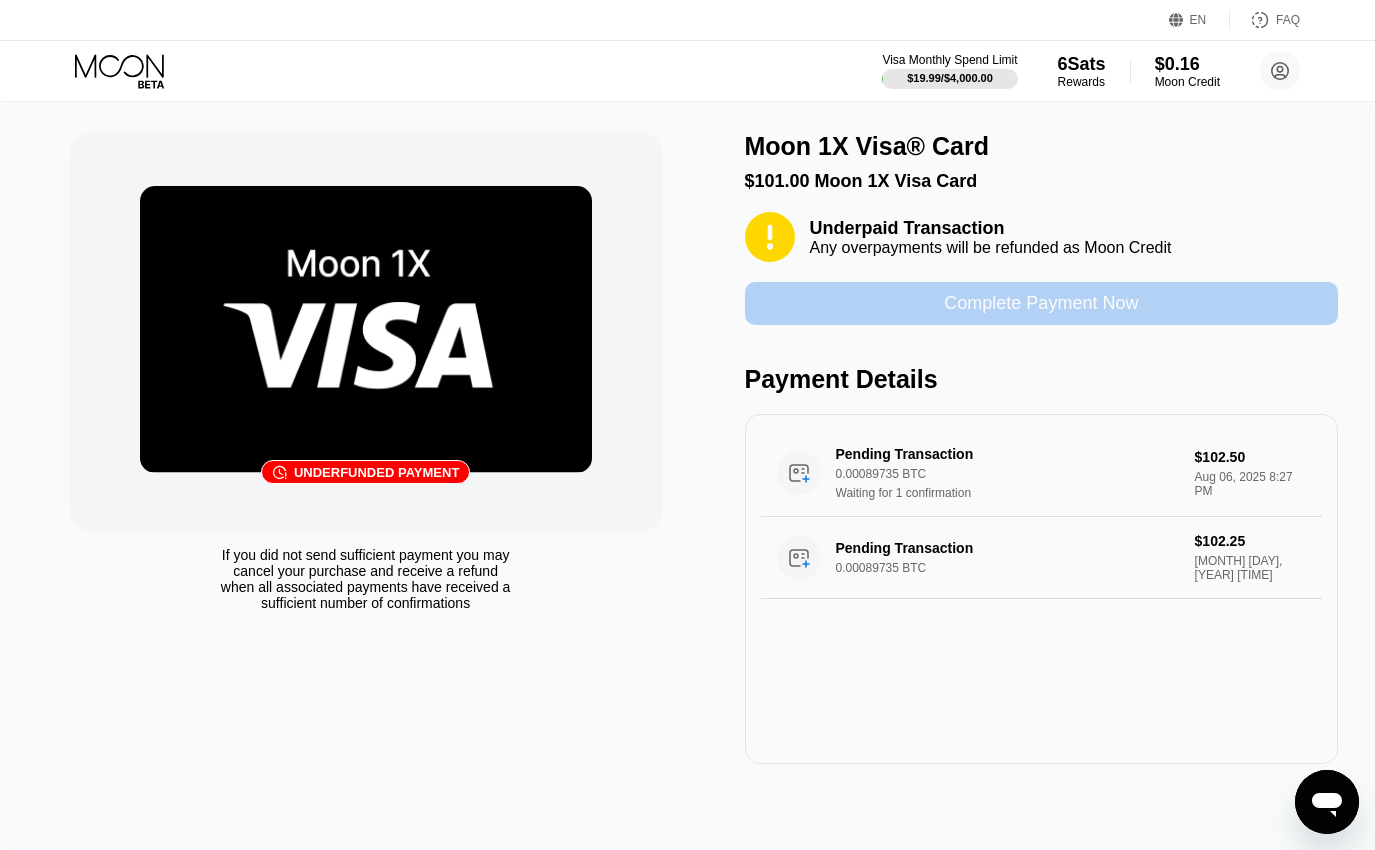 click on "Complete Payment Now" at bounding box center (1042, 303) 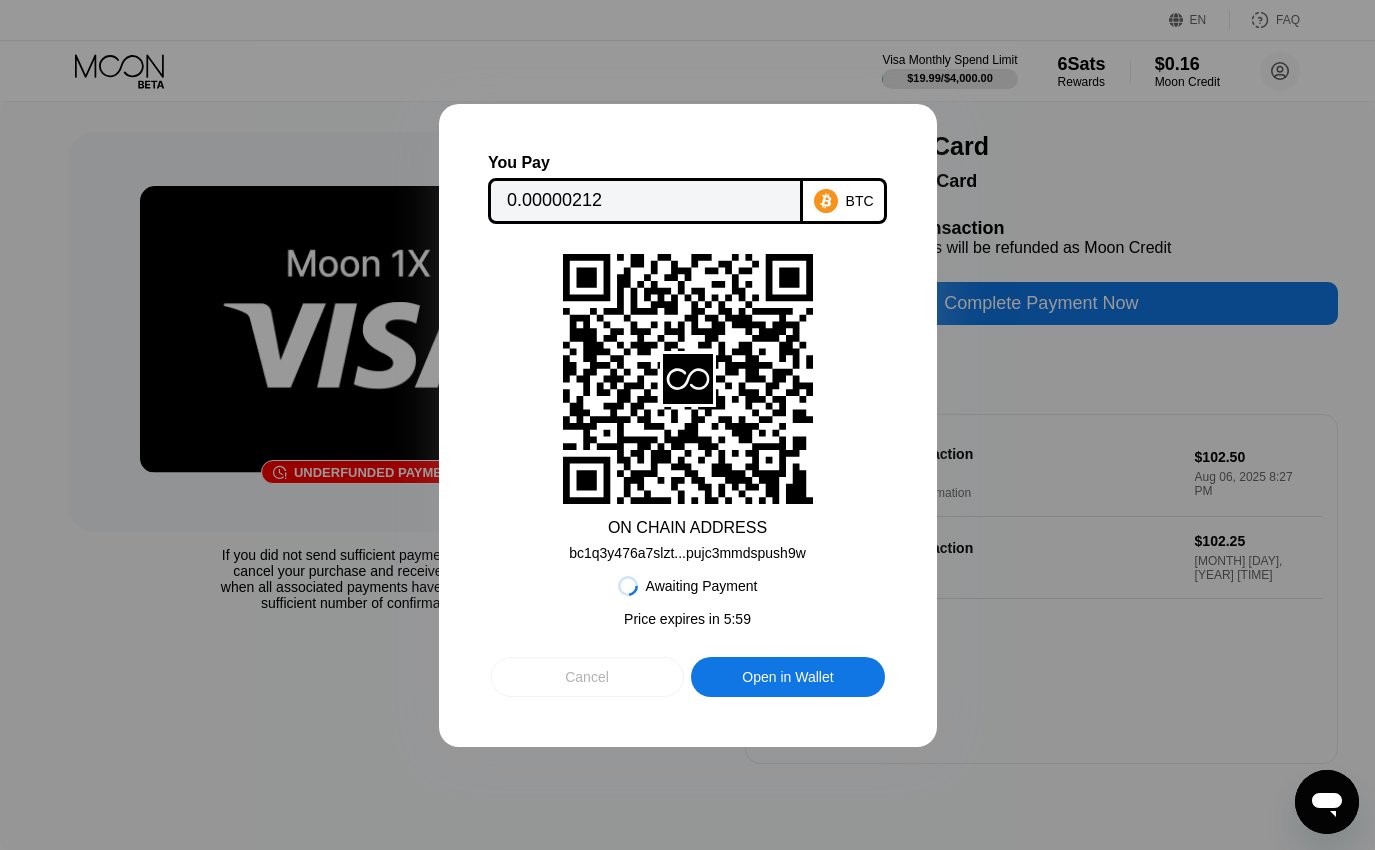 click on "Cancel" at bounding box center [587, 677] 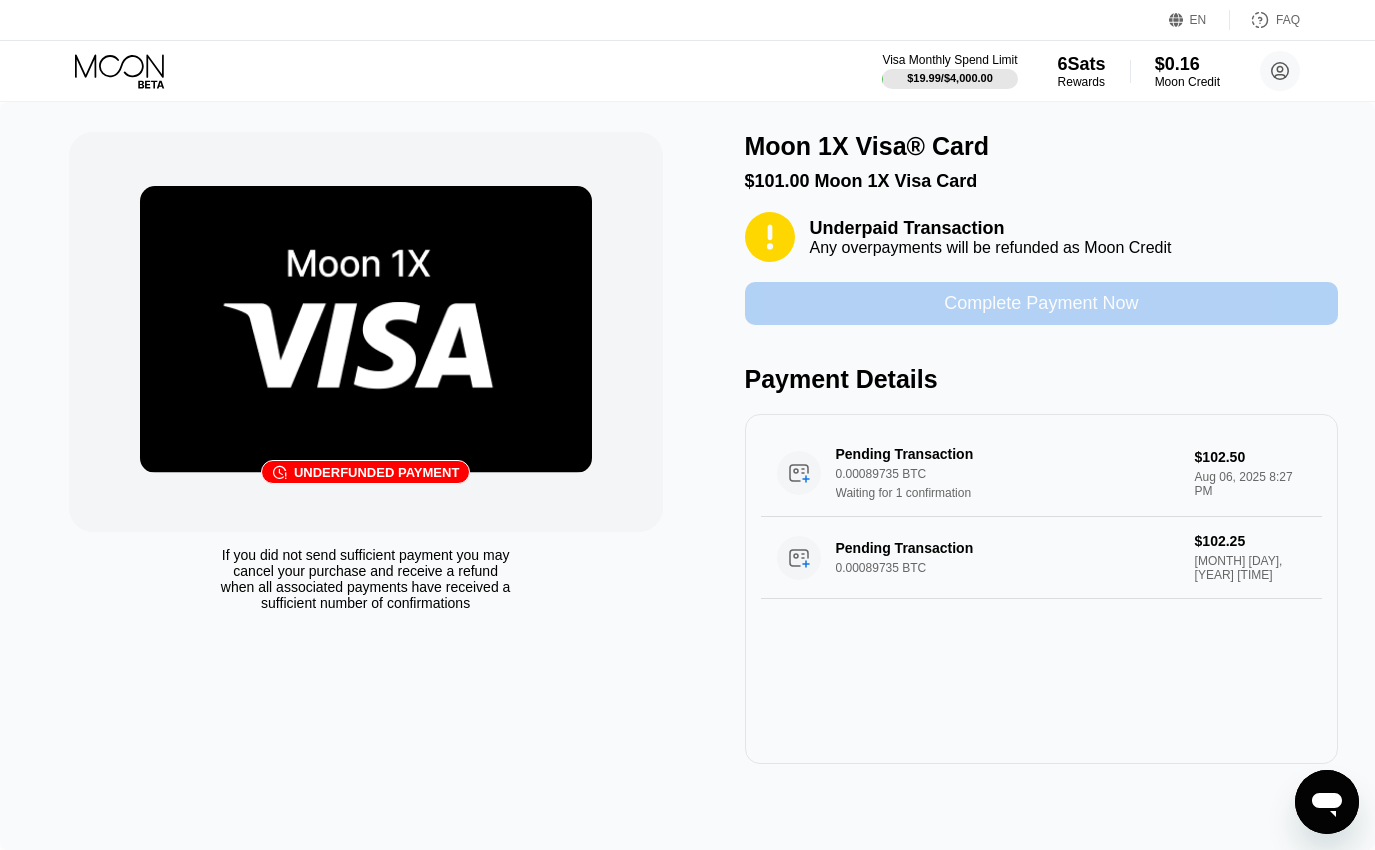 click on "Complete Payment Now" at bounding box center (1042, 303) 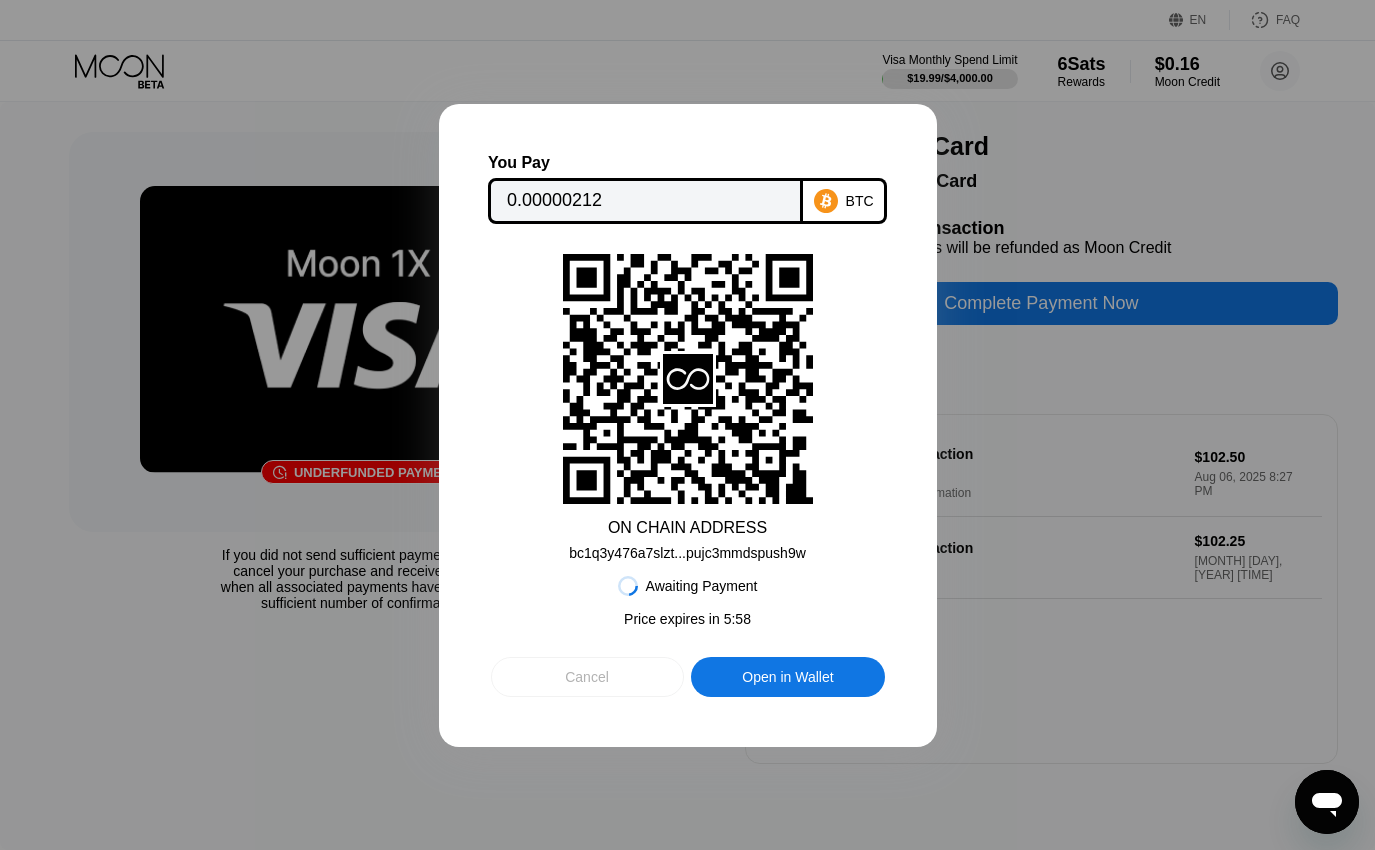 click on "Cancel" at bounding box center (587, 677) 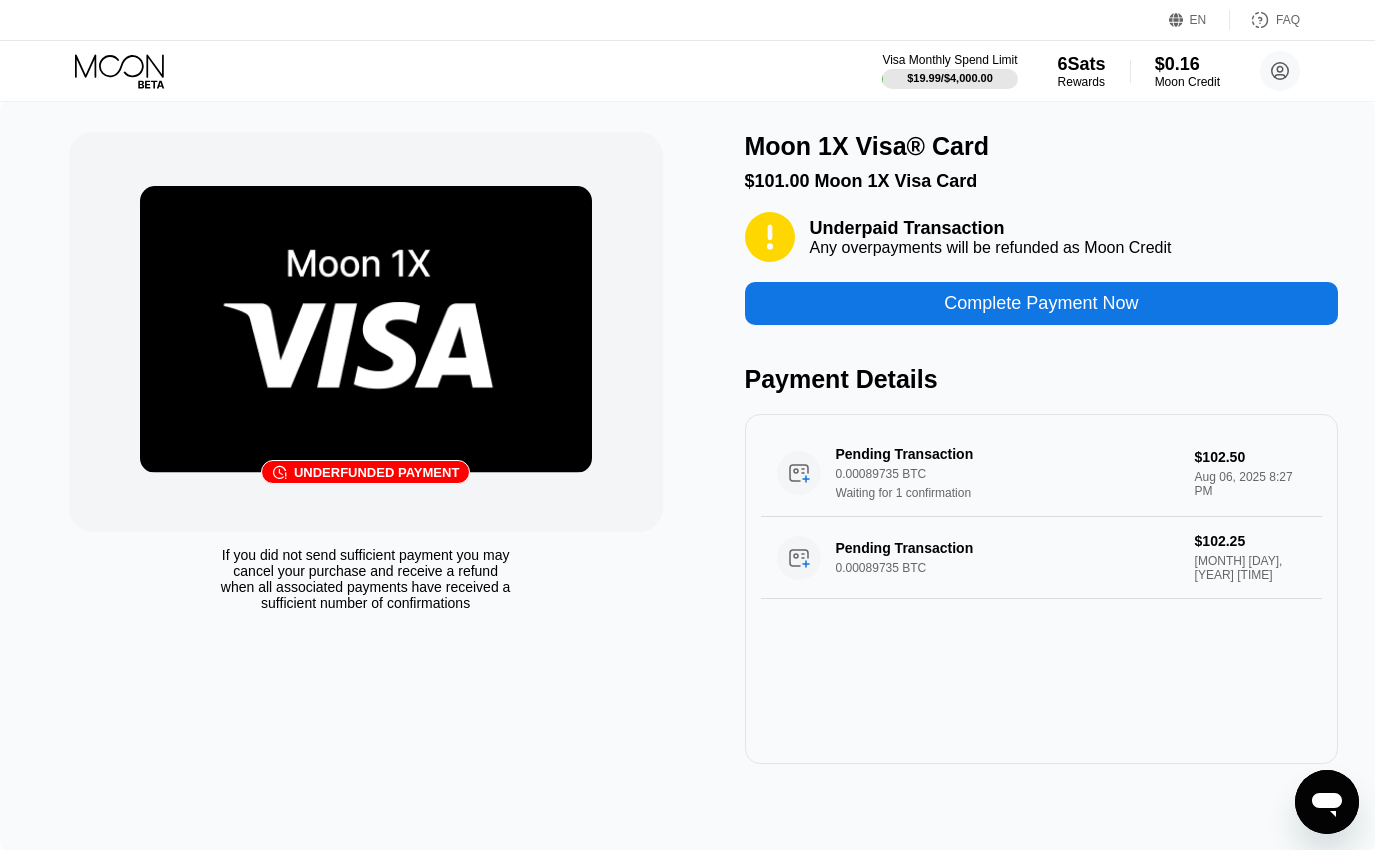 click on "Complete Payment Now" at bounding box center (1042, 303) 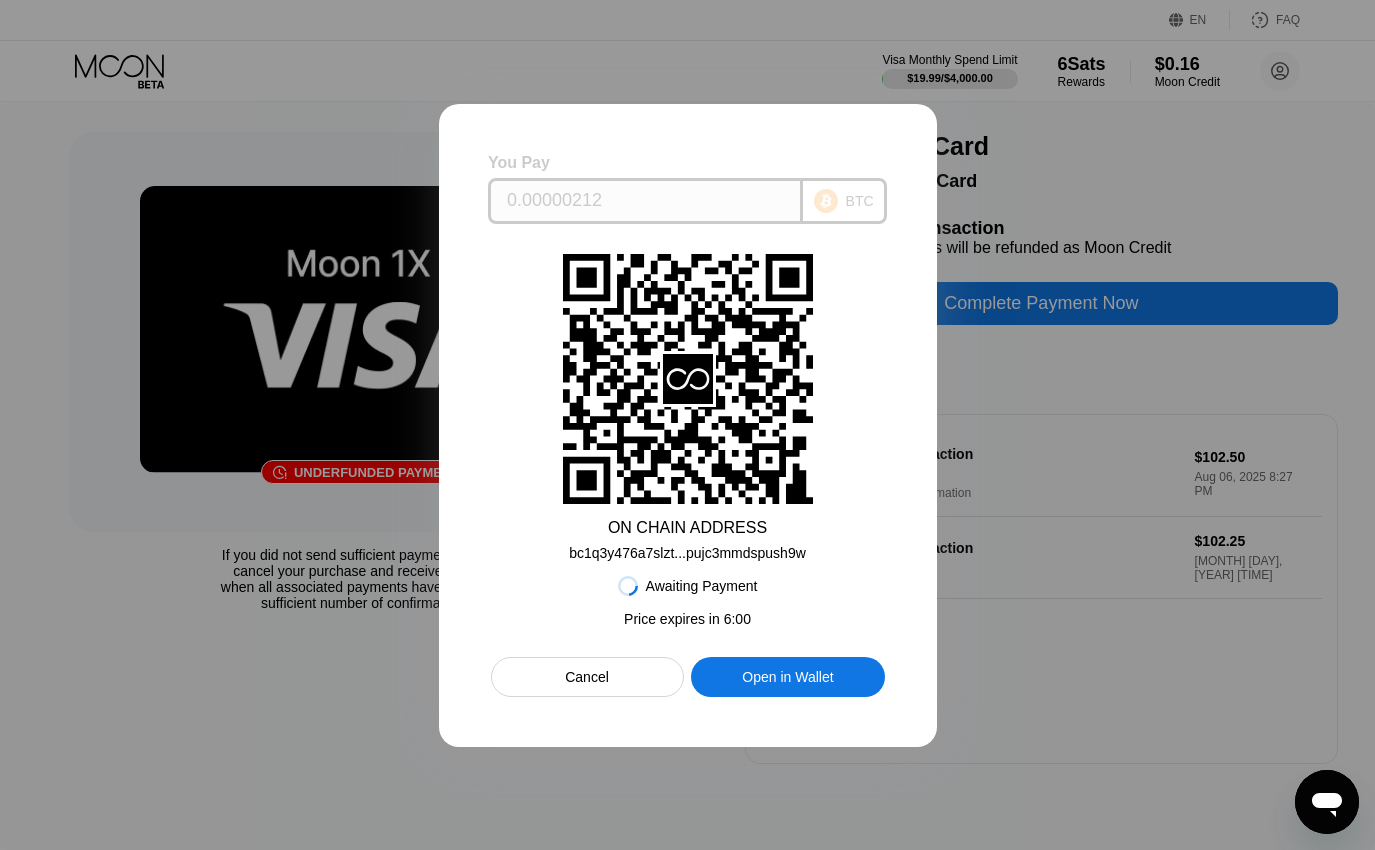 click on "BTC" at bounding box center [860, 201] 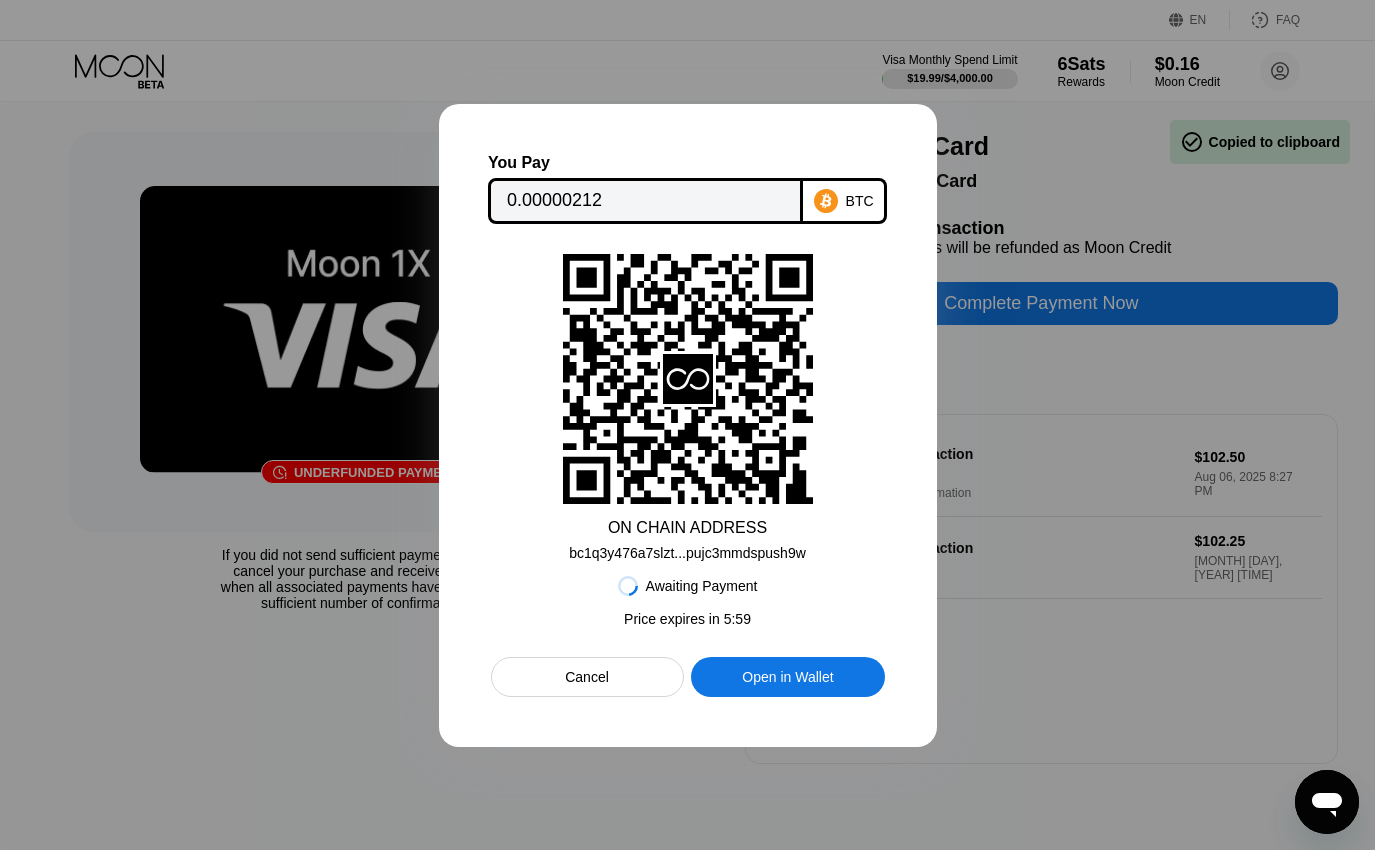 click at bounding box center (687, 425) 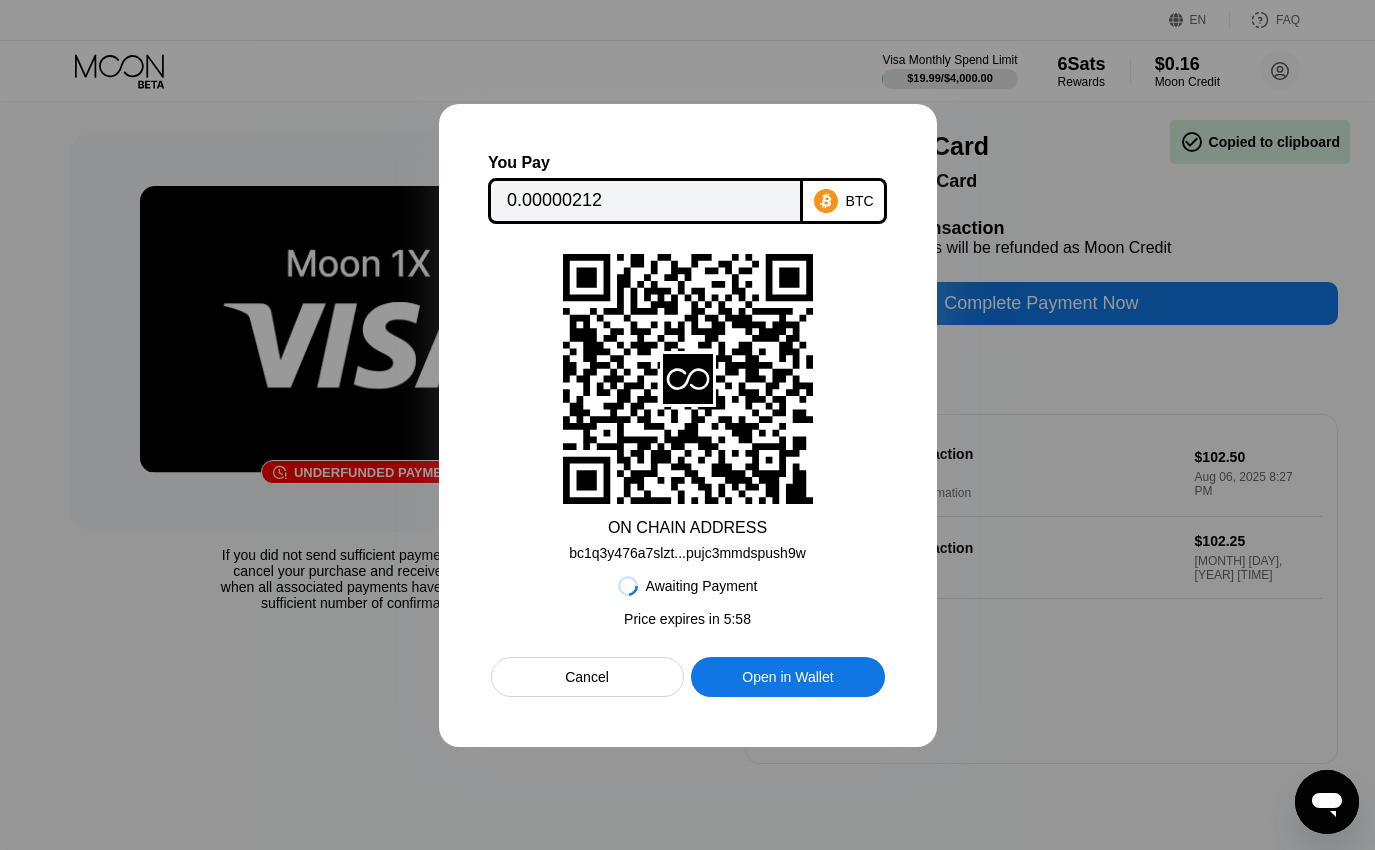 click on "Cancel" at bounding box center [587, 677] 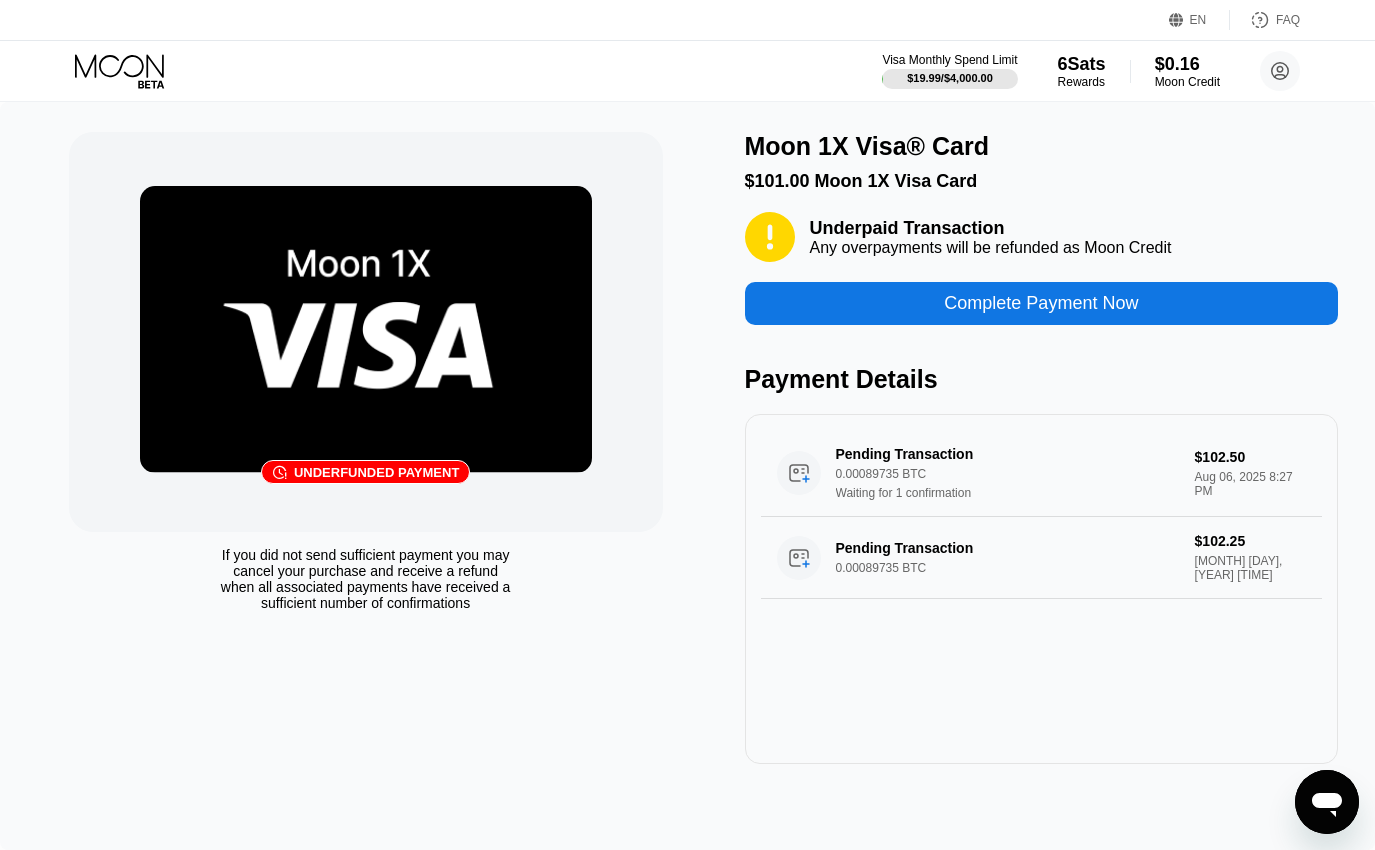 click on "Complete Payment Now" at bounding box center (1041, 303) 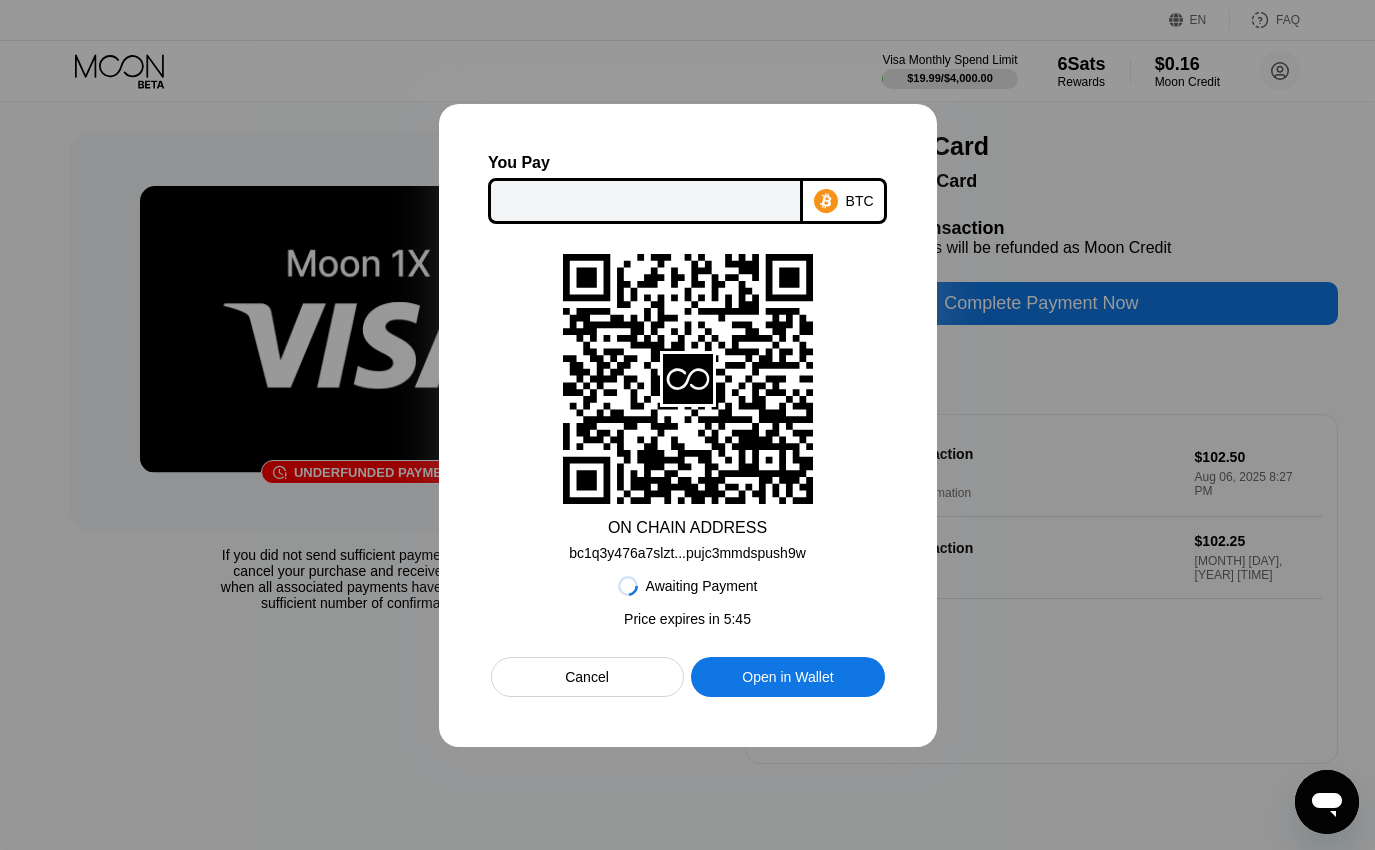 click on "bc1q3y476a7slzt...pujc3mmdspush9w" at bounding box center [687, 553] 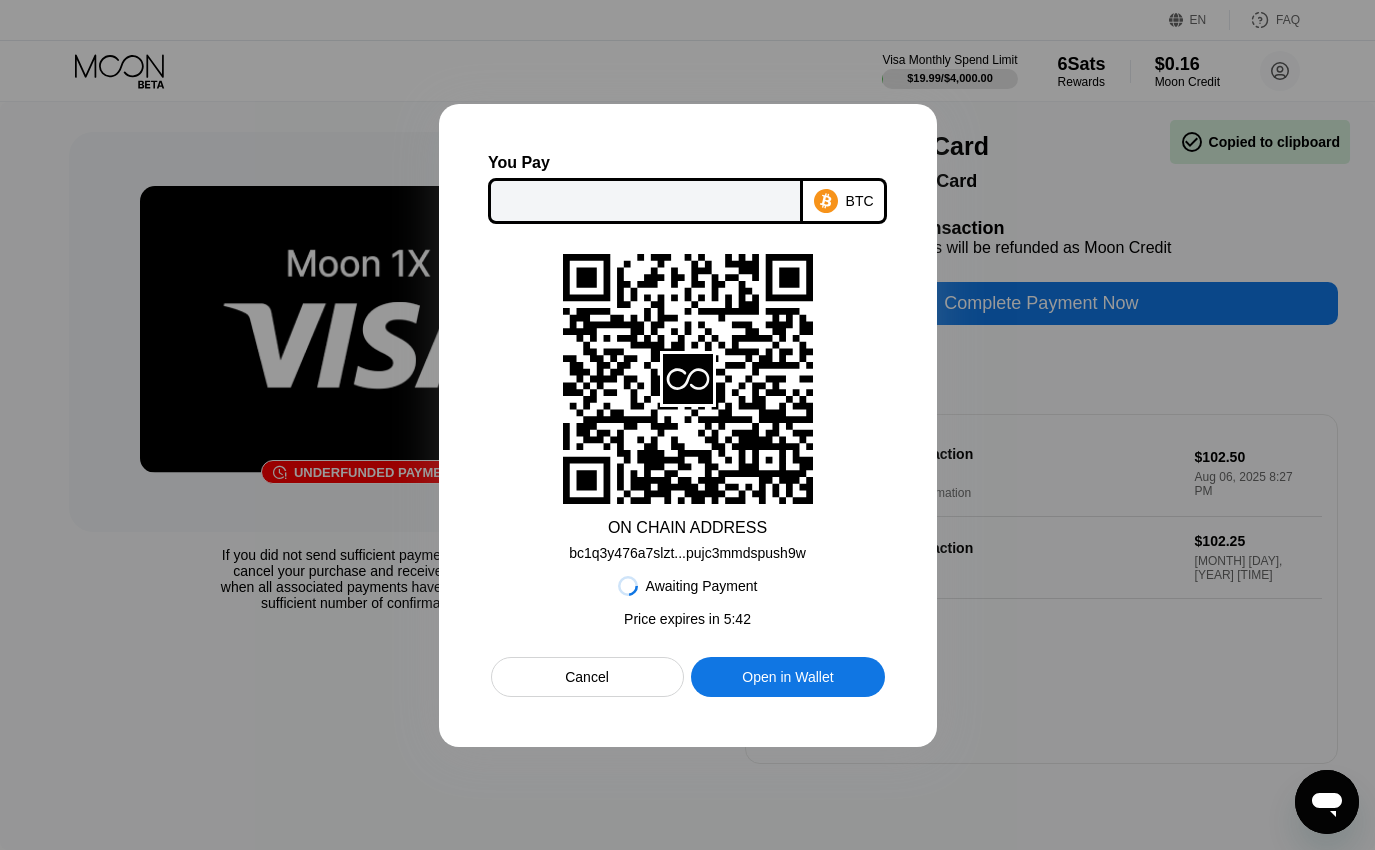 click at bounding box center [645, 201] 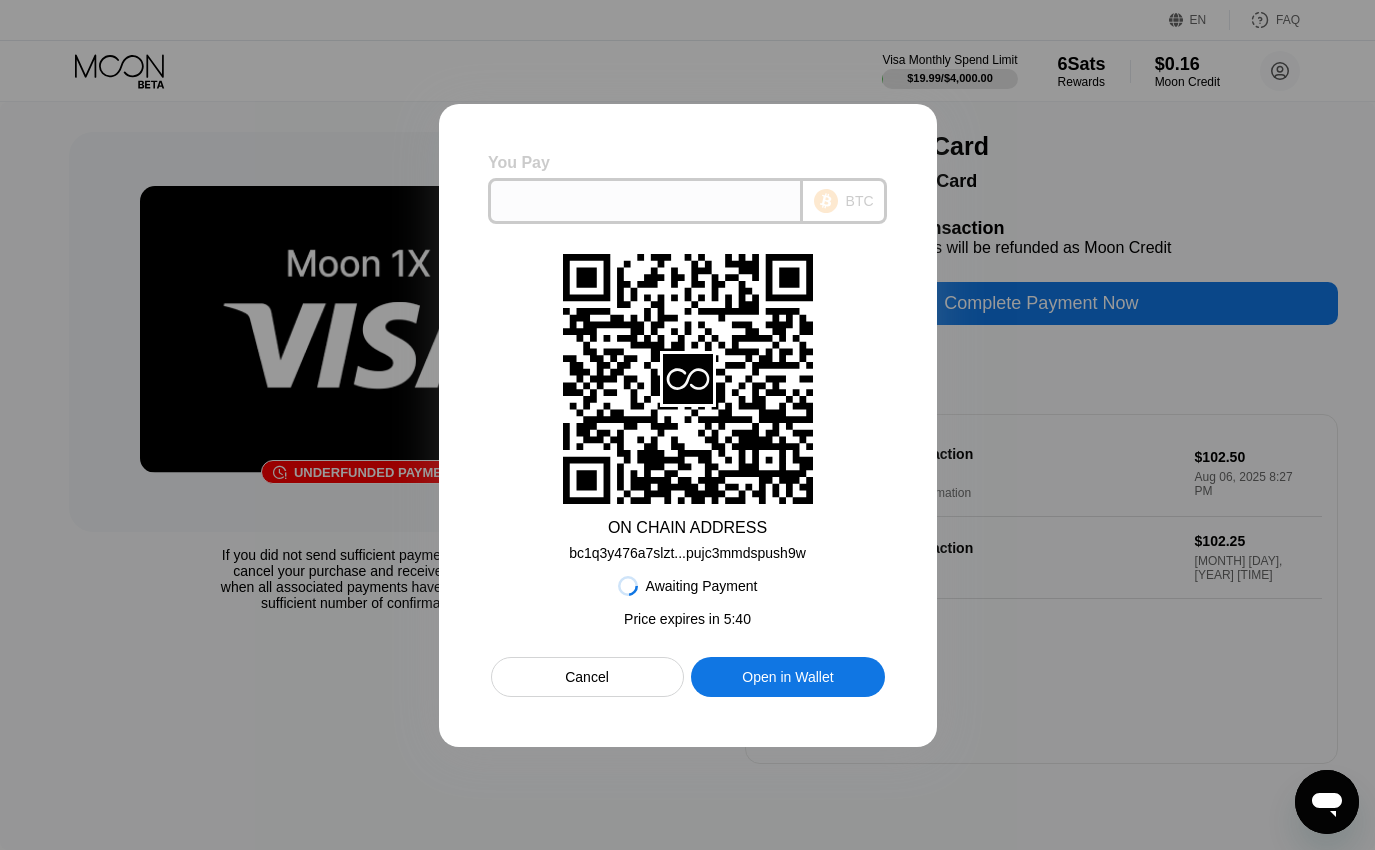 drag, startPoint x: 549, startPoint y: 204, endPoint x: 587, endPoint y: 173, distance: 49.0408 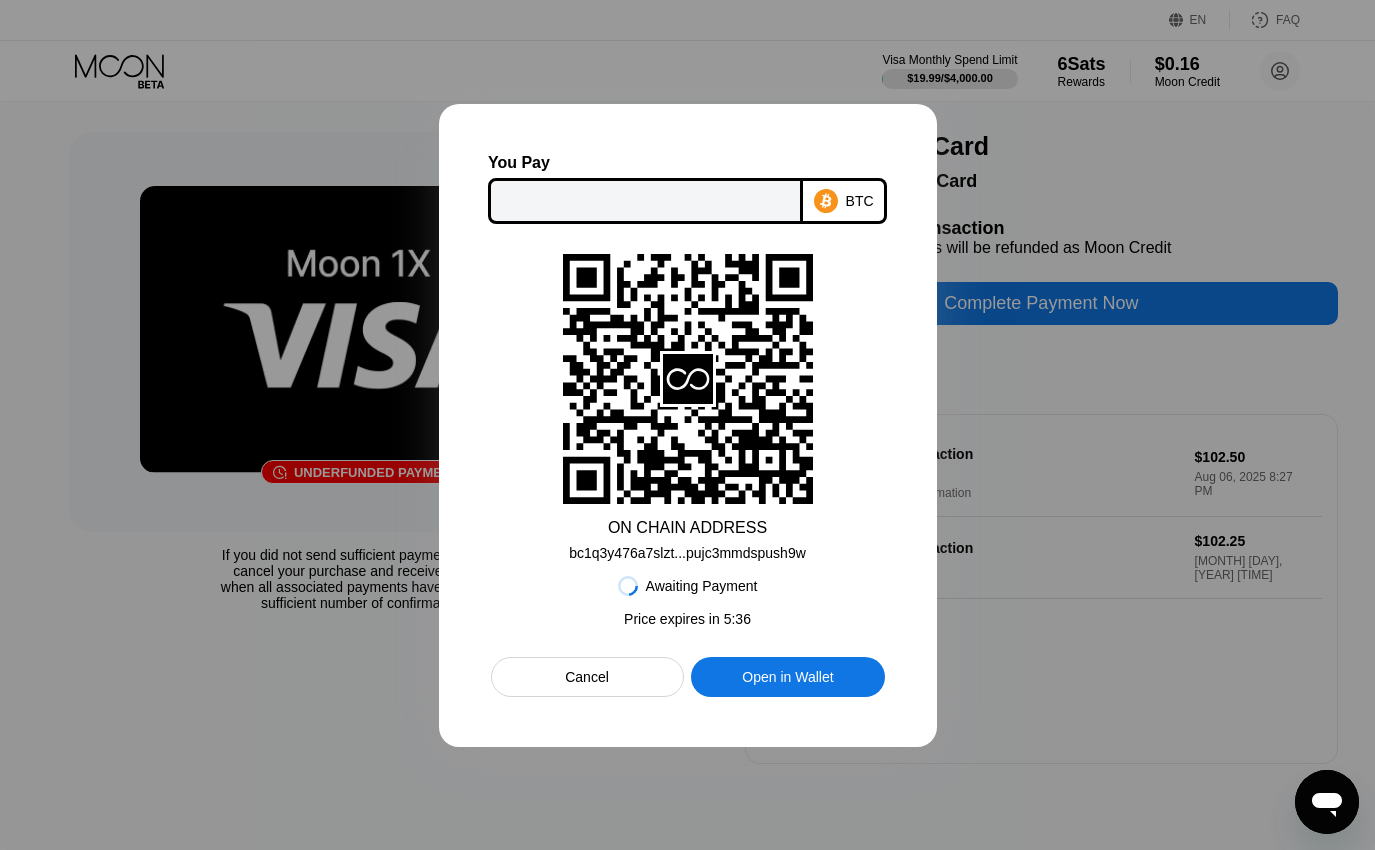 click on "Awaiting Payment Price expires in   5 : 36 Cancel Open in Wallet" at bounding box center (688, 629) 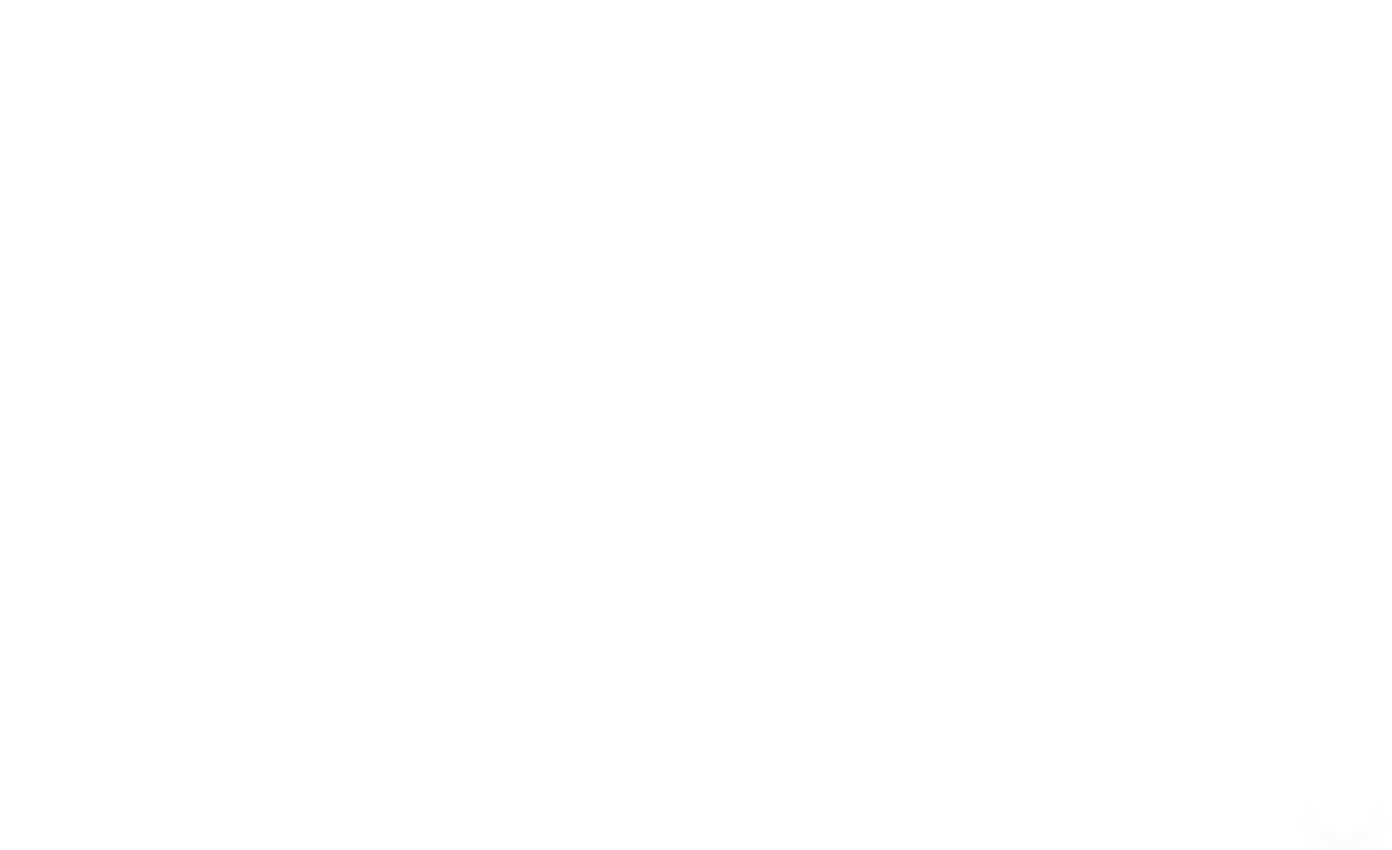 scroll, scrollTop: 0, scrollLeft: 0, axis: both 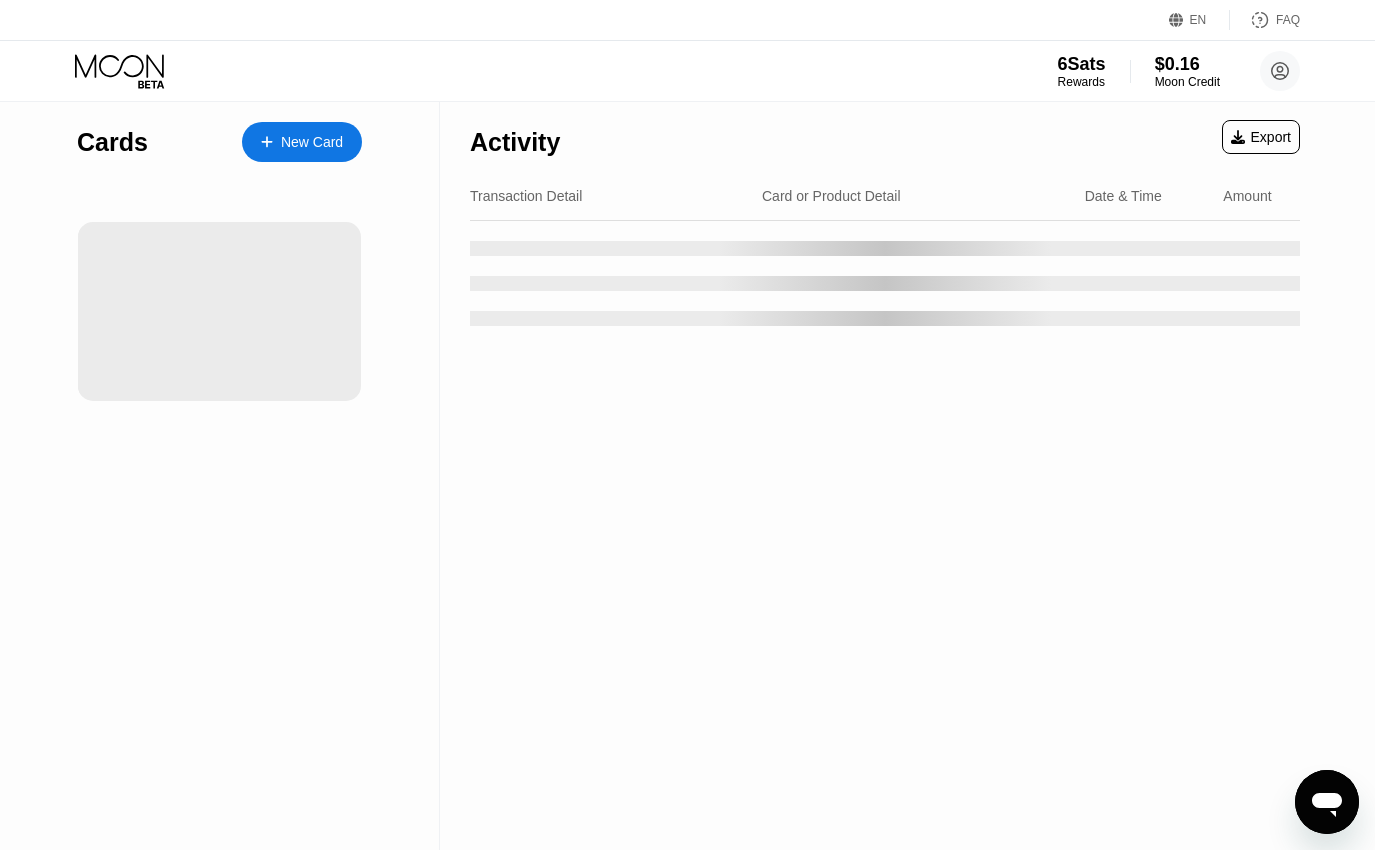 click on "Cards    New Card" at bounding box center [220, 476] 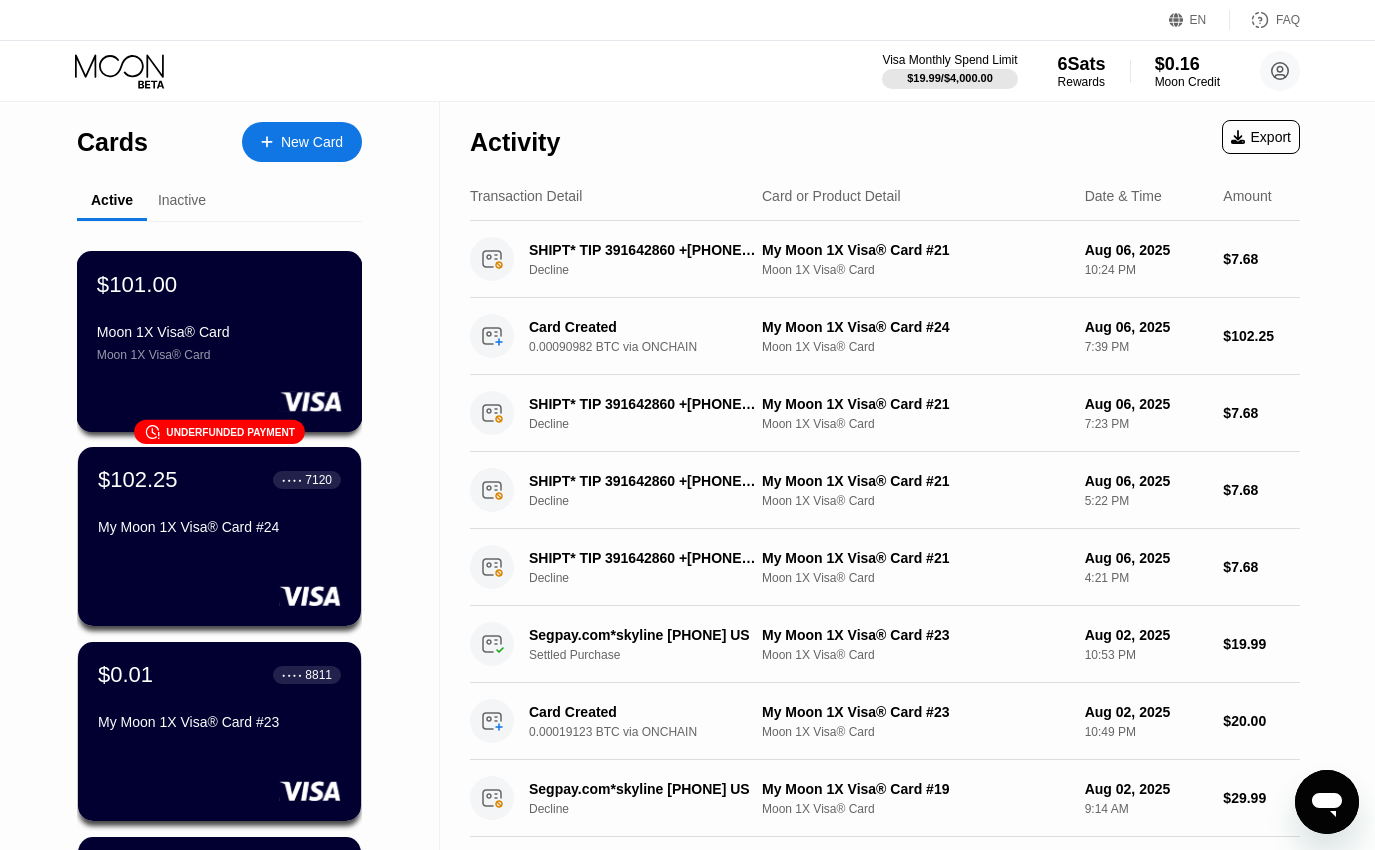 click on "$[AMOUNT] Moon 1X Visa® Card Moon 1X Visa® Card 󰗎 Underfunded payment" at bounding box center (220, 341) 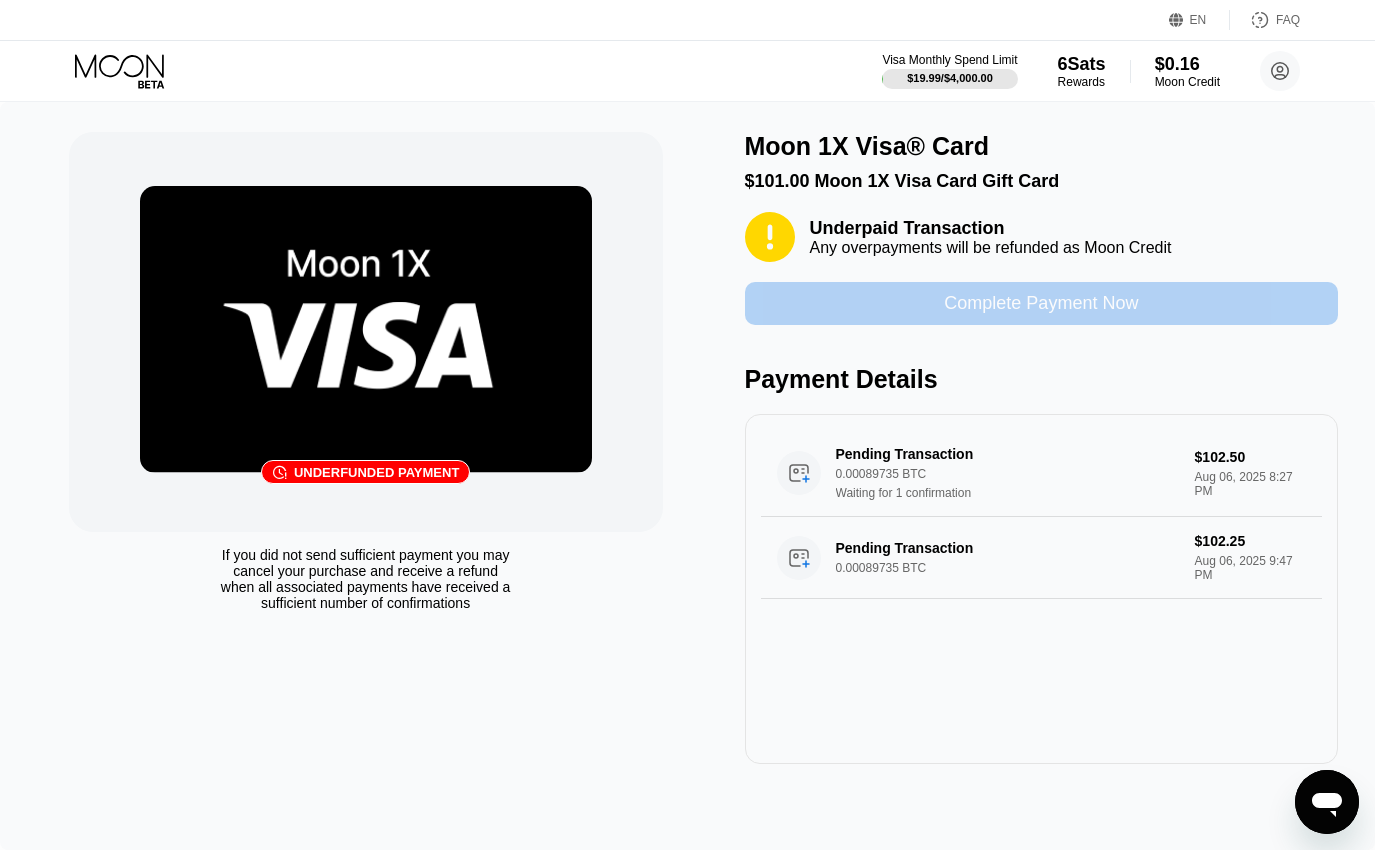 click on "Complete Payment Now" at bounding box center [1042, 303] 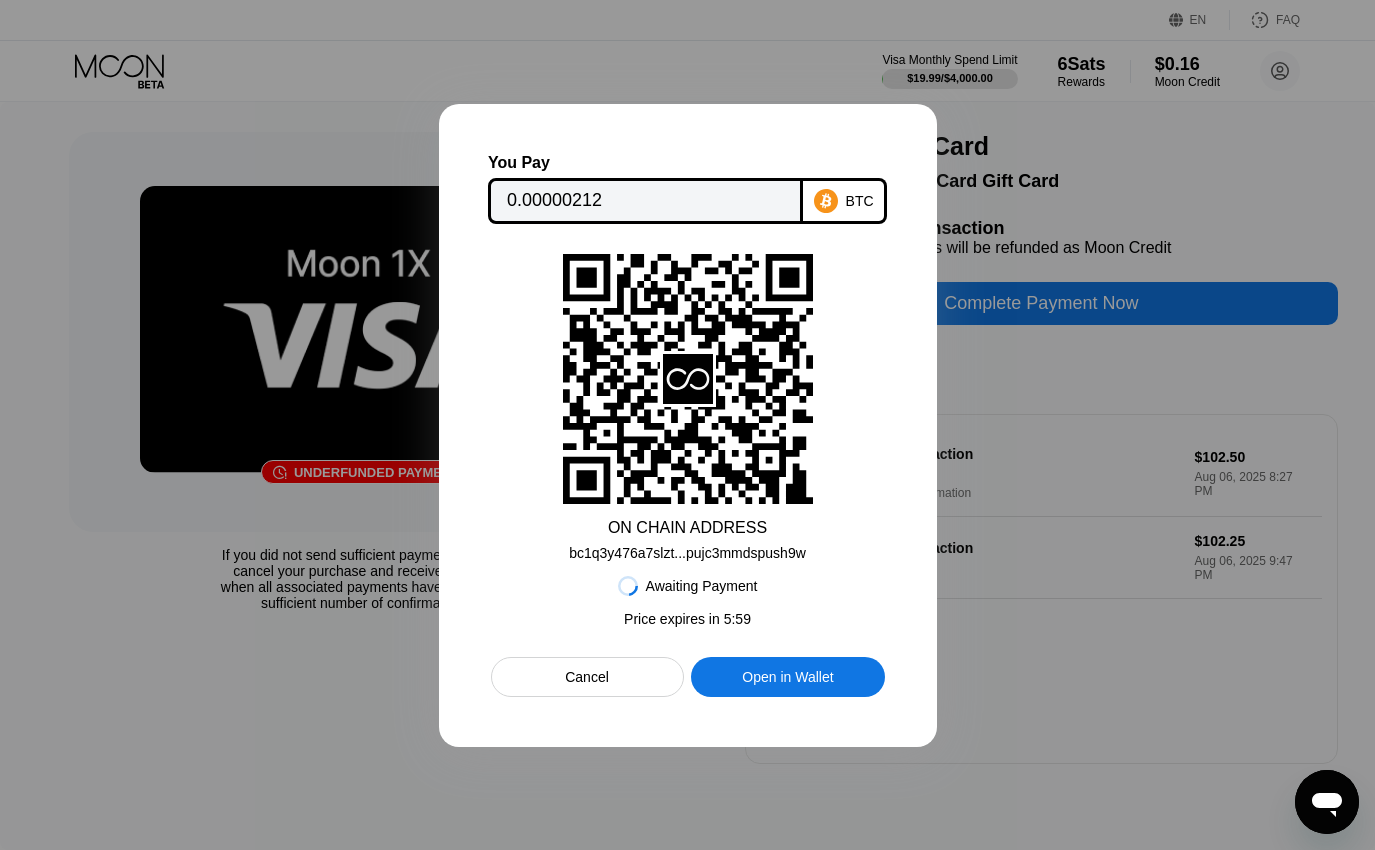 click on "bc1q3y476a7slzt...pujc3mmdspush9w" at bounding box center [687, 553] 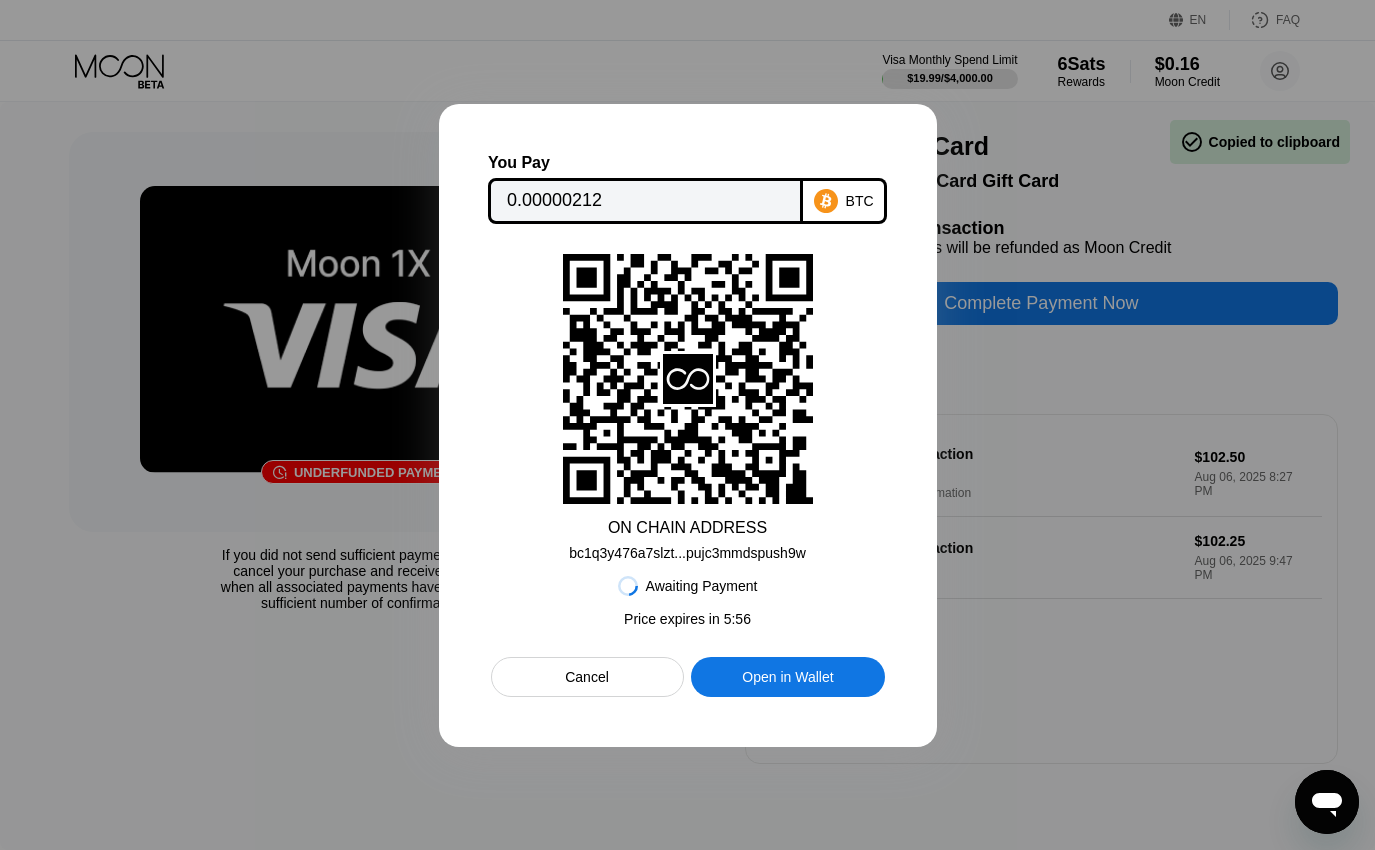 click on "0.00000212" at bounding box center (645, 201) 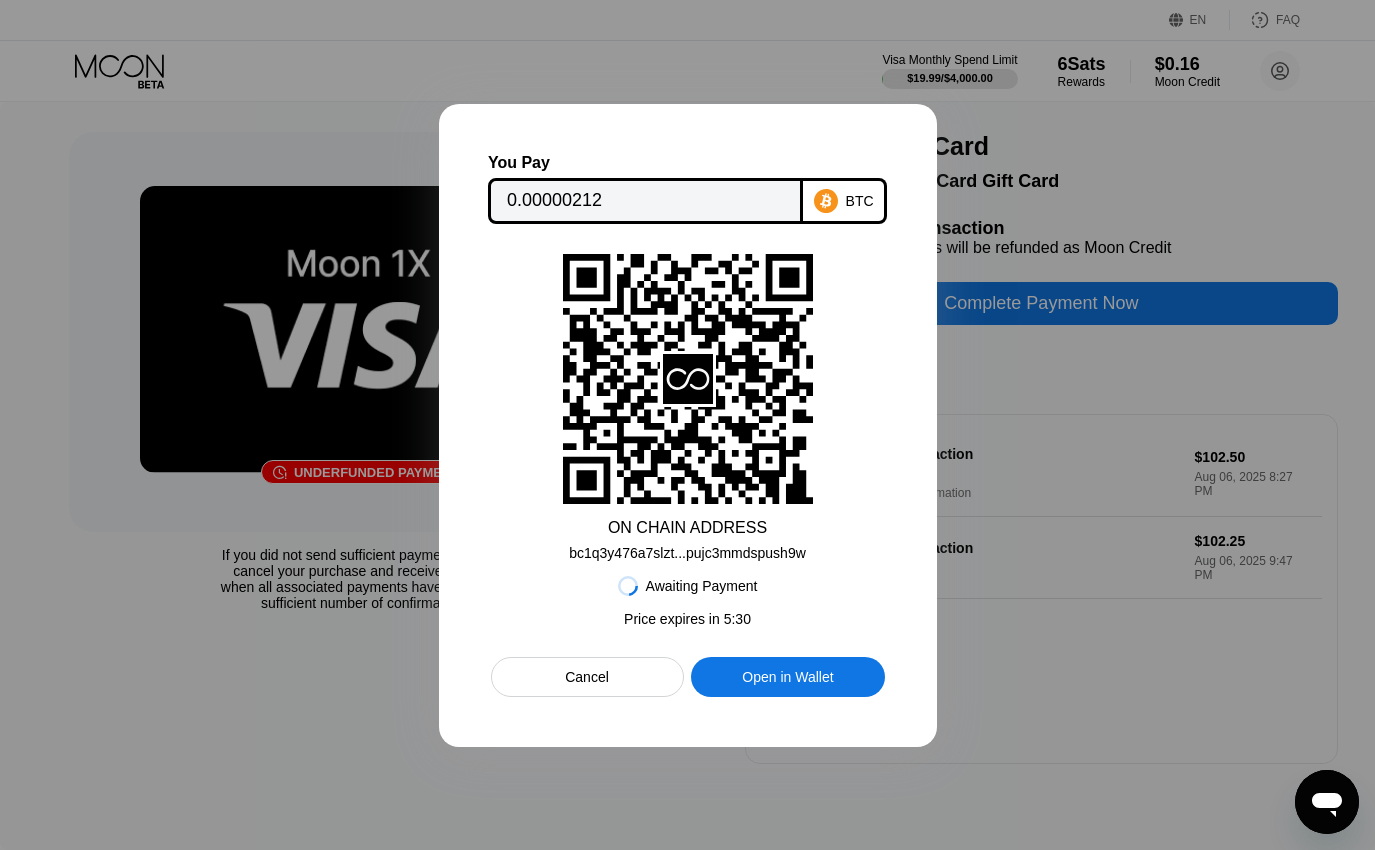 click on "bc1q3y476a7slzt...pujc3mmdspush9w" at bounding box center [687, 553] 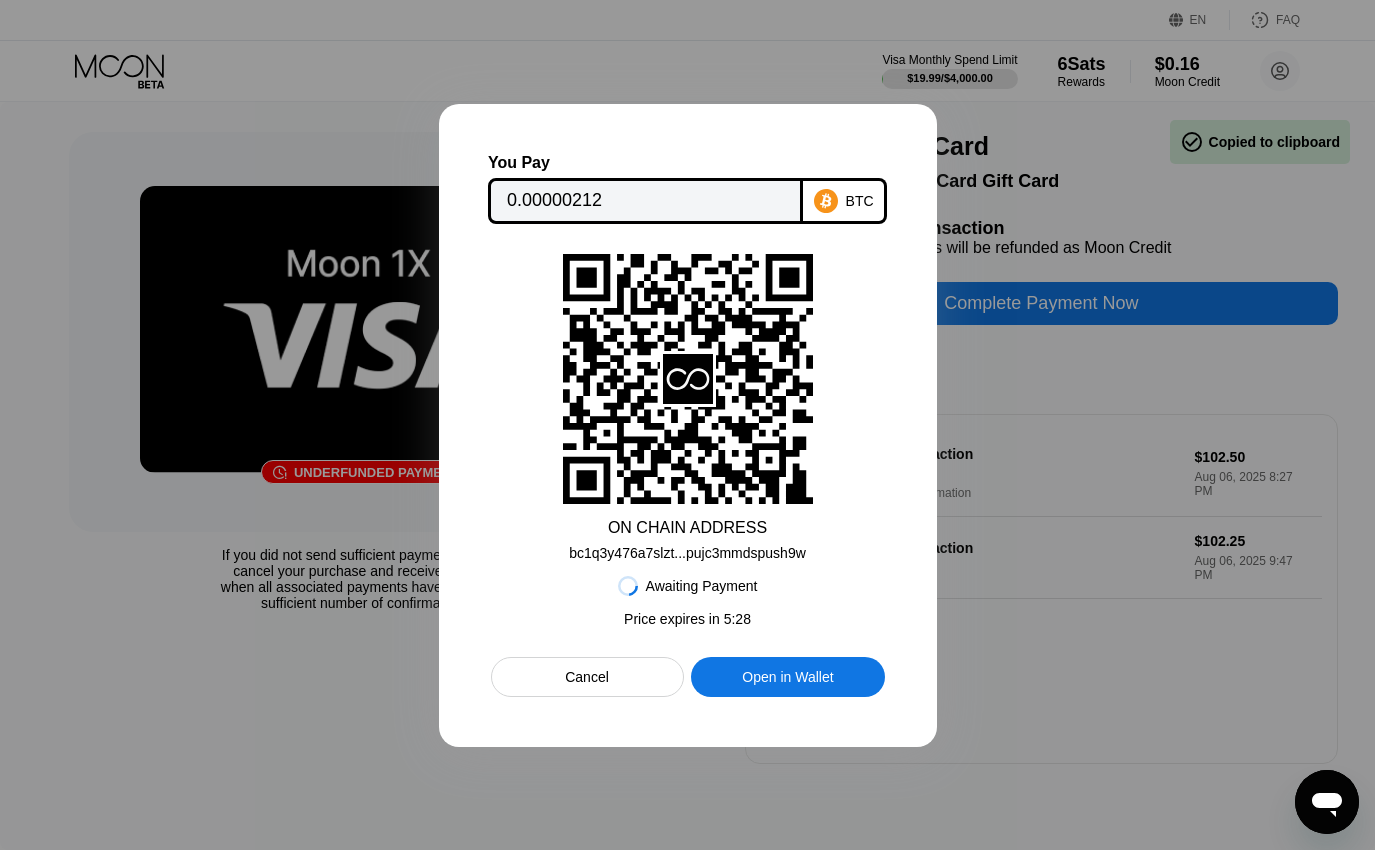 click on "0.00000212" at bounding box center [645, 201] 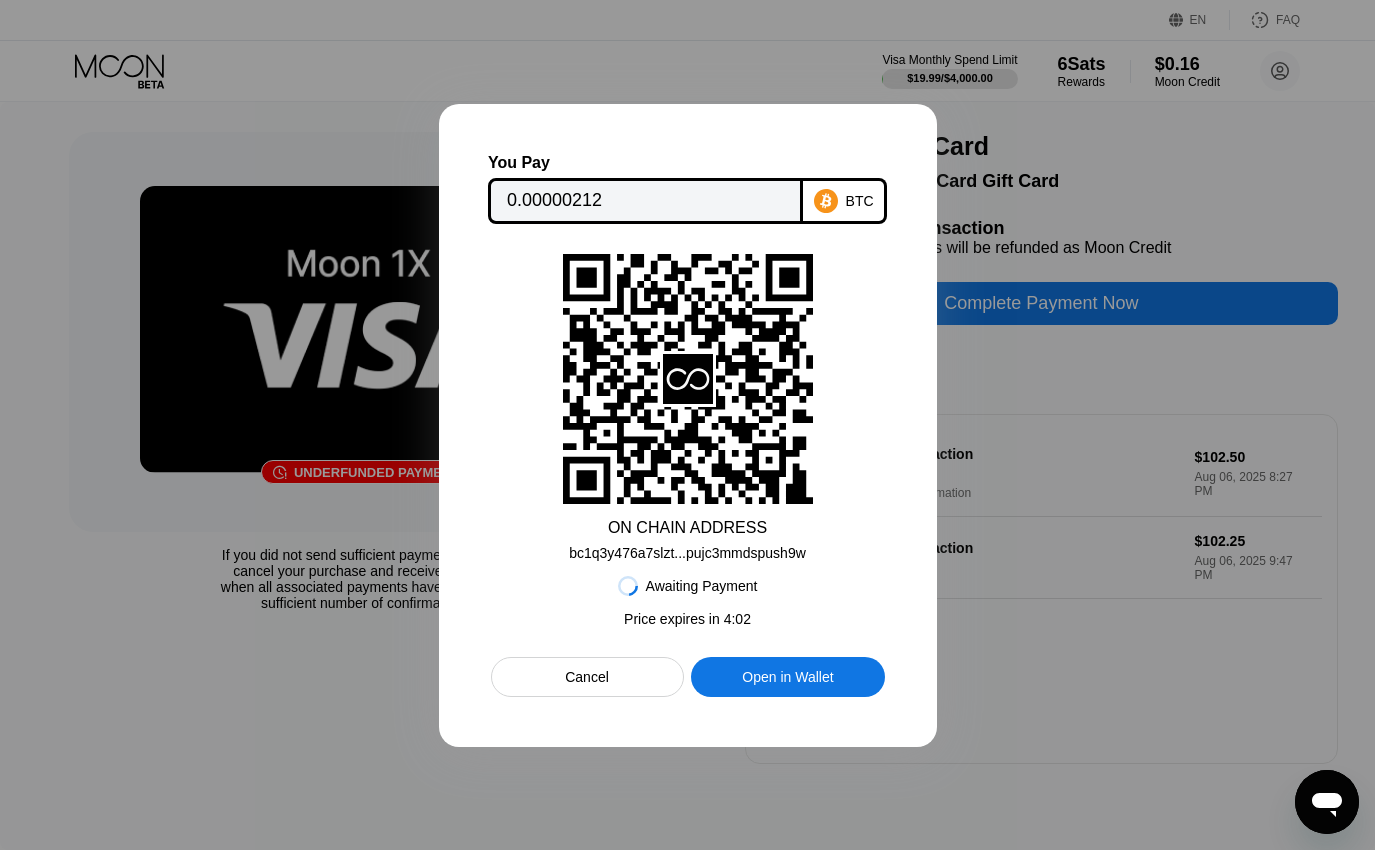 click on "bc1q3y476a7slzt...pujc3mmdspush9w" at bounding box center [687, 553] 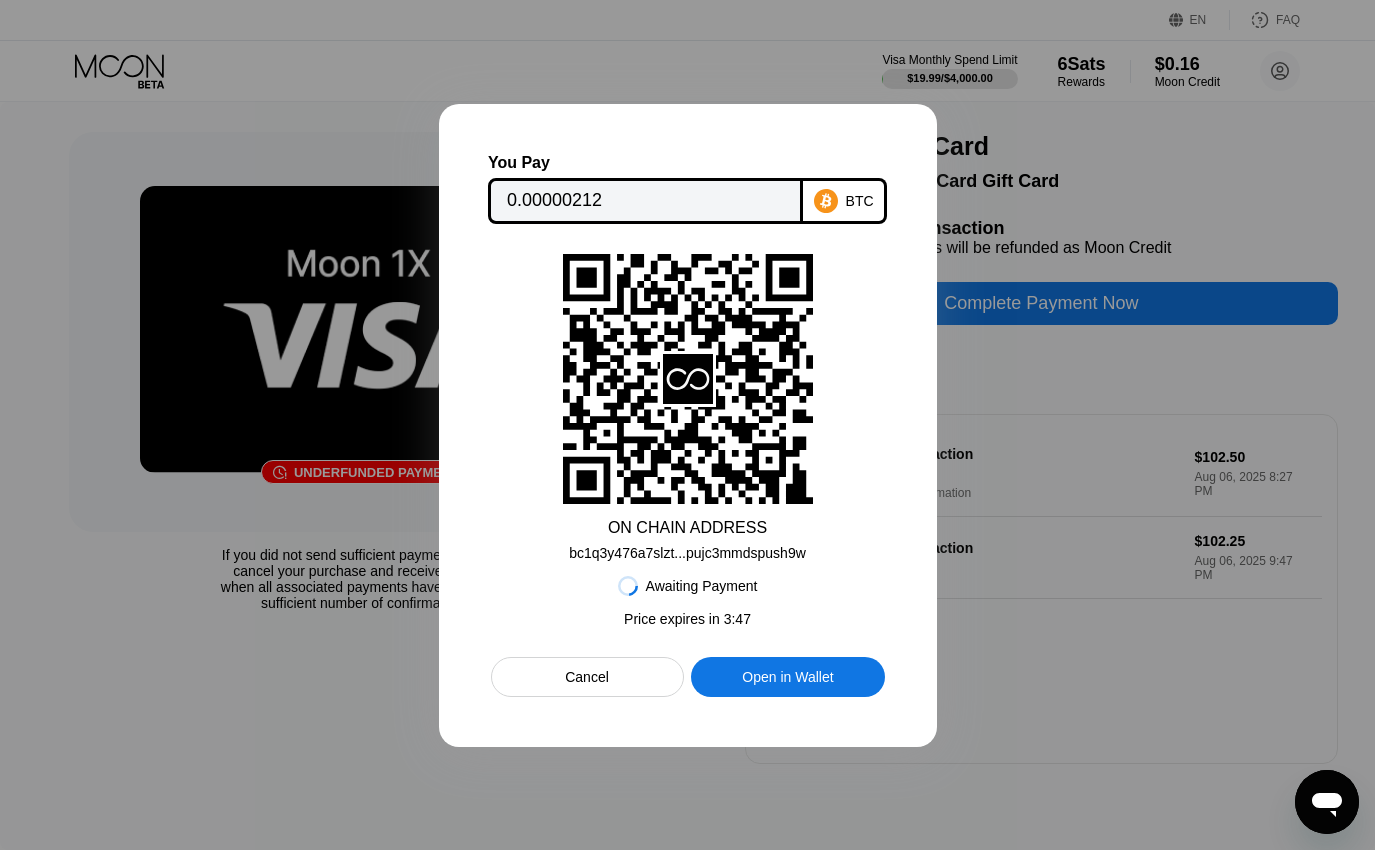 click on "Awaiting Payment Price expires in   3 : 47 Cancel Open in Wallet" at bounding box center [688, 629] 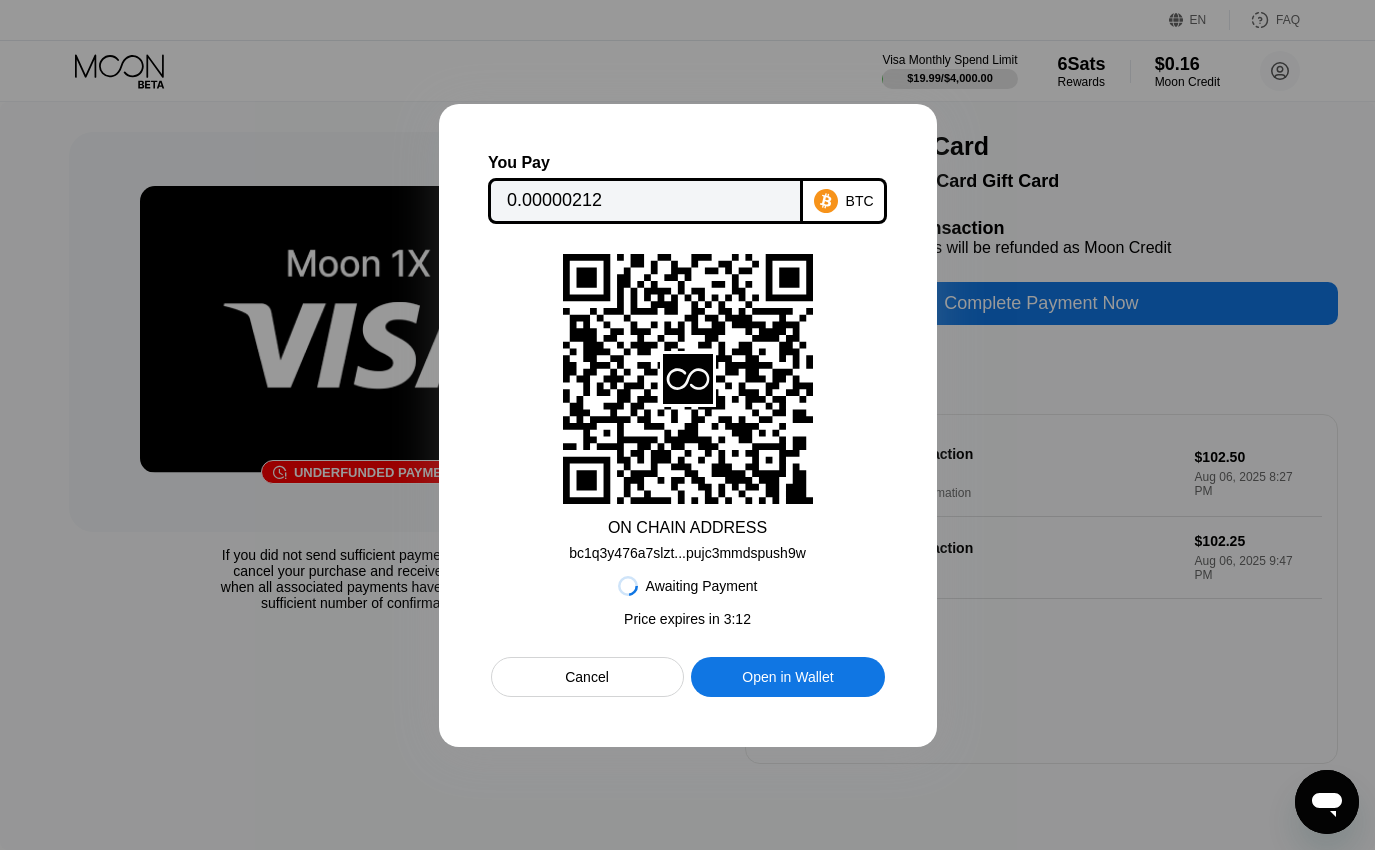 click on "bc1q3y476a7slzt...pujc3mmdspush9w" at bounding box center [687, 553] 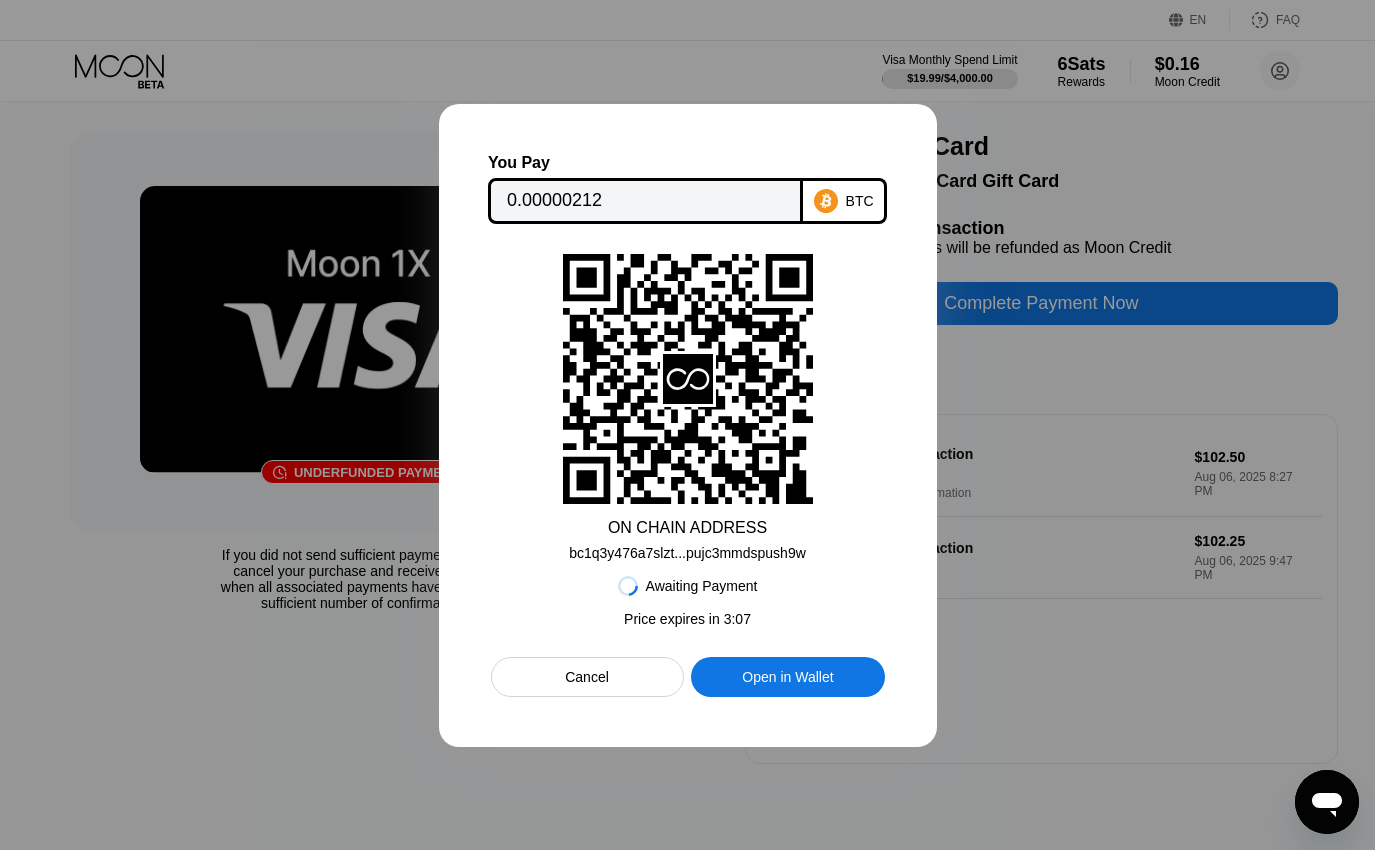 click on "0.00000212" at bounding box center [645, 201] 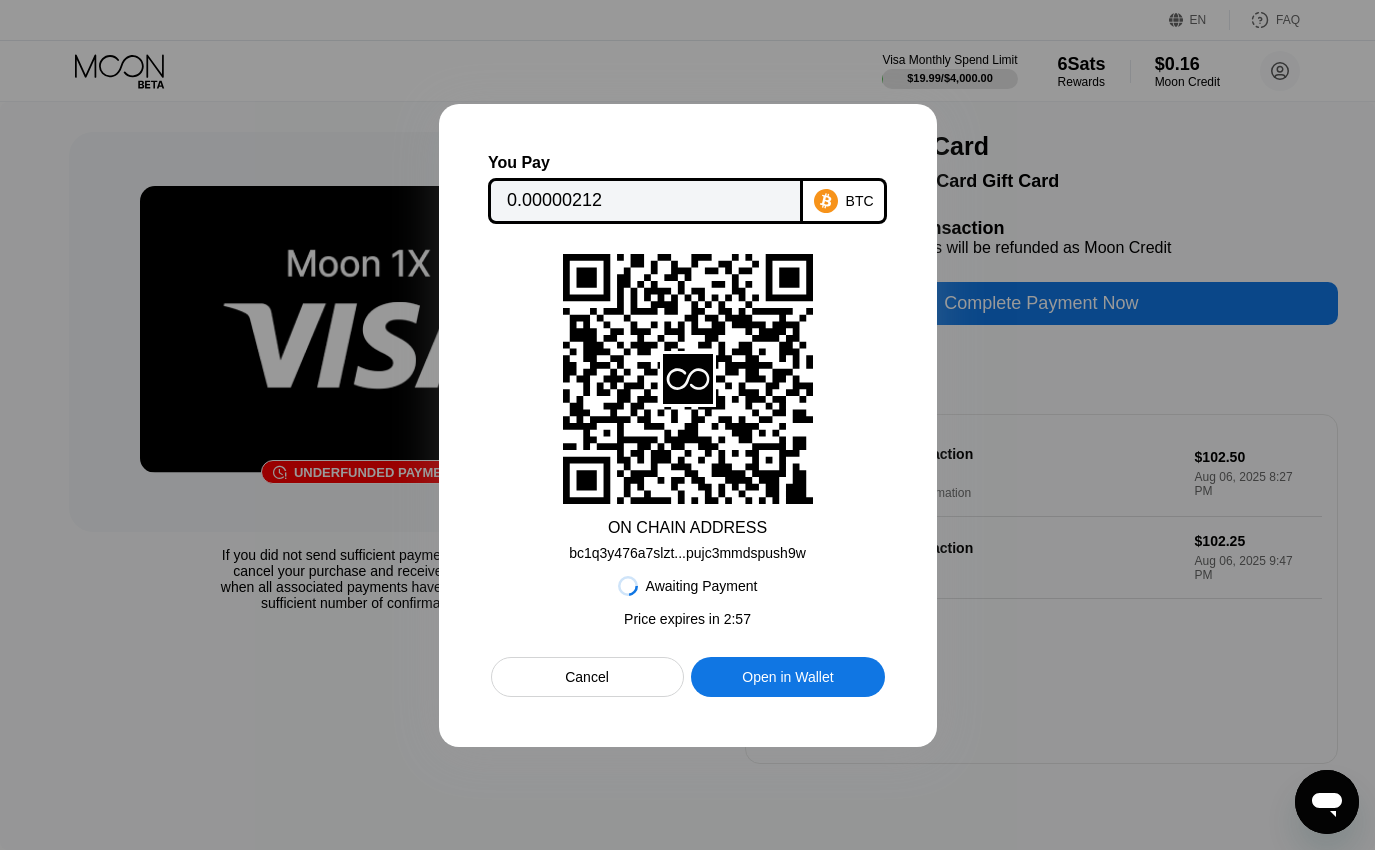 click on "bc1q3y476a7slzt...pujc3mmdspush9w" at bounding box center (687, 553) 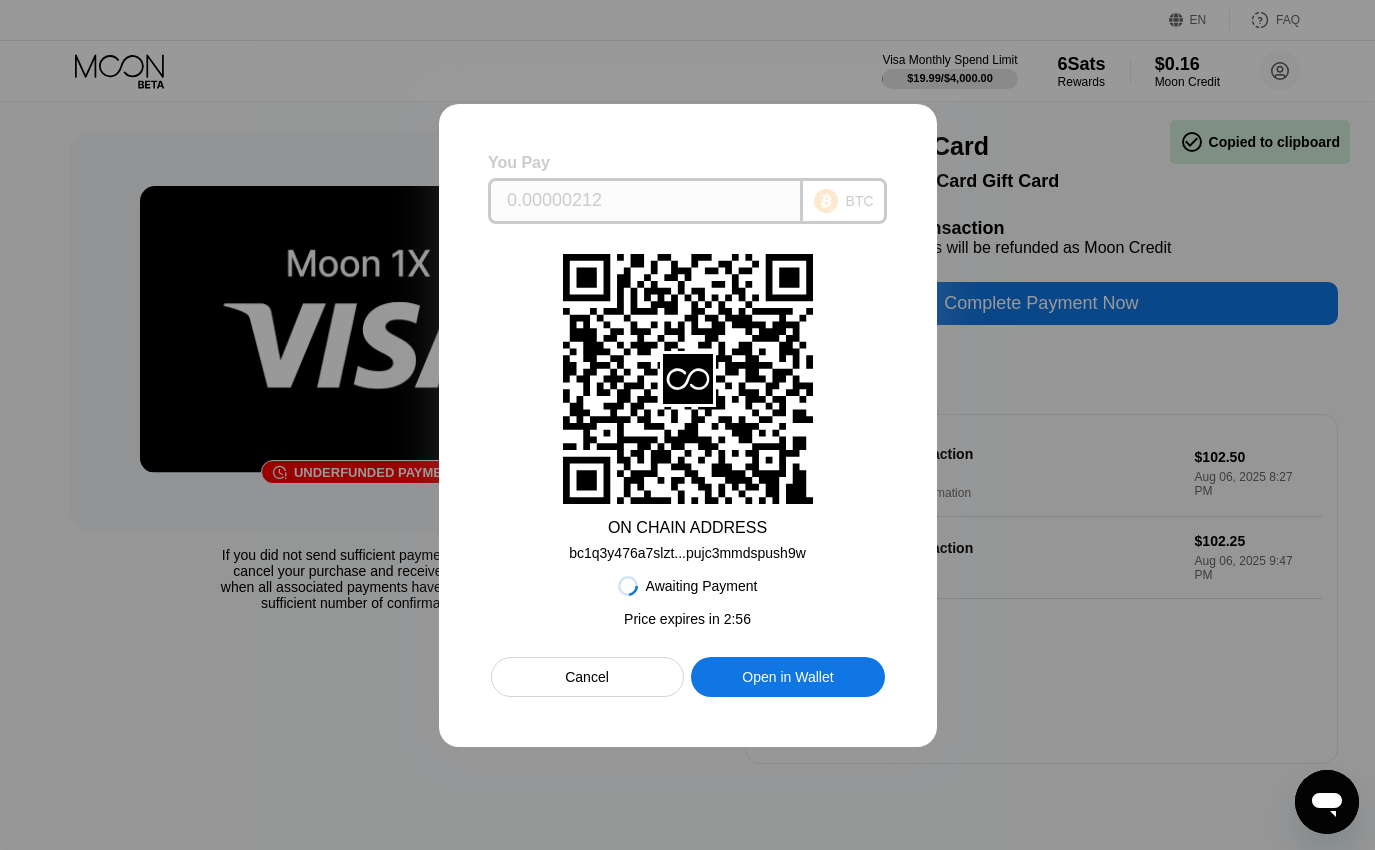 click on "0.00000212" at bounding box center (645, 201) 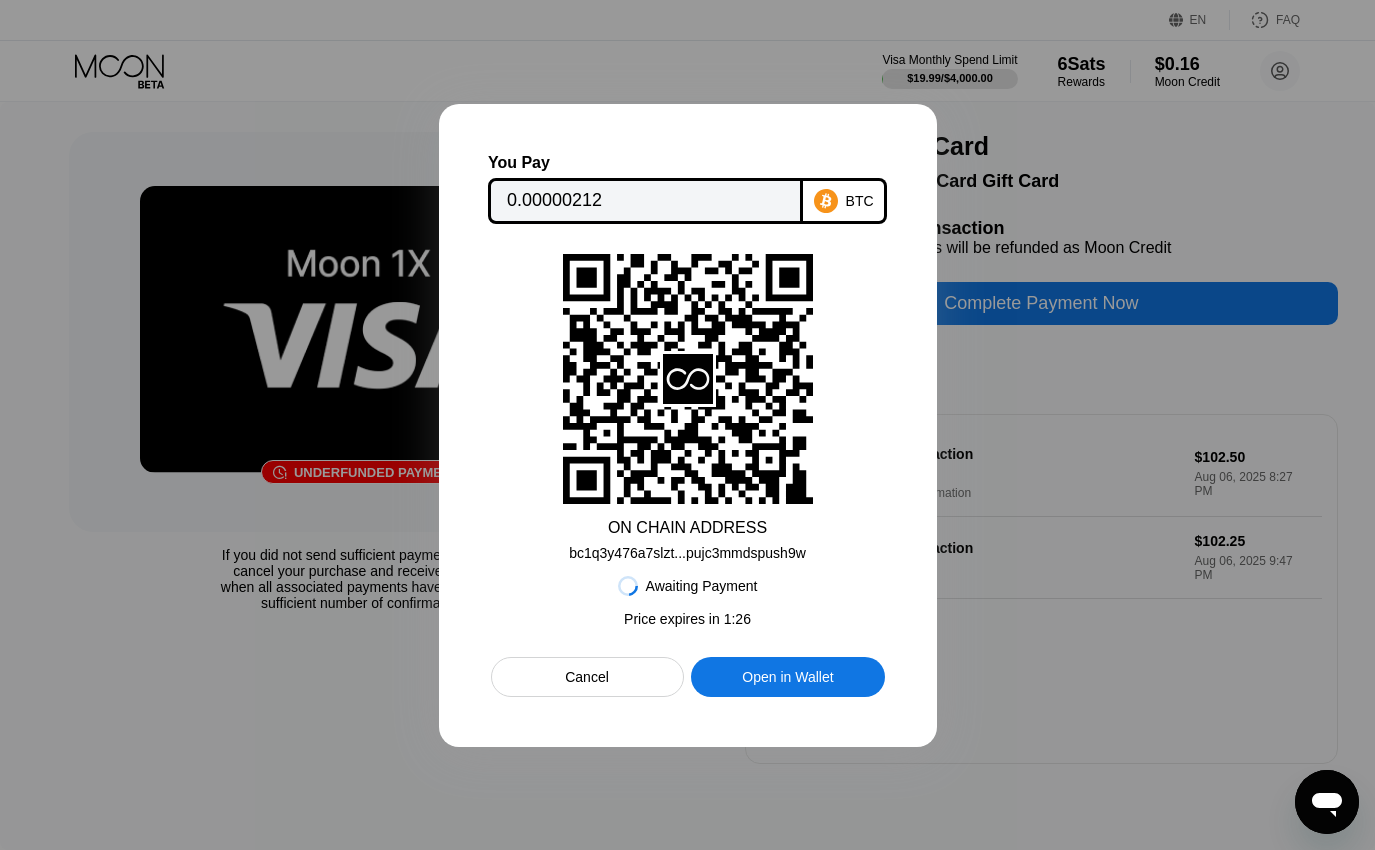 click on "bc1q3y476a7slzt...pujc3mmdspush9w" at bounding box center (687, 553) 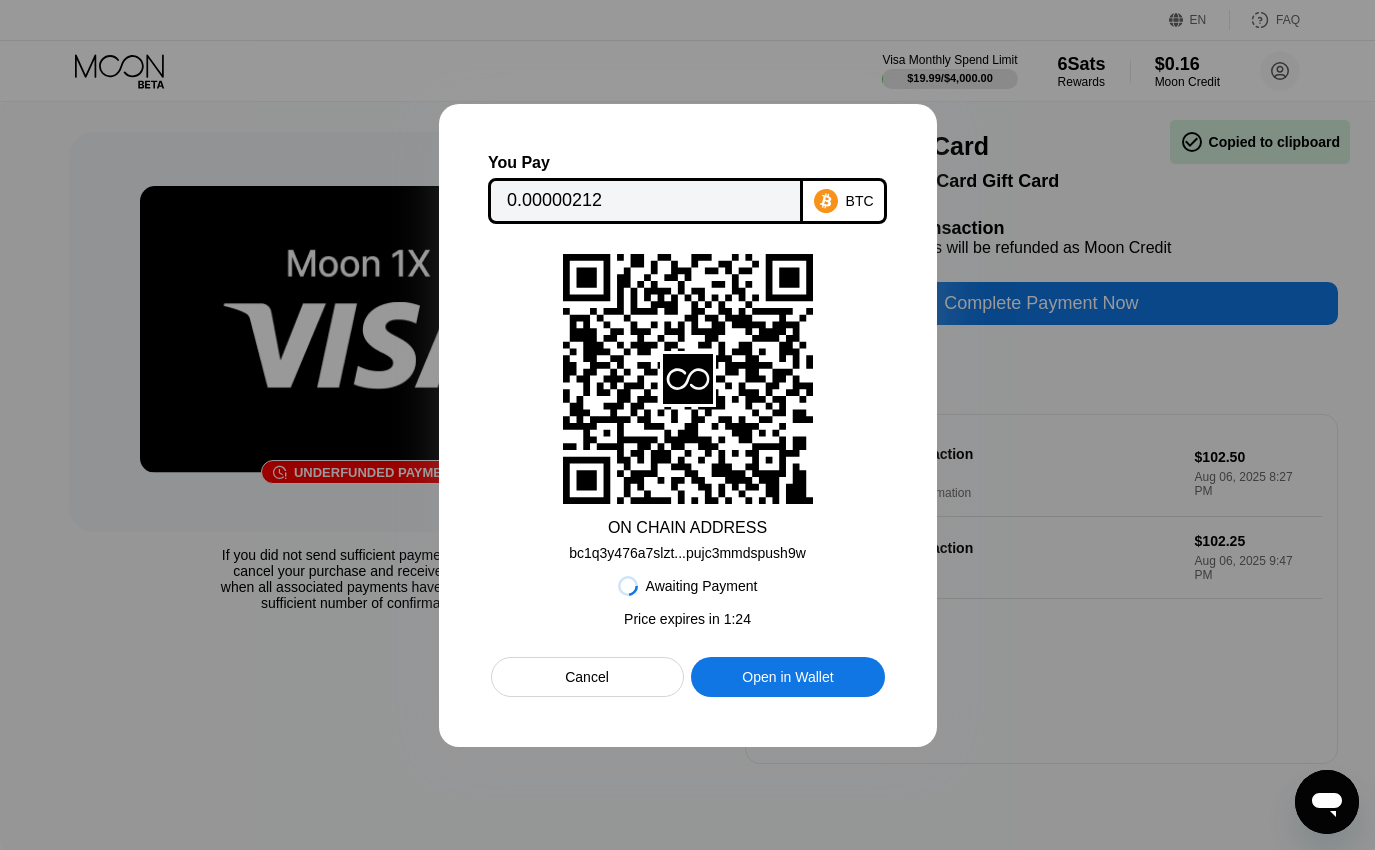 click on "0.00000212" at bounding box center (645, 201) 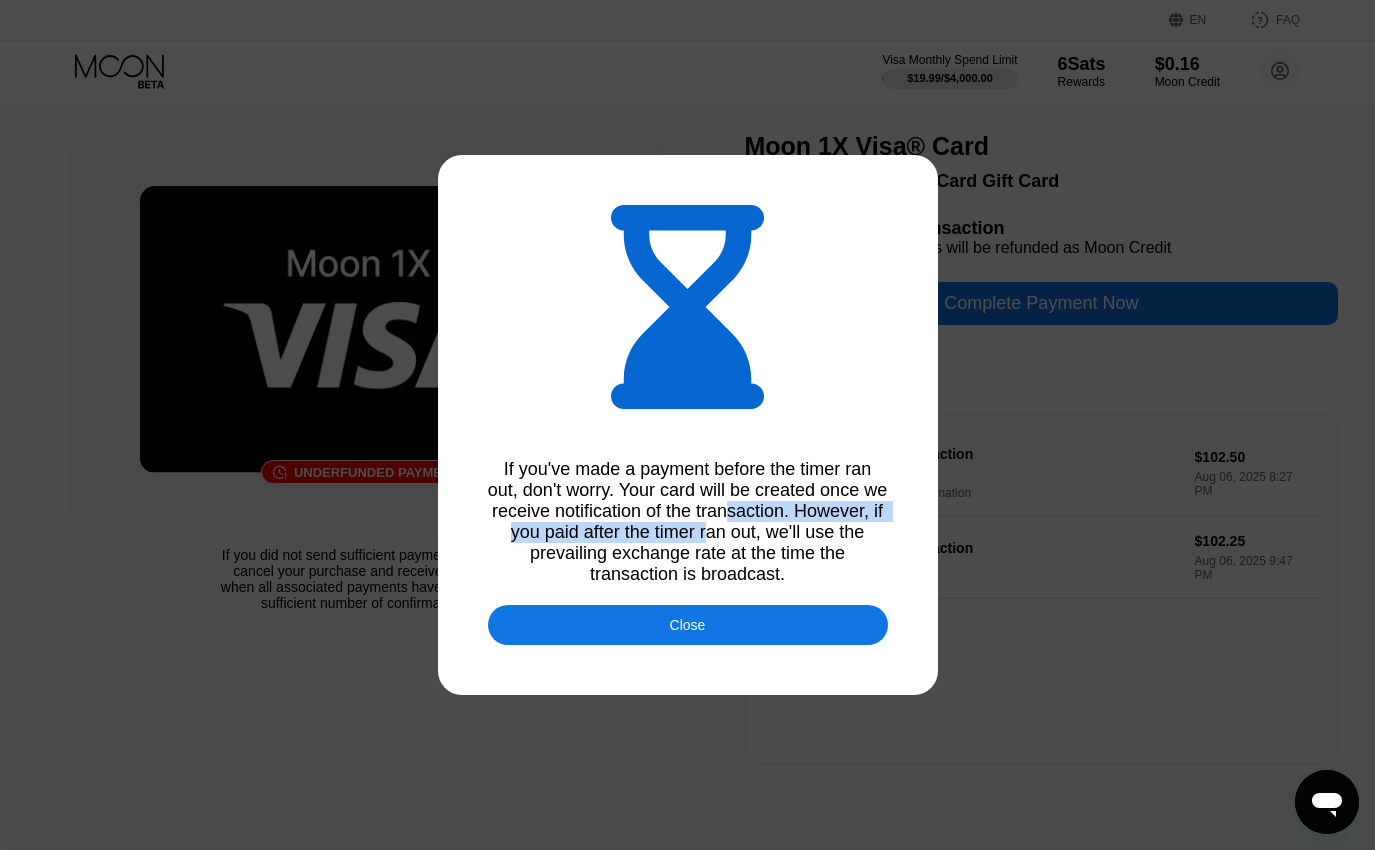 click on "If you've made a payment before the timer ran out, don't worry. Your card will be created once we receive notification of the transaction. However, if you paid after the timer ran out, we'll use the prevailing exchange rate at the time the transaction is broadcast." at bounding box center [688, 522] 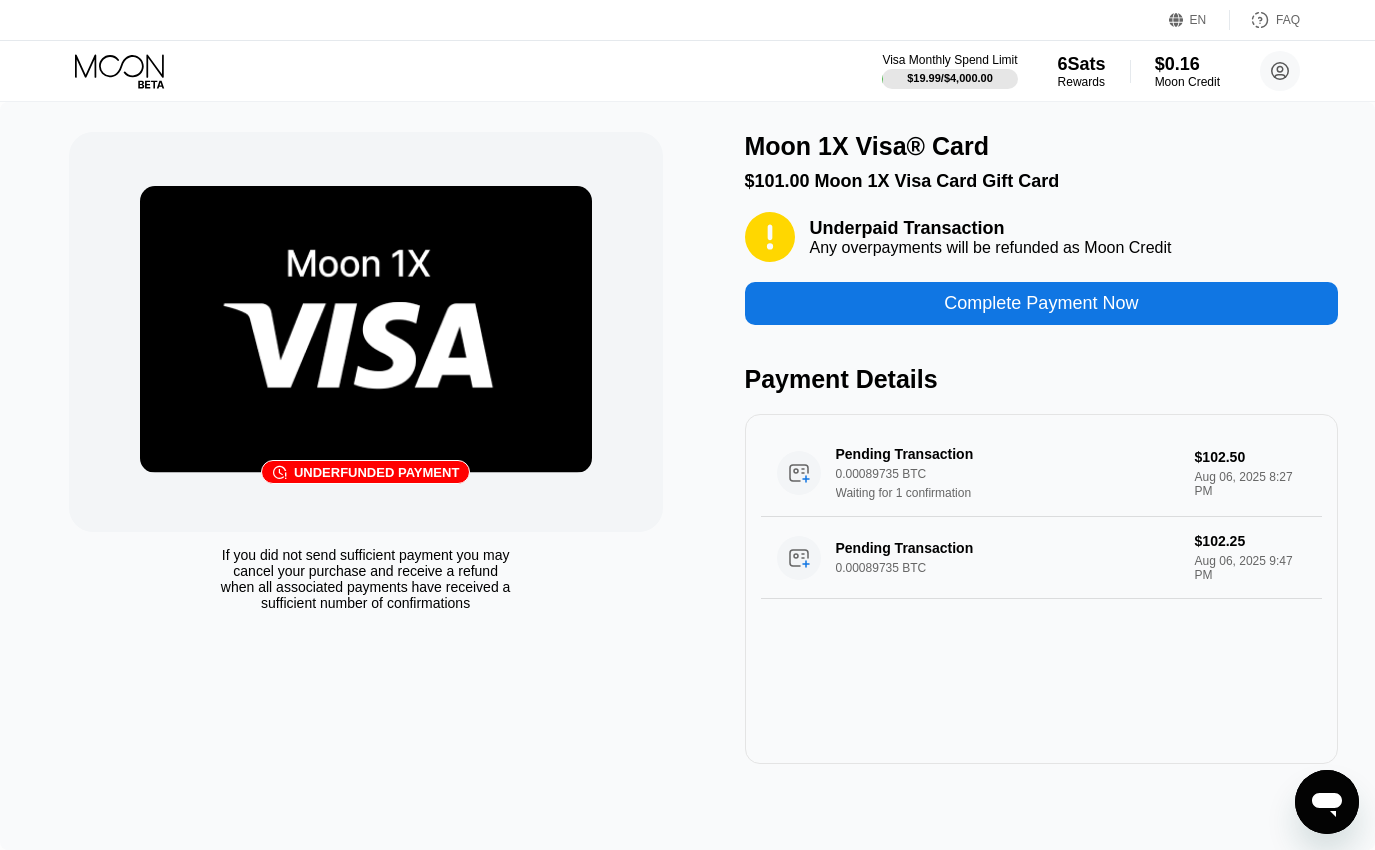 click 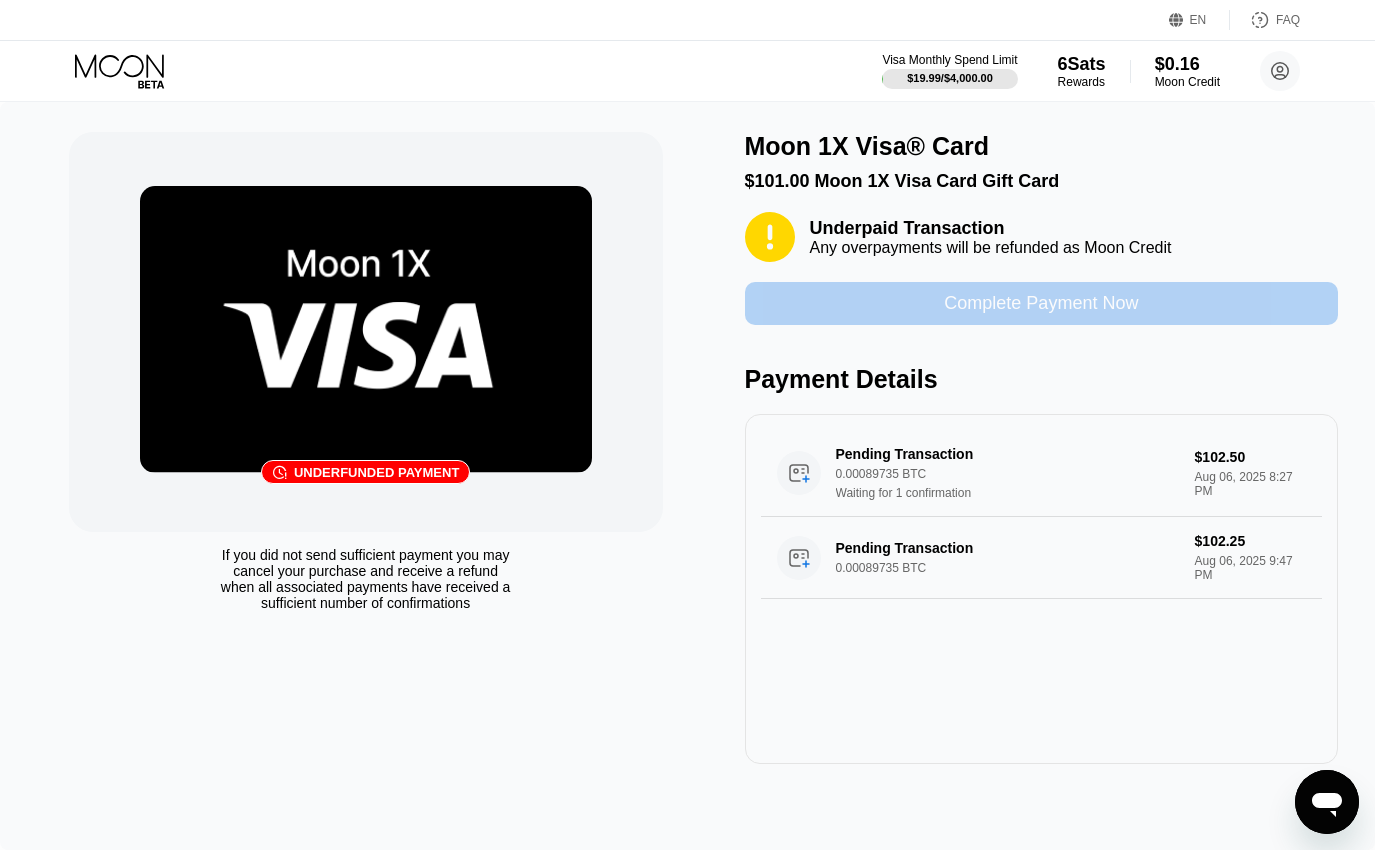 click on "Complete Payment Now" at bounding box center [1042, 303] 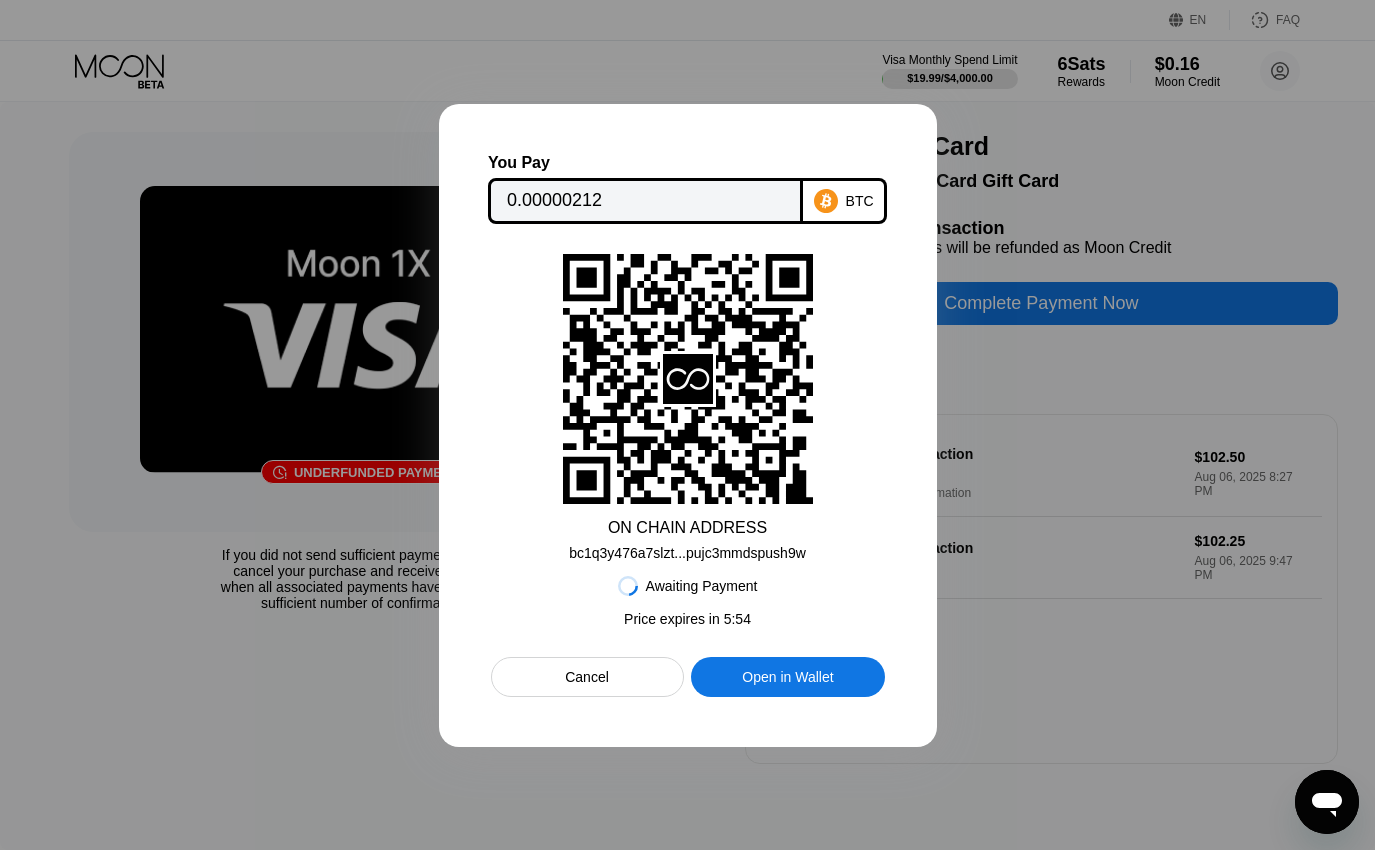 click at bounding box center (687, 425) 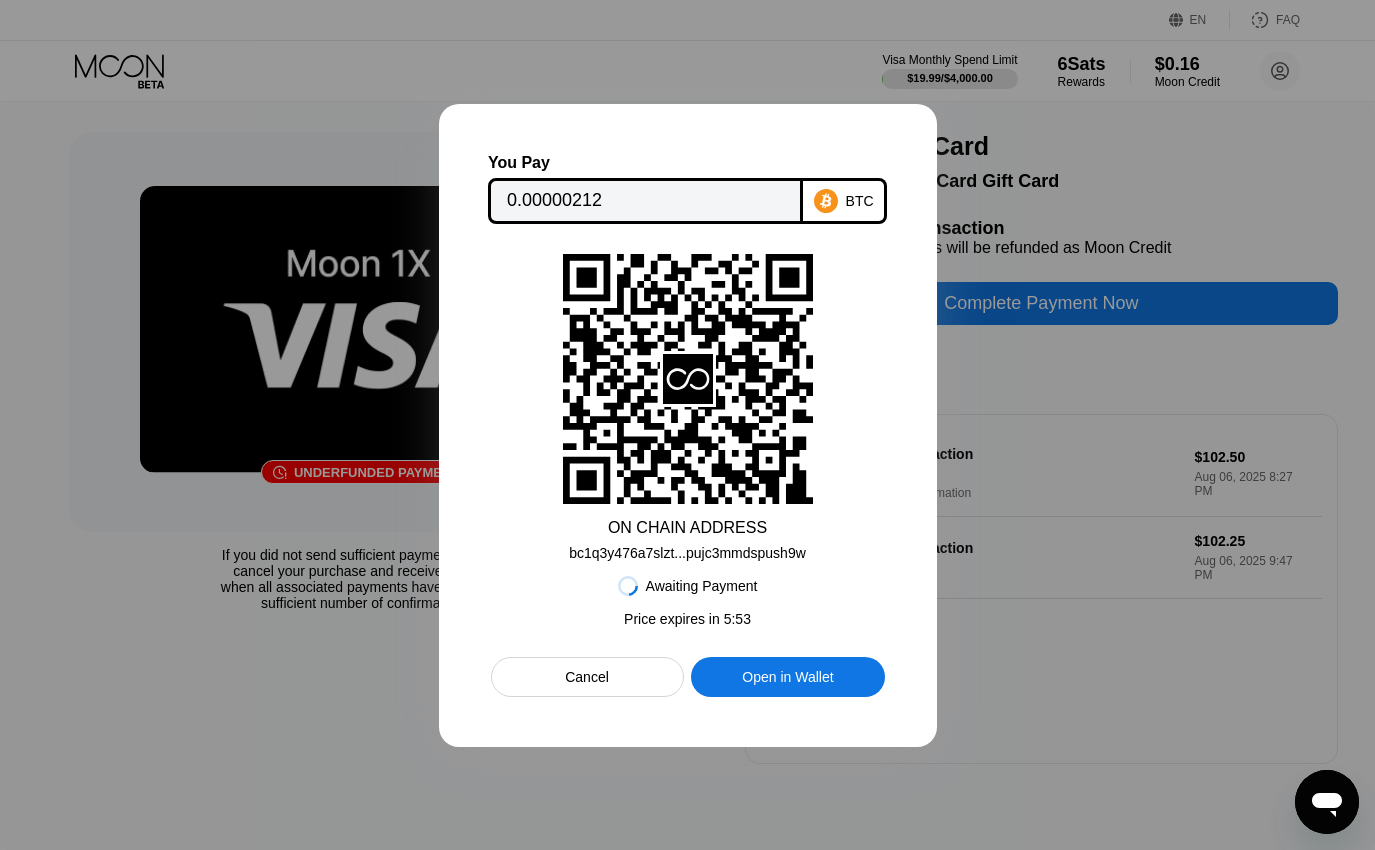 click at bounding box center [687, 425] 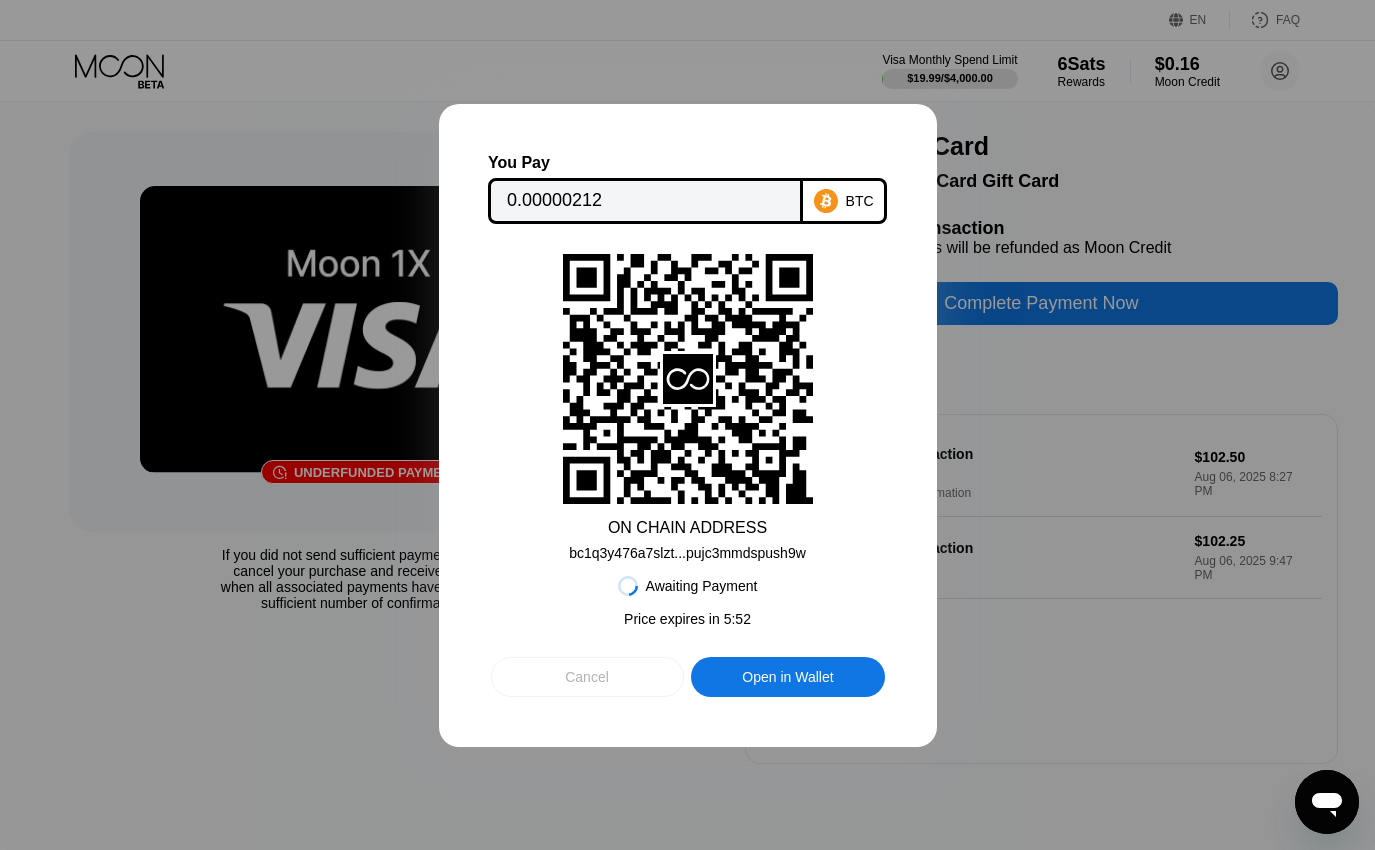 click on "Cancel" at bounding box center [587, 677] 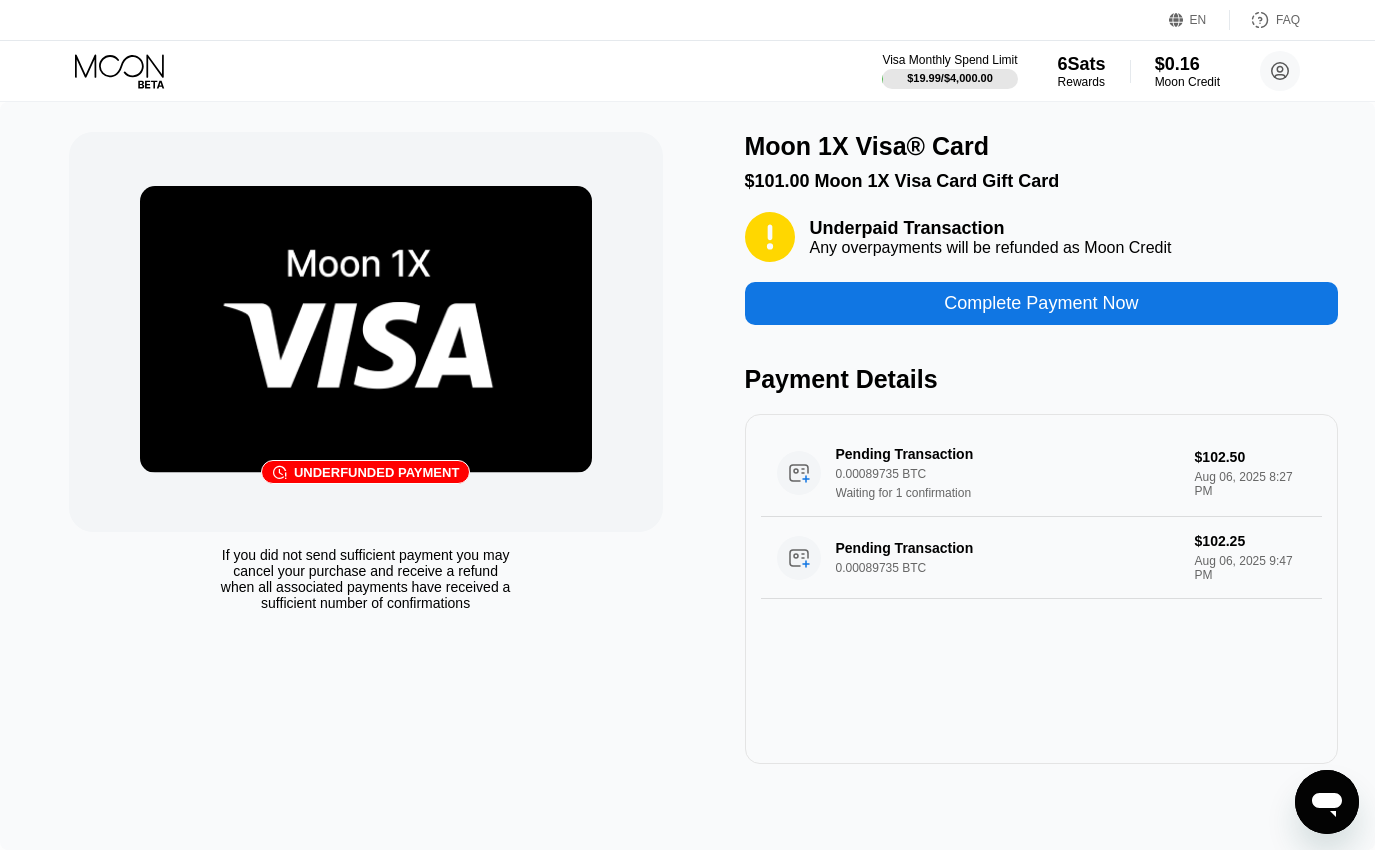 click on "Complete Payment Now" at bounding box center (1042, 303) 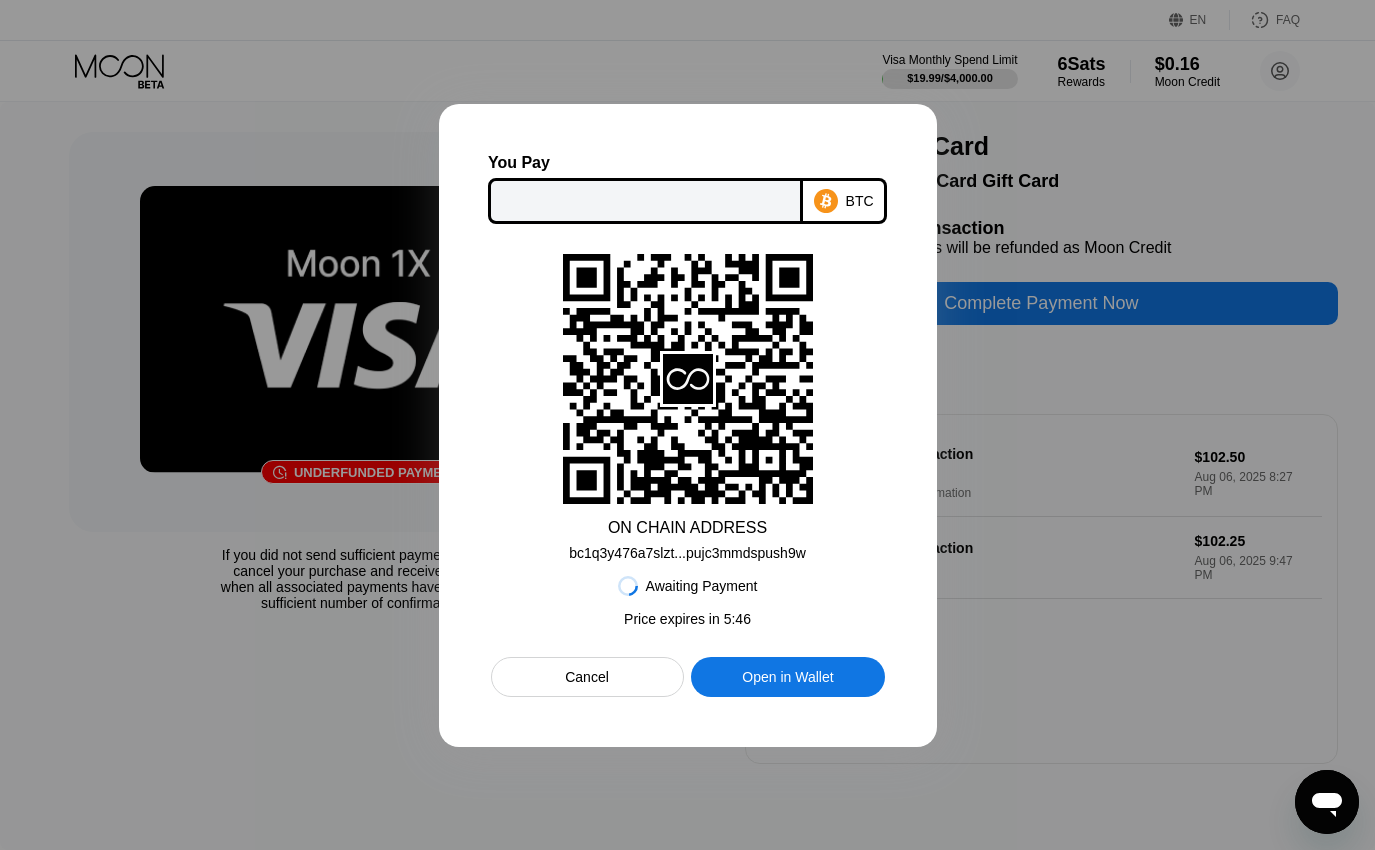 click on "Open in Wallet" at bounding box center (787, 677) 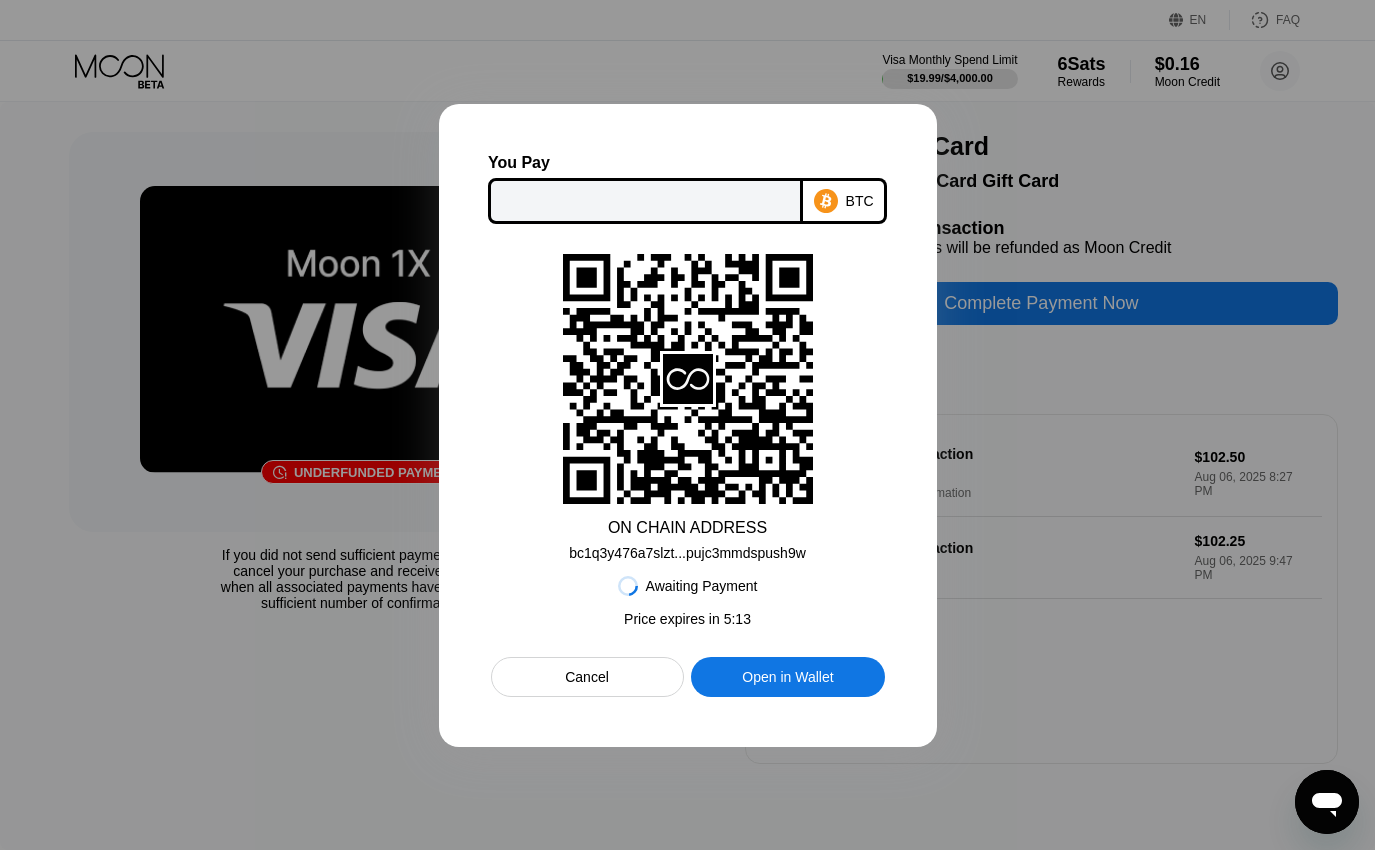 click at bounding box center [687, 425] 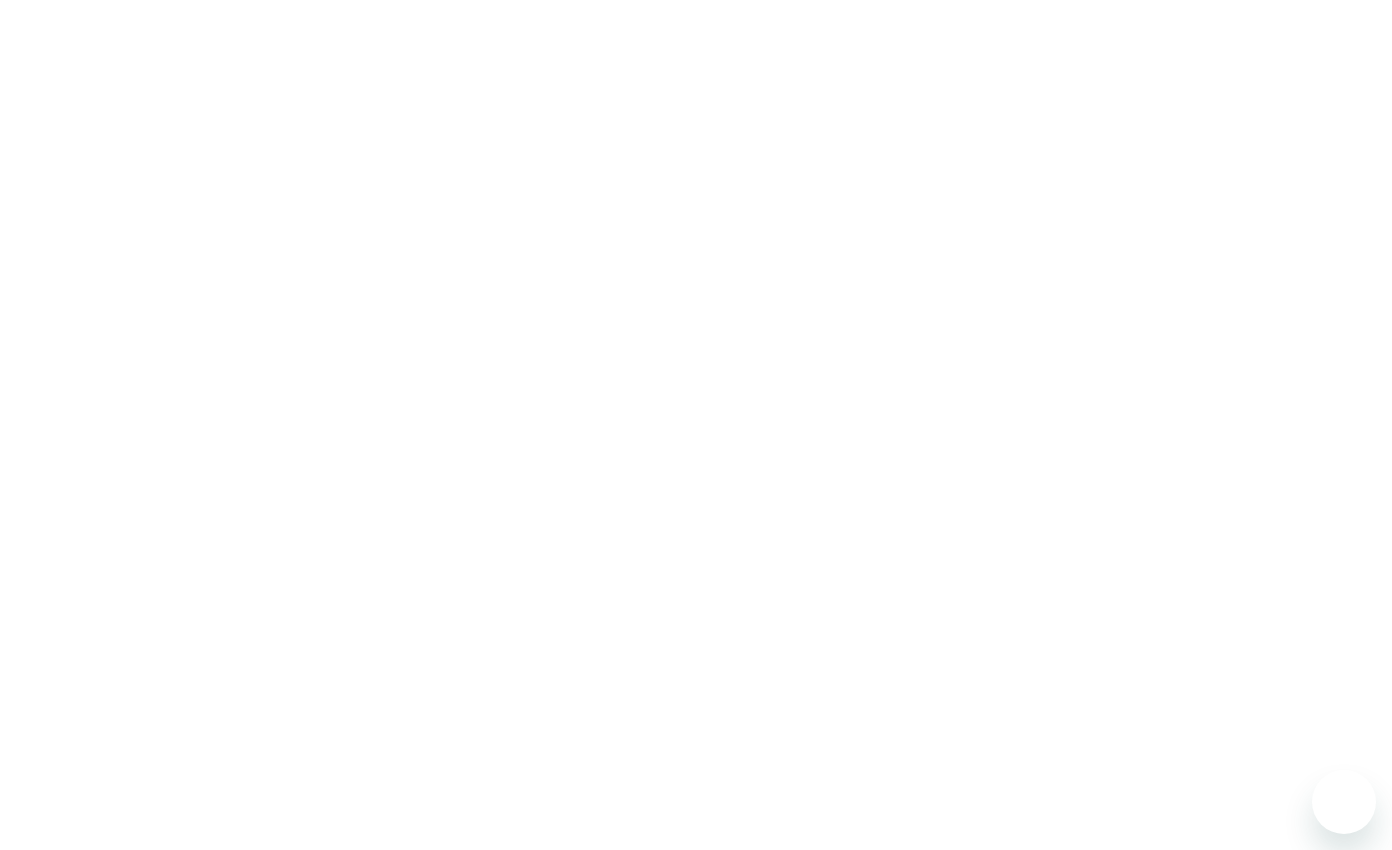 scroll, scrollTop: 0, scrollLeft: 0, axis: both 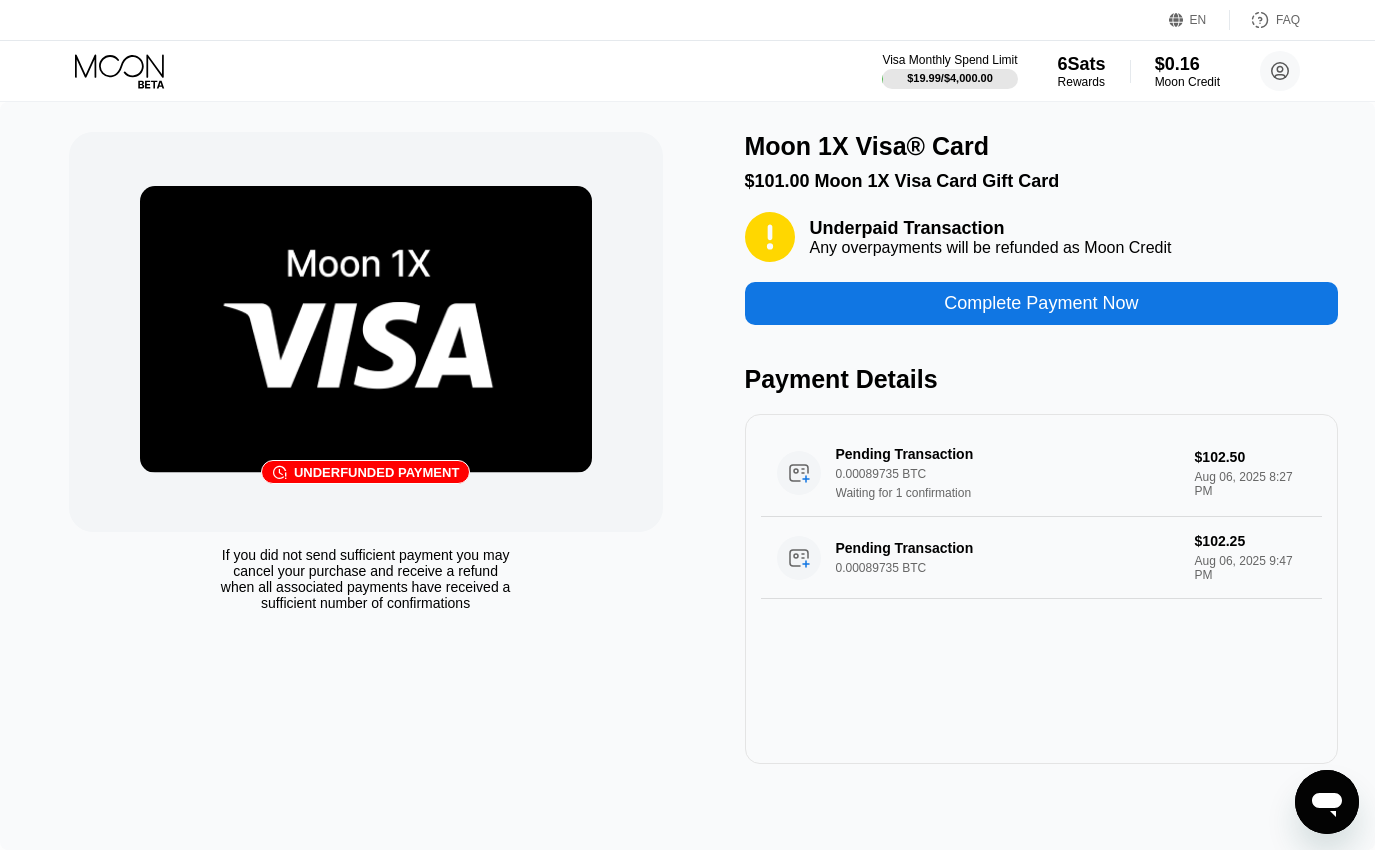 click at bounding box center [366, 329] 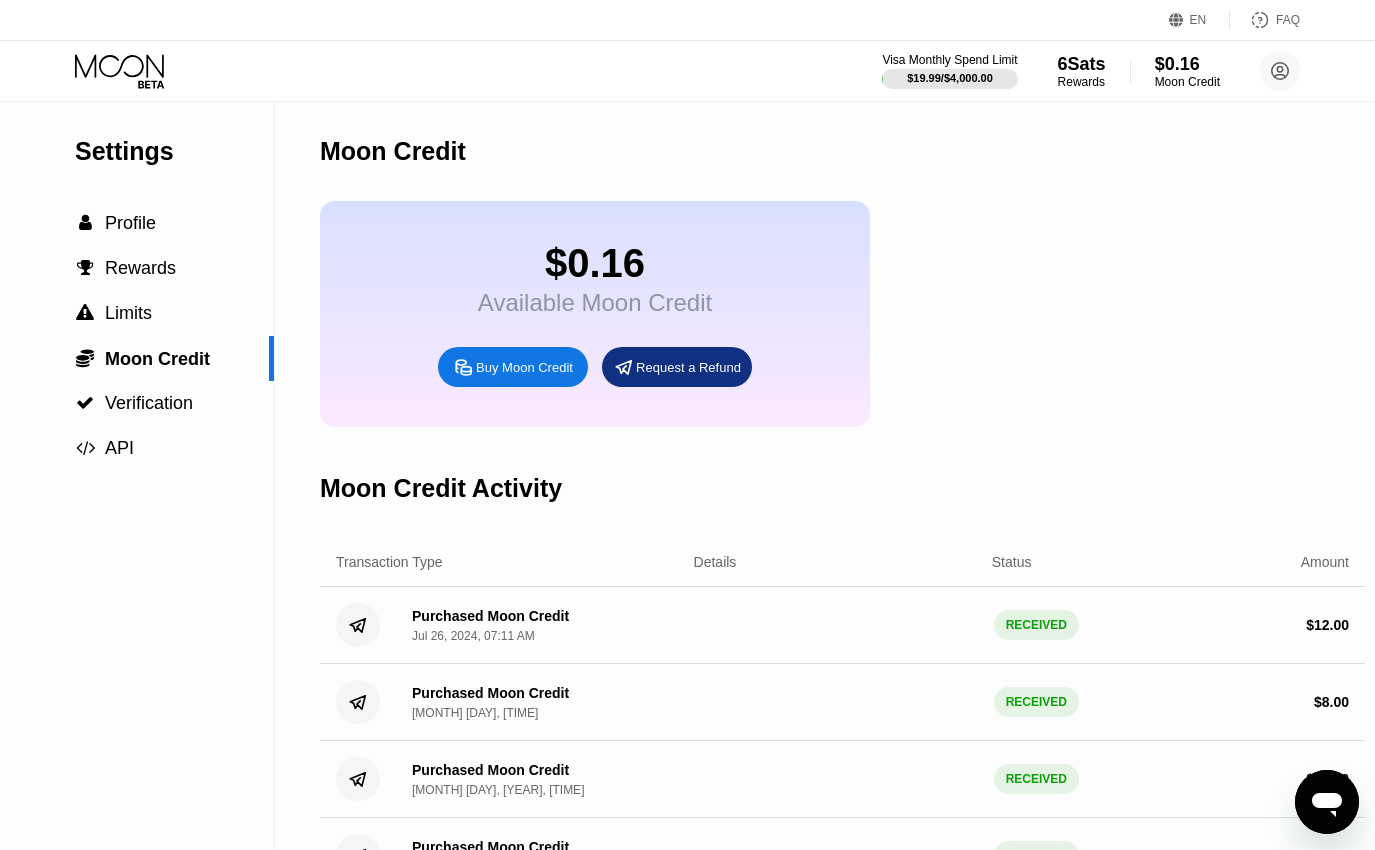 click on "Request a Refund" at bounding box center (688, 367) 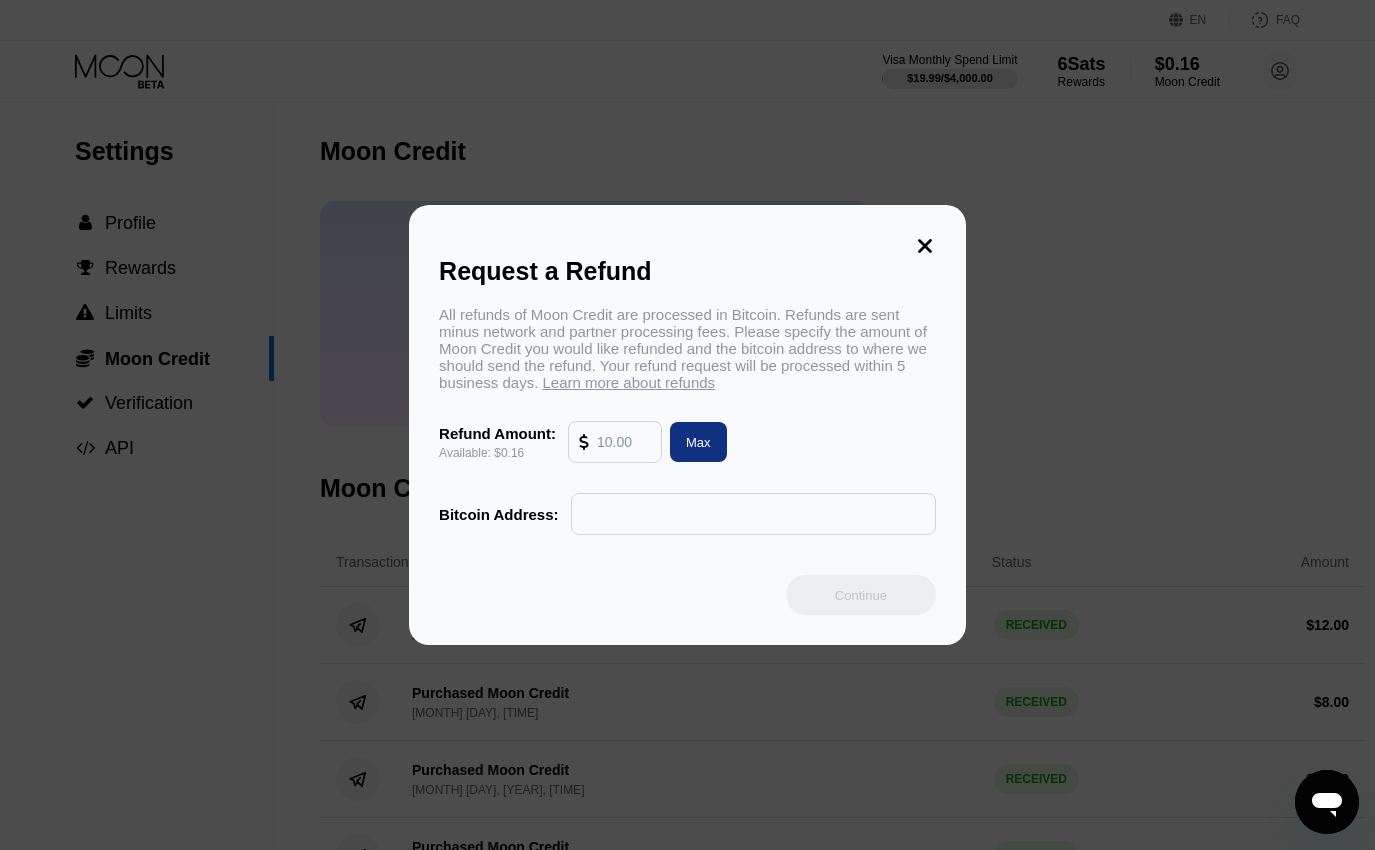 click 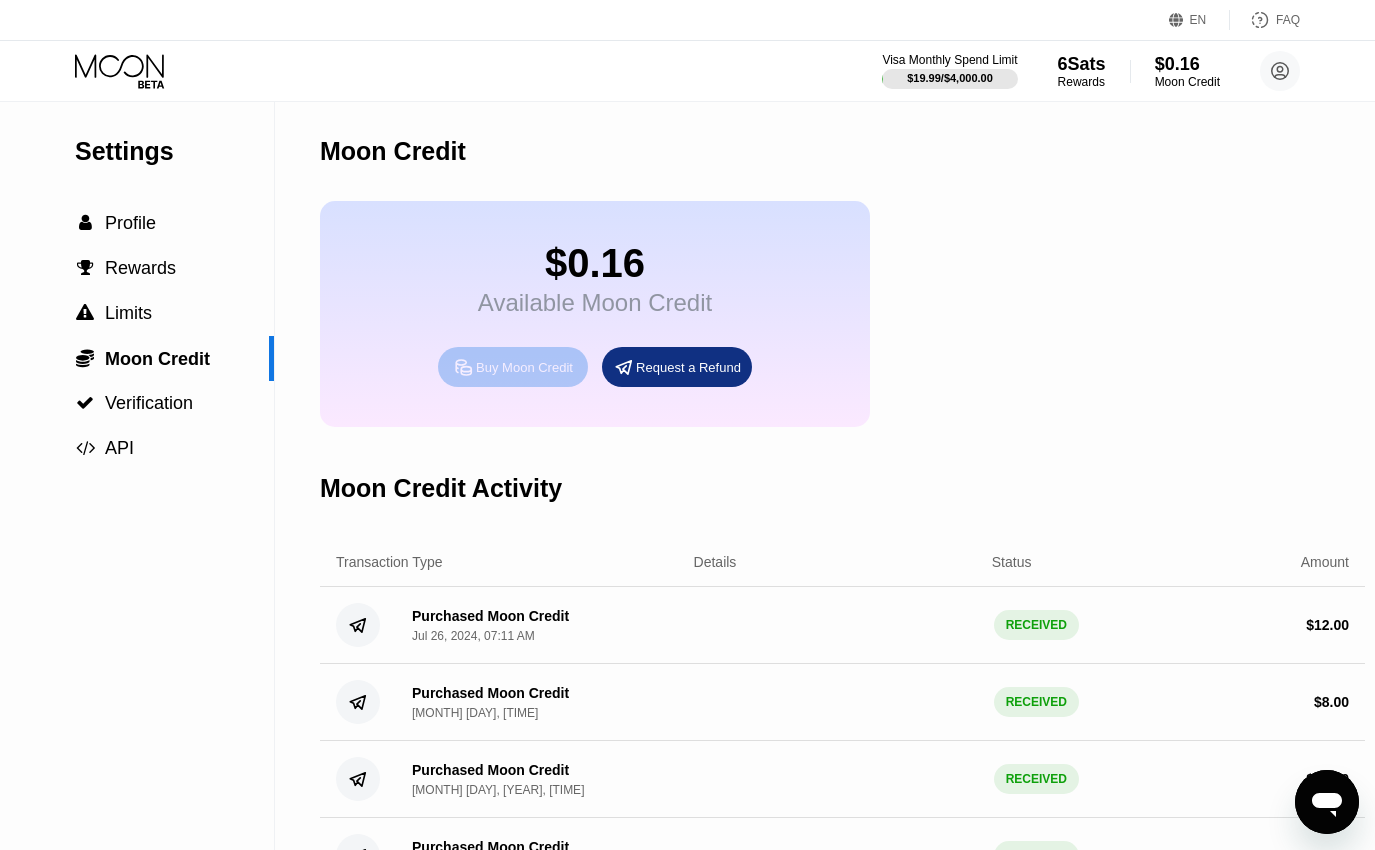 click on "Buy Moon Credit" at bounding box center [513, 367] 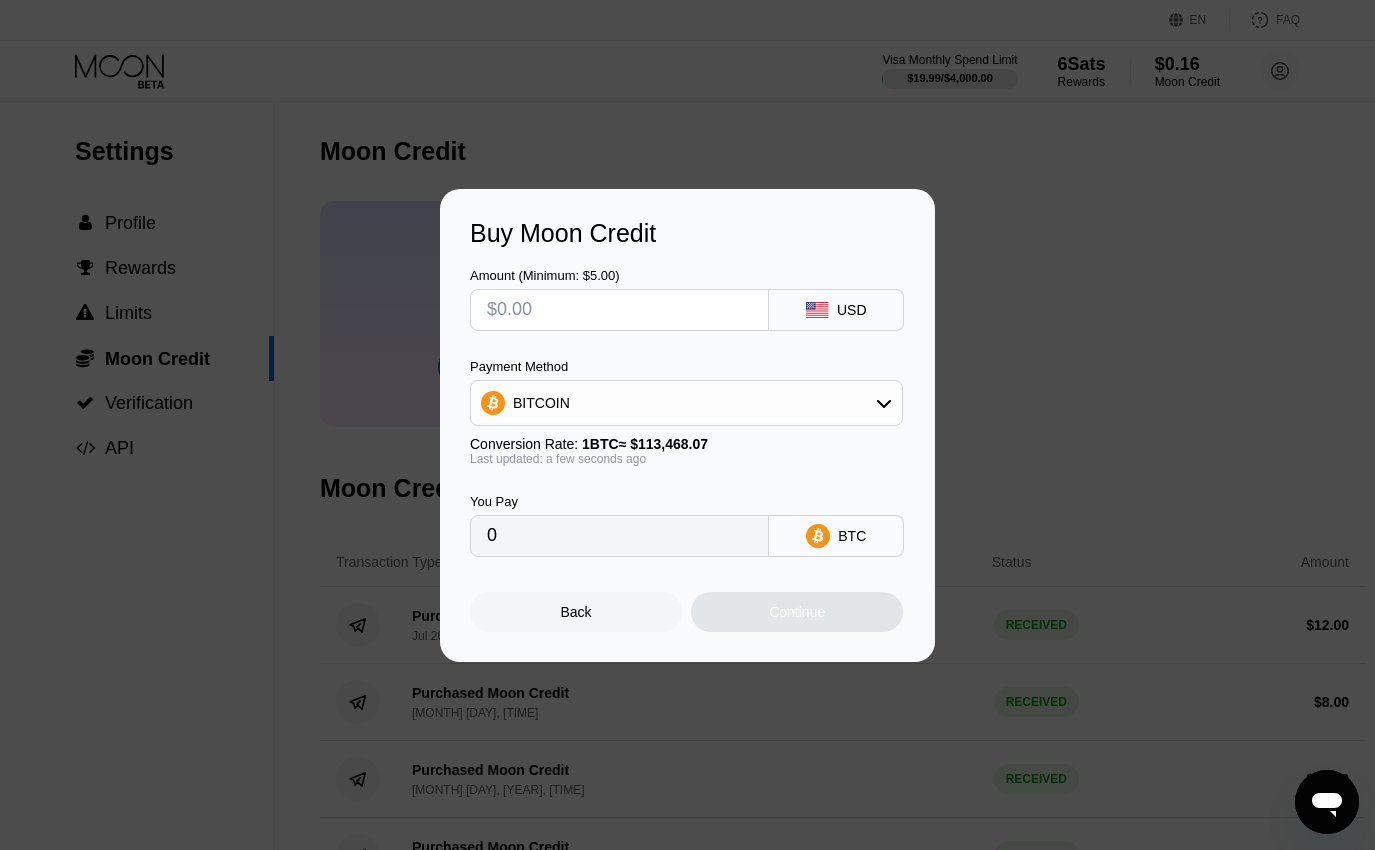 click on "BITCOIN" at bounding box center [686, 403] 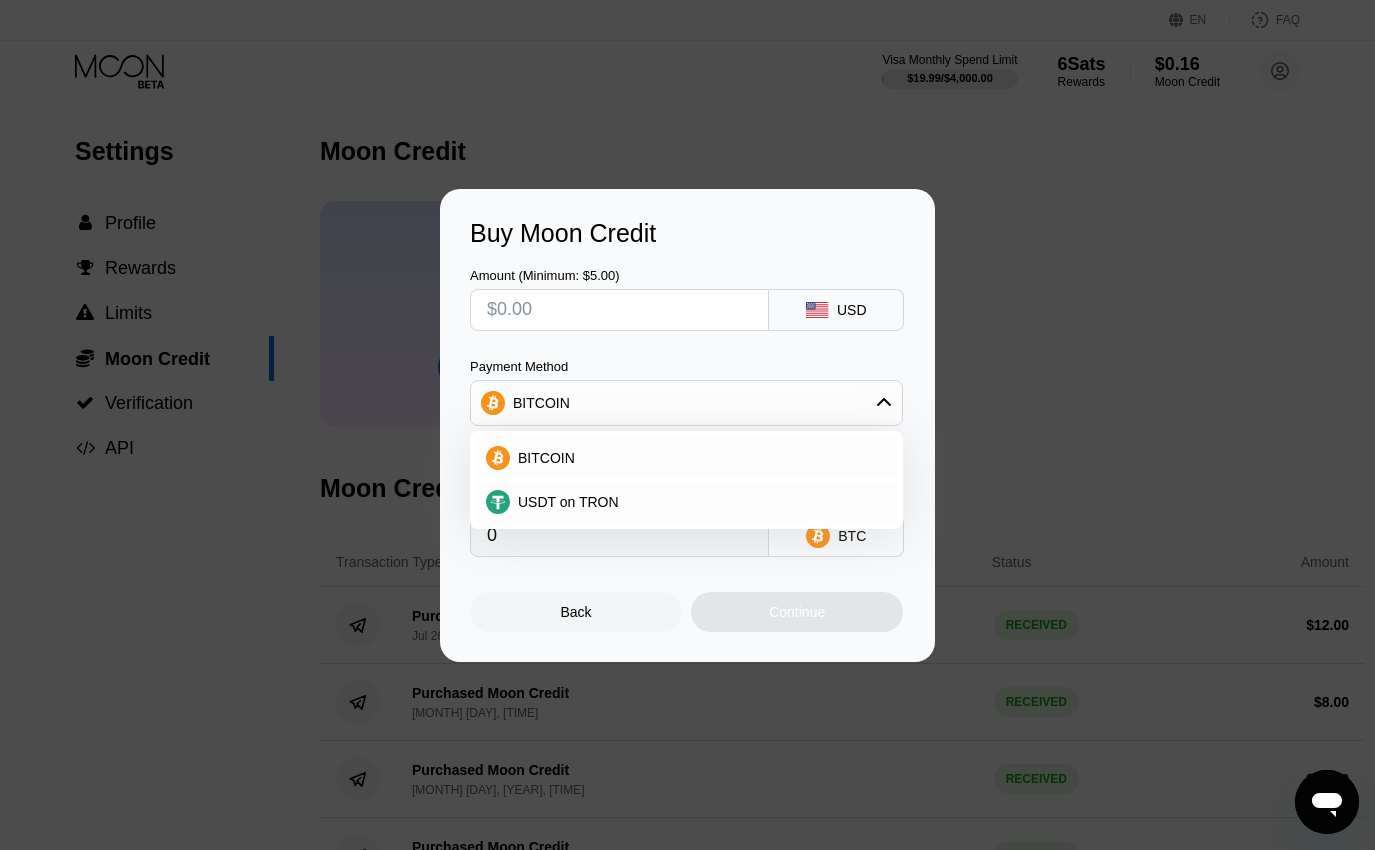click at bounding box center (696, 425) 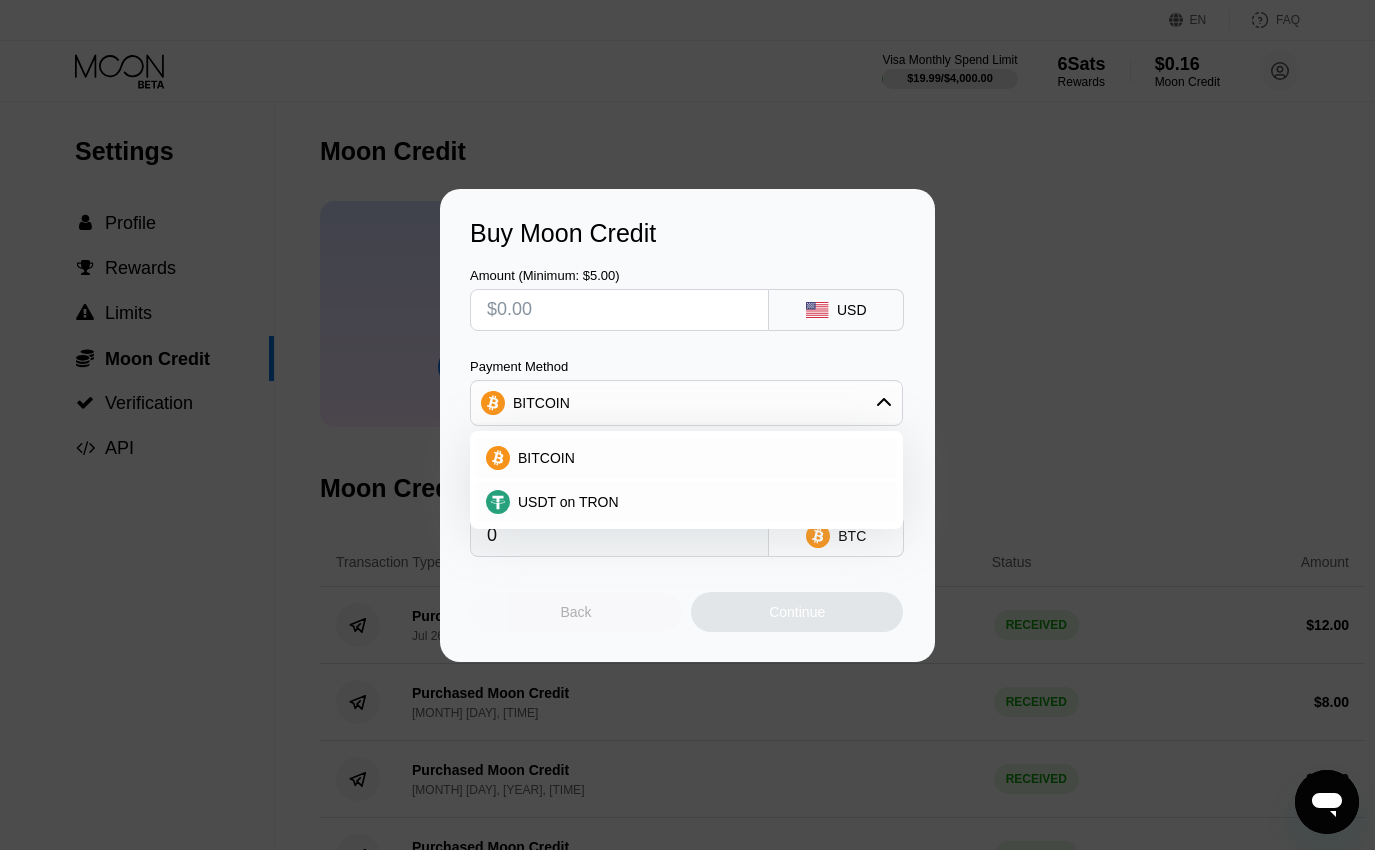 click on "Back" at bounding box center (576, 612) 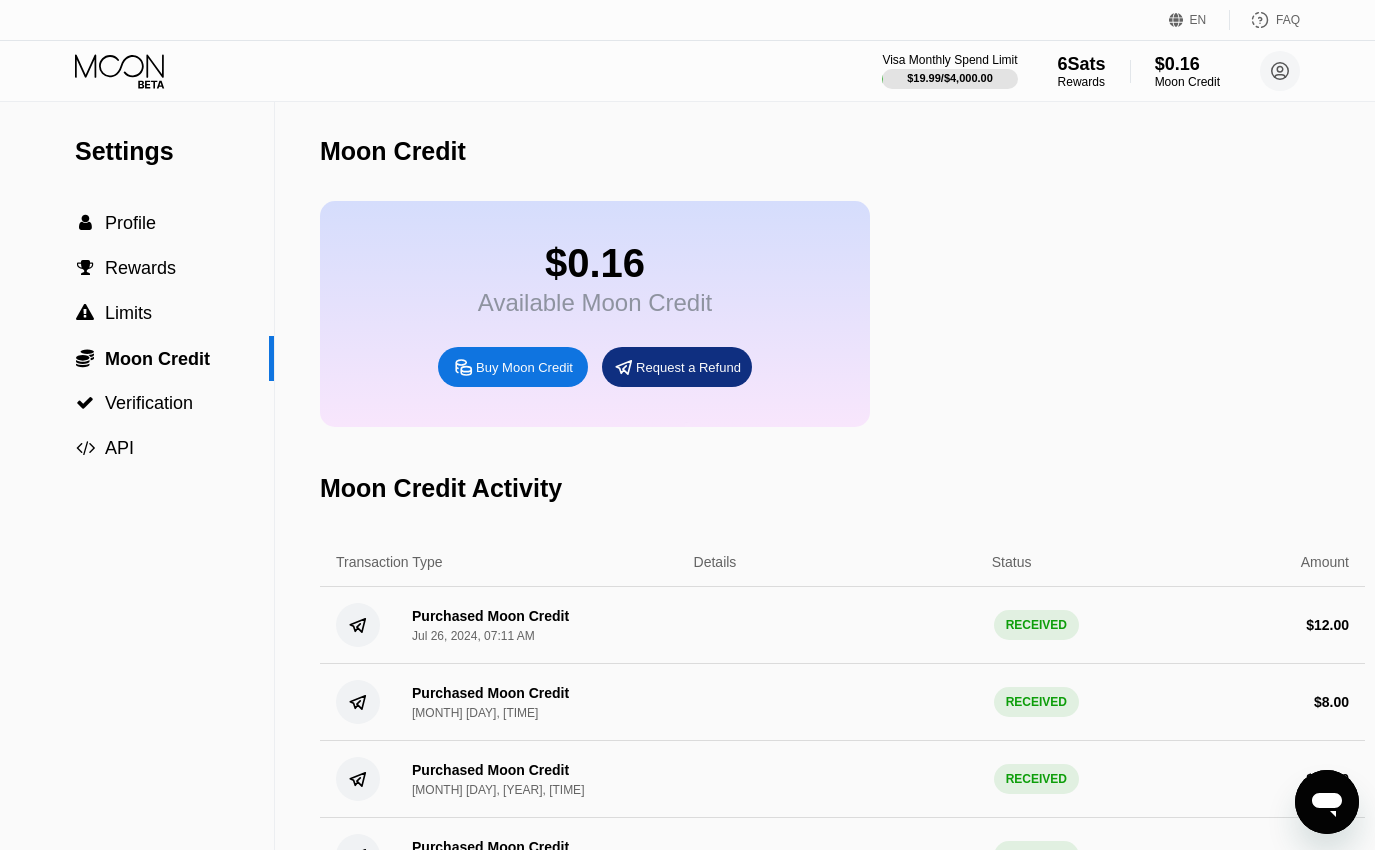 click on "EN Language Select an item Save FAQ" at bounding box center (687, 20) 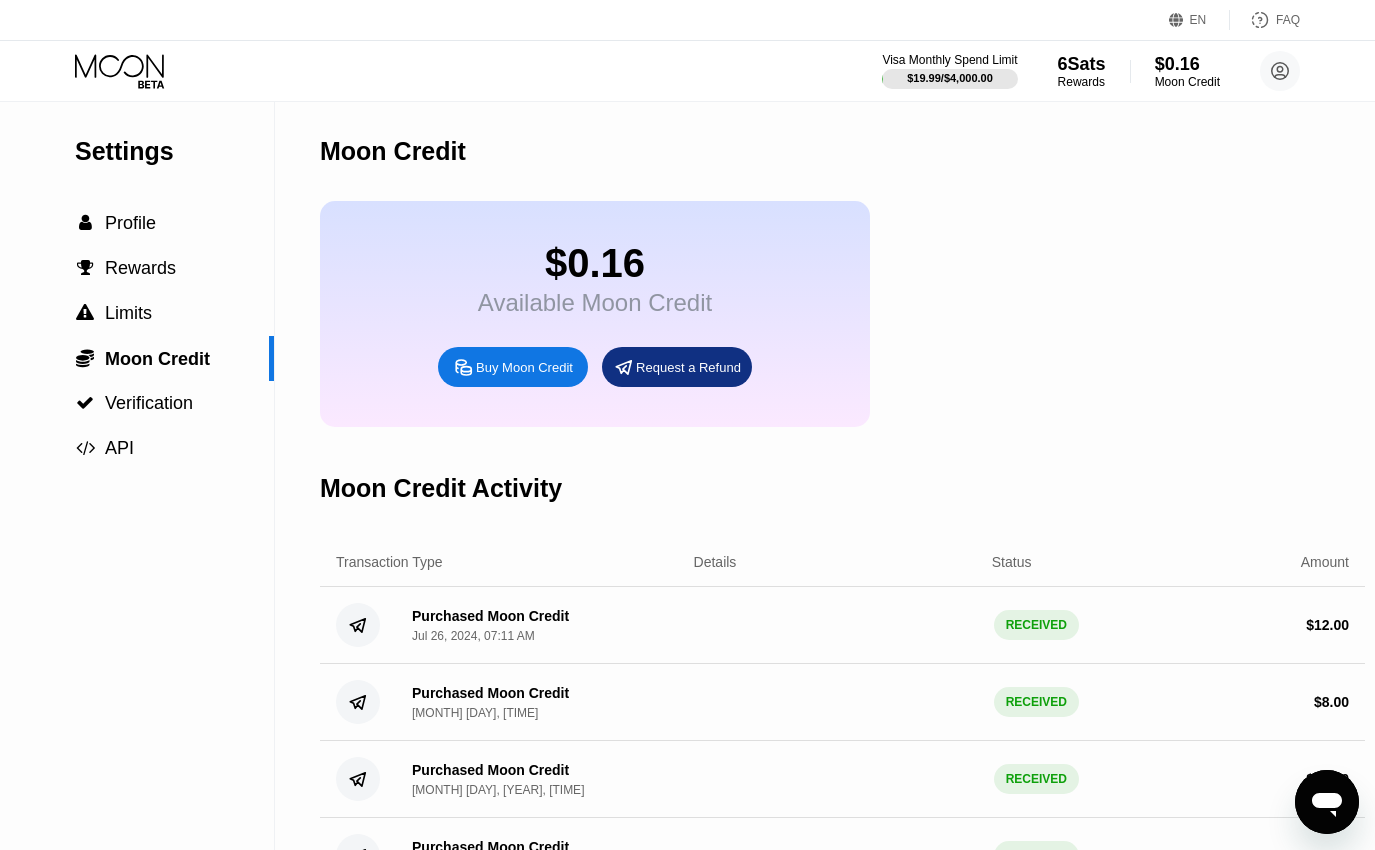 click on "EN Language Select an item Save FAQ Visa Monthly Spend Limit $19.99 / $4,000.00 6  Sats Rewards $0.16 Moon Credit [FIRST] [LAST] [EMAIL]  Home Settings Support Careers About Us Log out Privacy policy Terms" at bounding box center [687, 71] 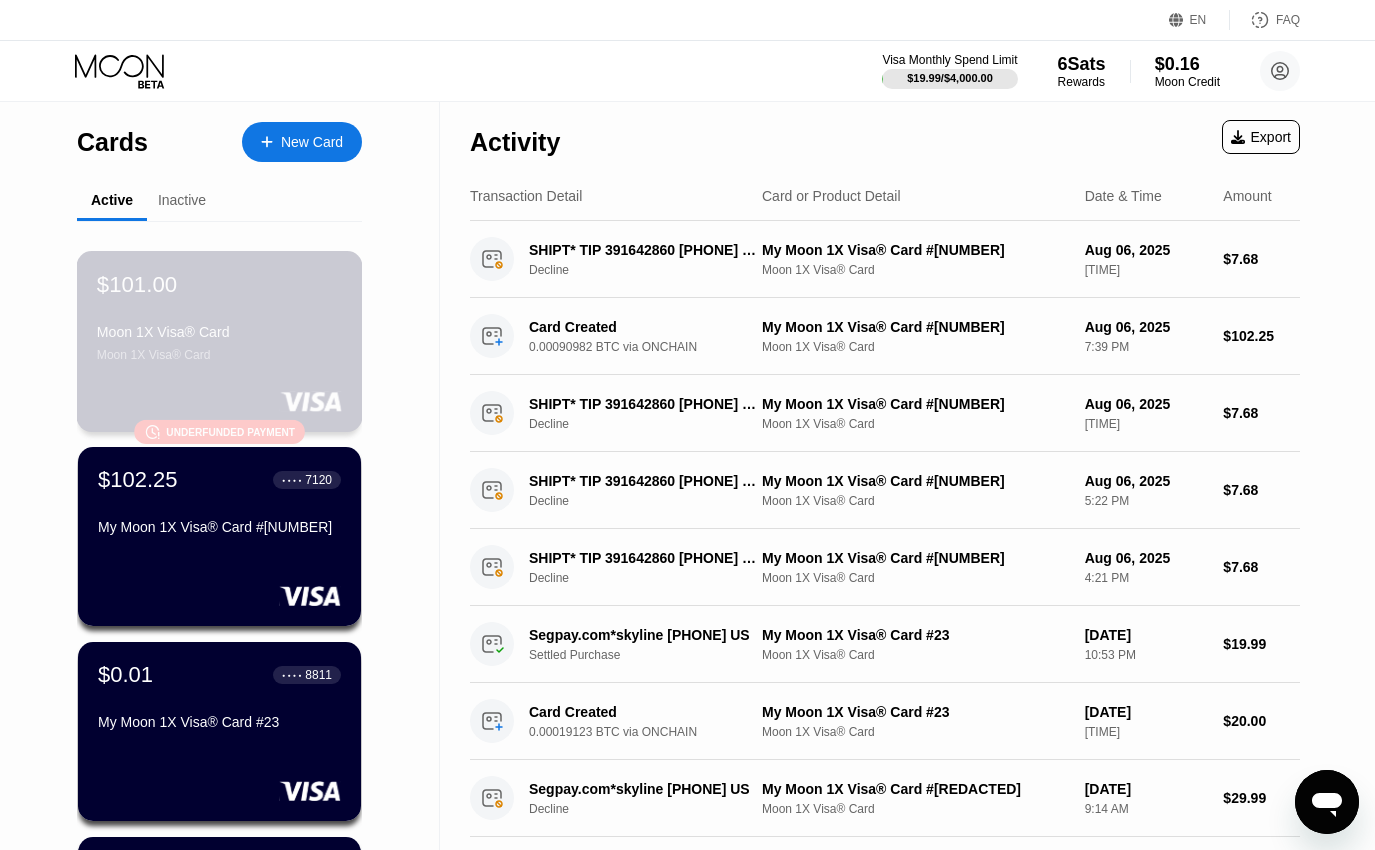 click on "$101.00 Moon 1X Visa® Card Moon 1X Visa® Card" at bounding box center (219, 316) 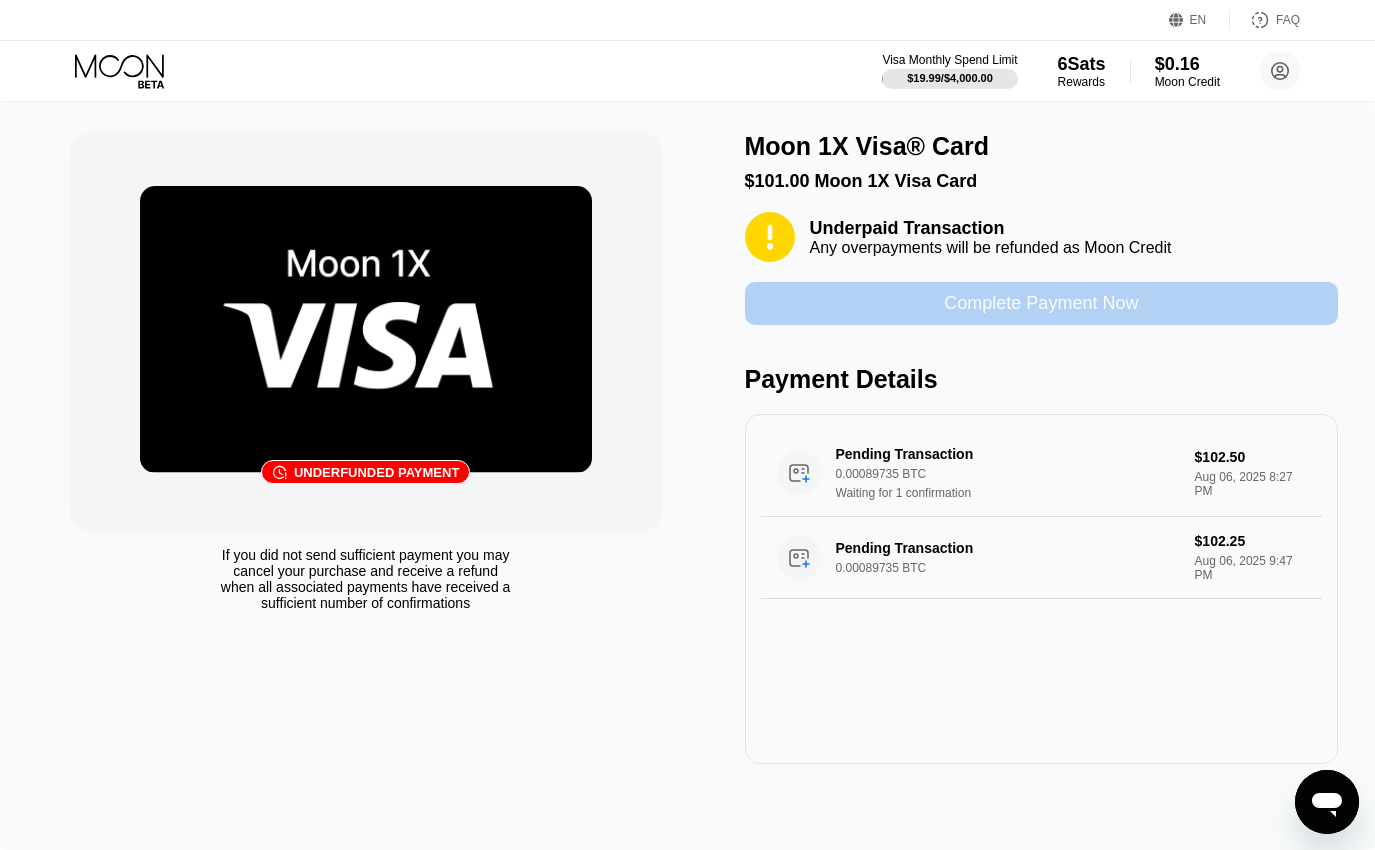 click on "Complete Payment Now" at bounding box center (1042, 303) 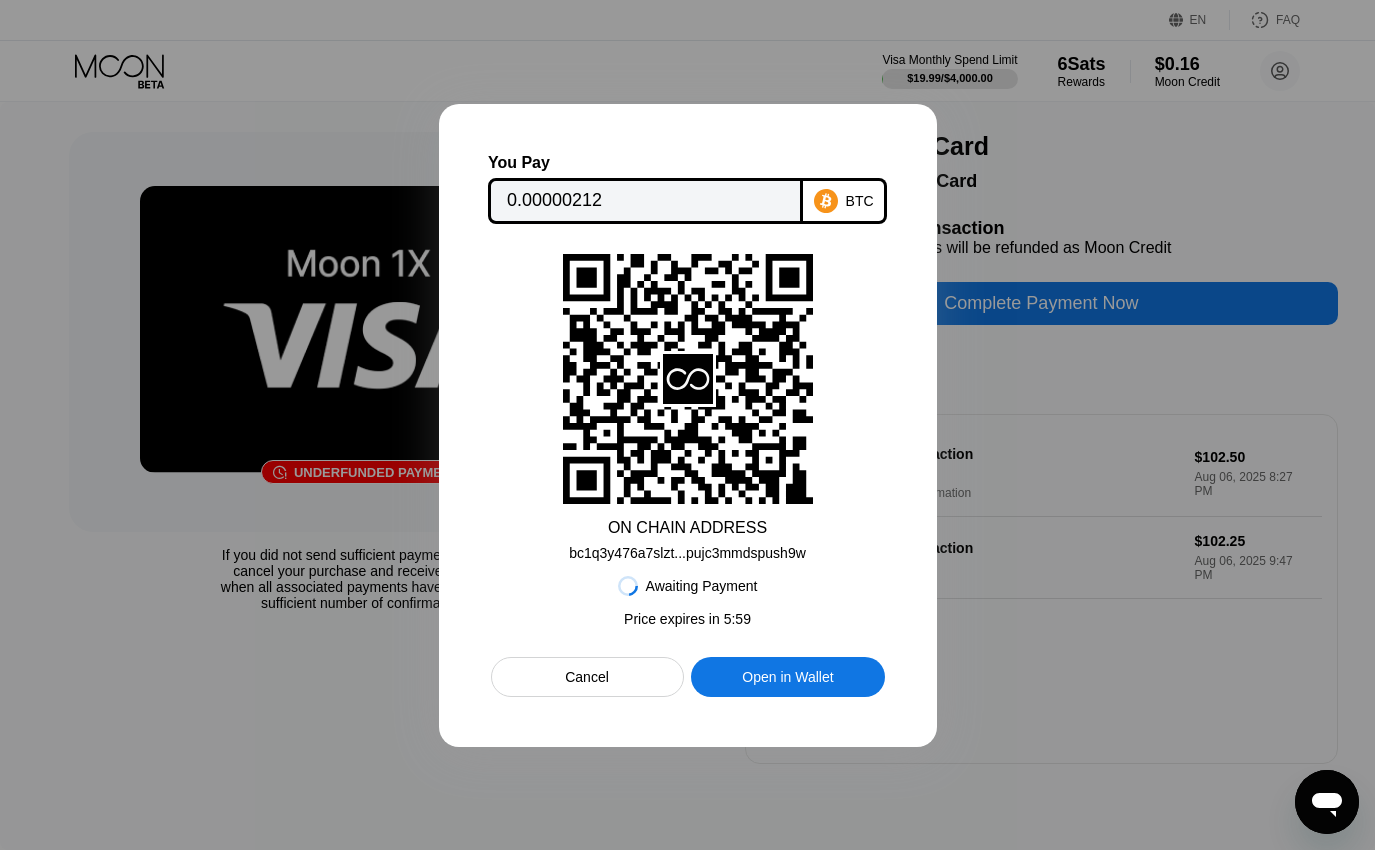 click on "Cancel" at bounding box center (587, 677) 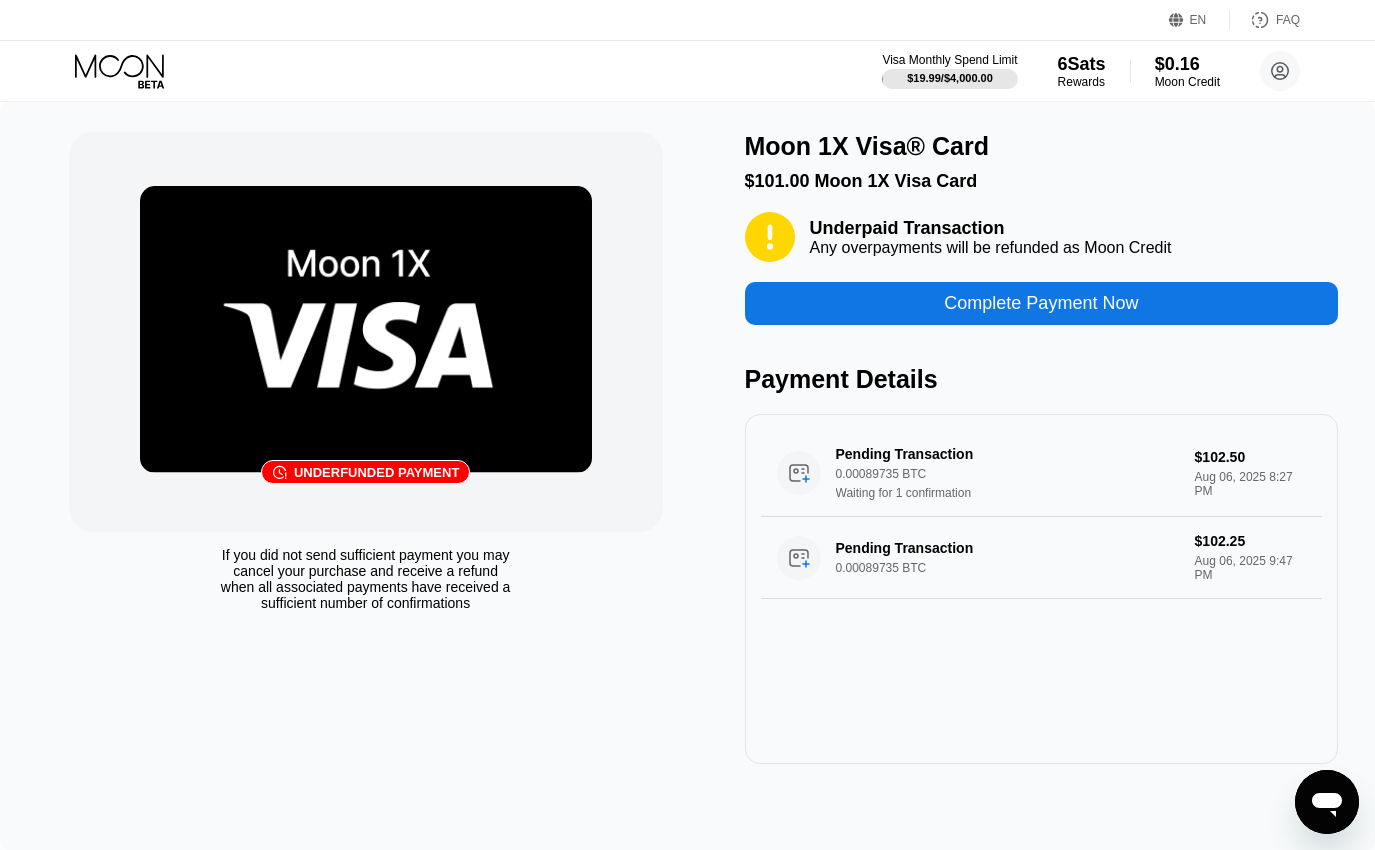 click on "Underpaid Transaction Any overpayments will be refunded as Moon Credit Complete Payment Now Payment Details Pending Transaction 0.00089735 BTC Waiting for 1 confirmation $102.50 Aug 06, 2025 8:27 PM Pending Transaction 0.00089735 BTC $102.25 Aug 06, 2025 9:47 PM" at bounding box center (1042, 488) 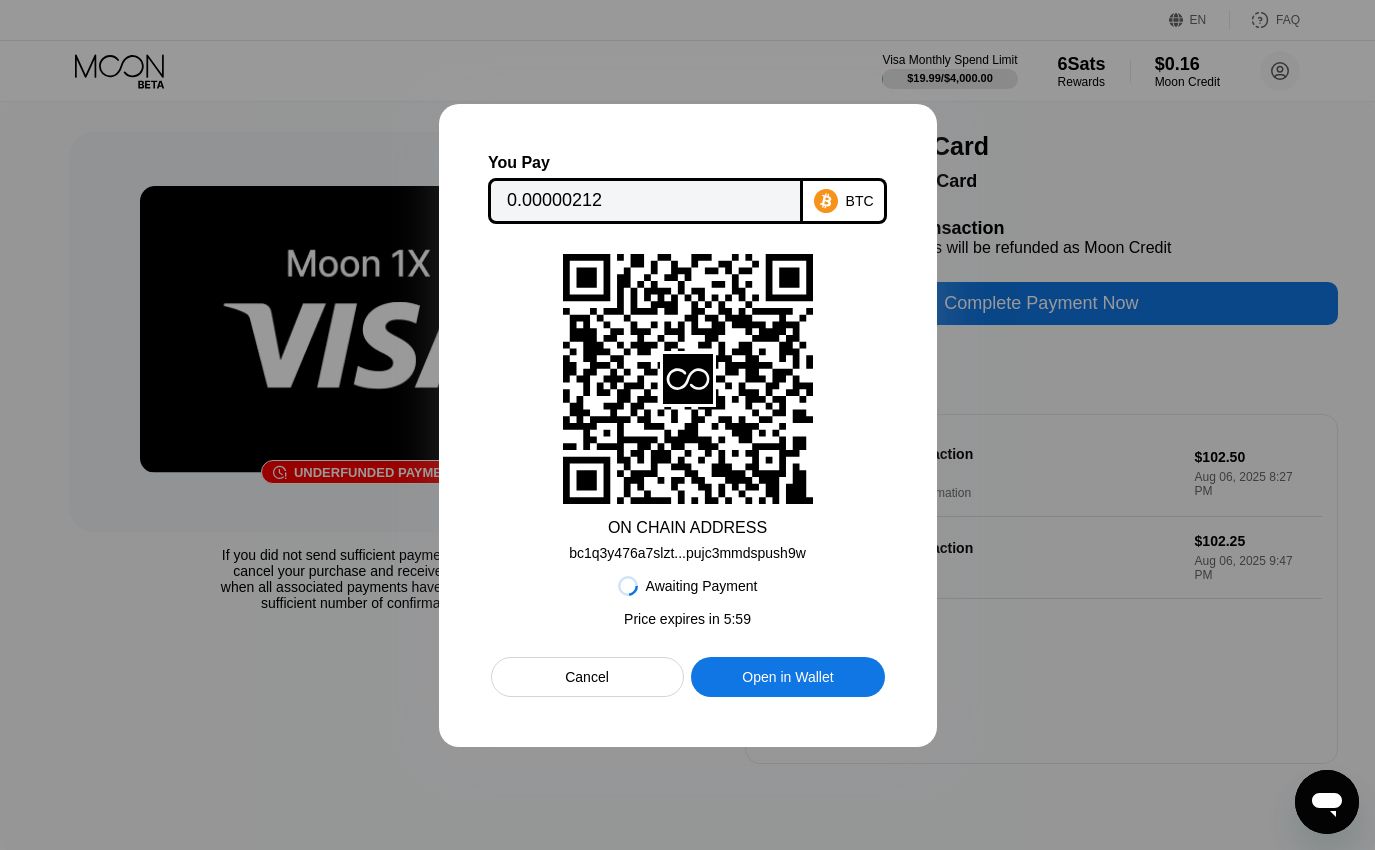 click on "Cancel" at bounding box center (587, 677) 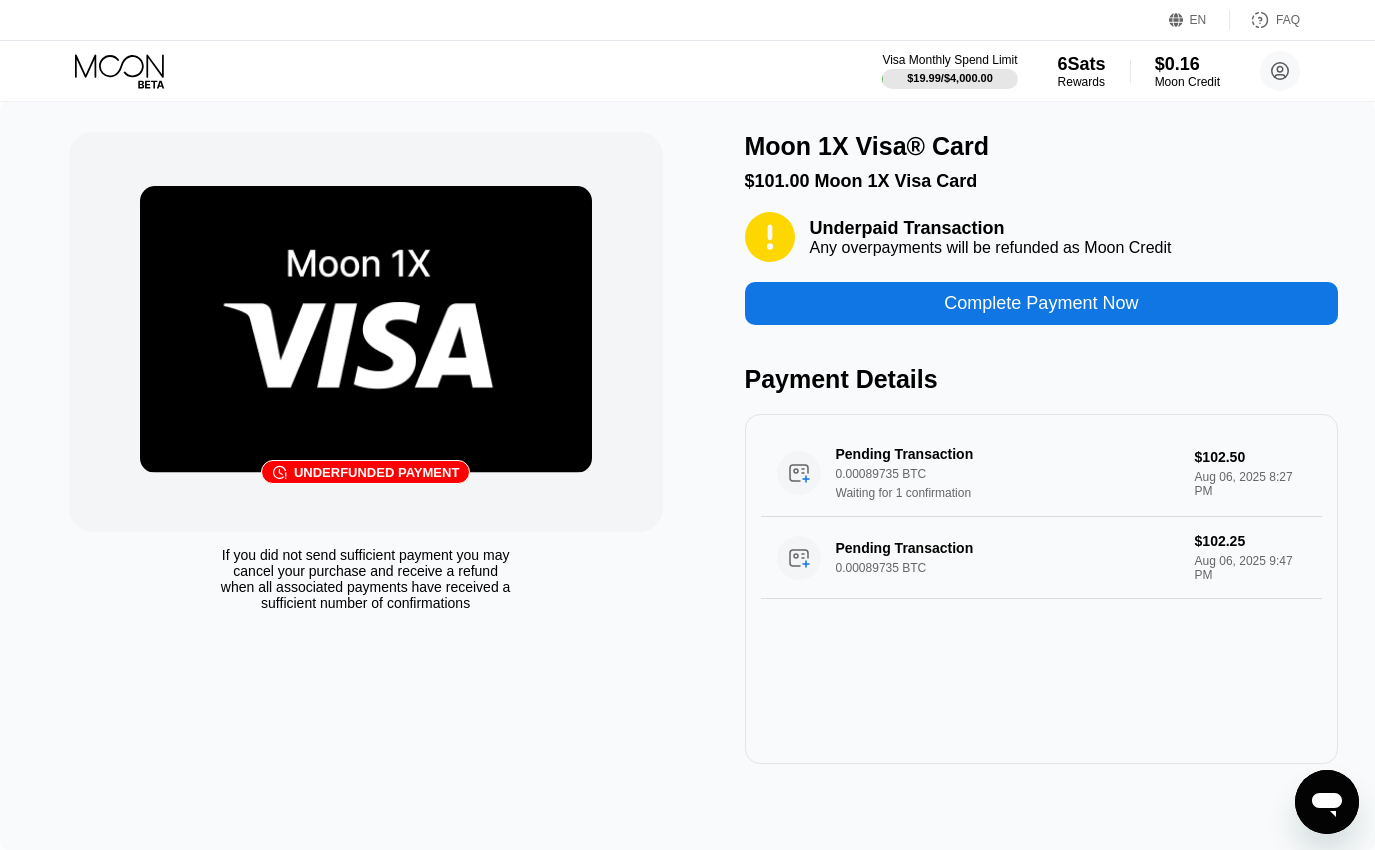 click 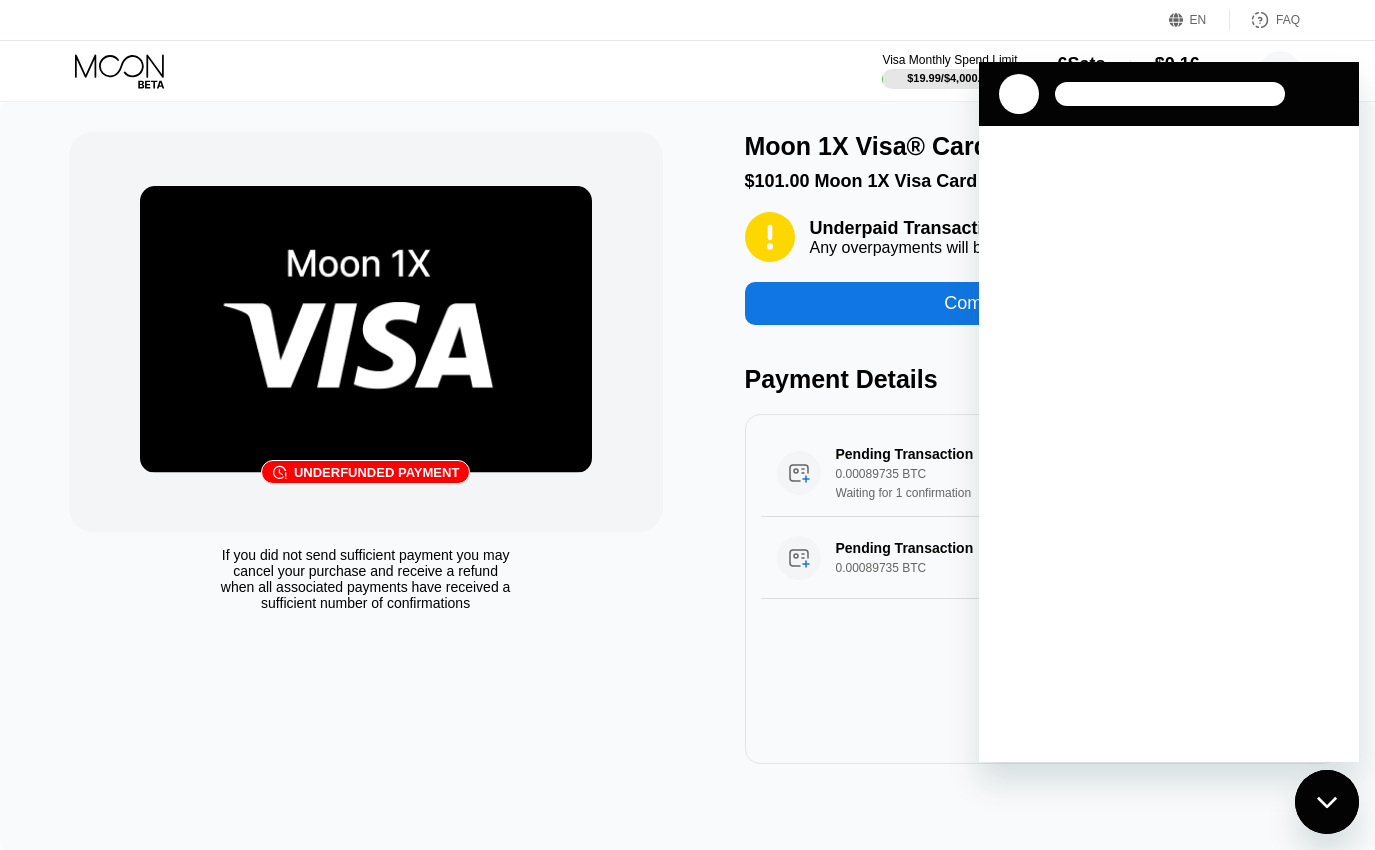 scroll, scrollTop: 0, scrollLeft: 0, axis: both 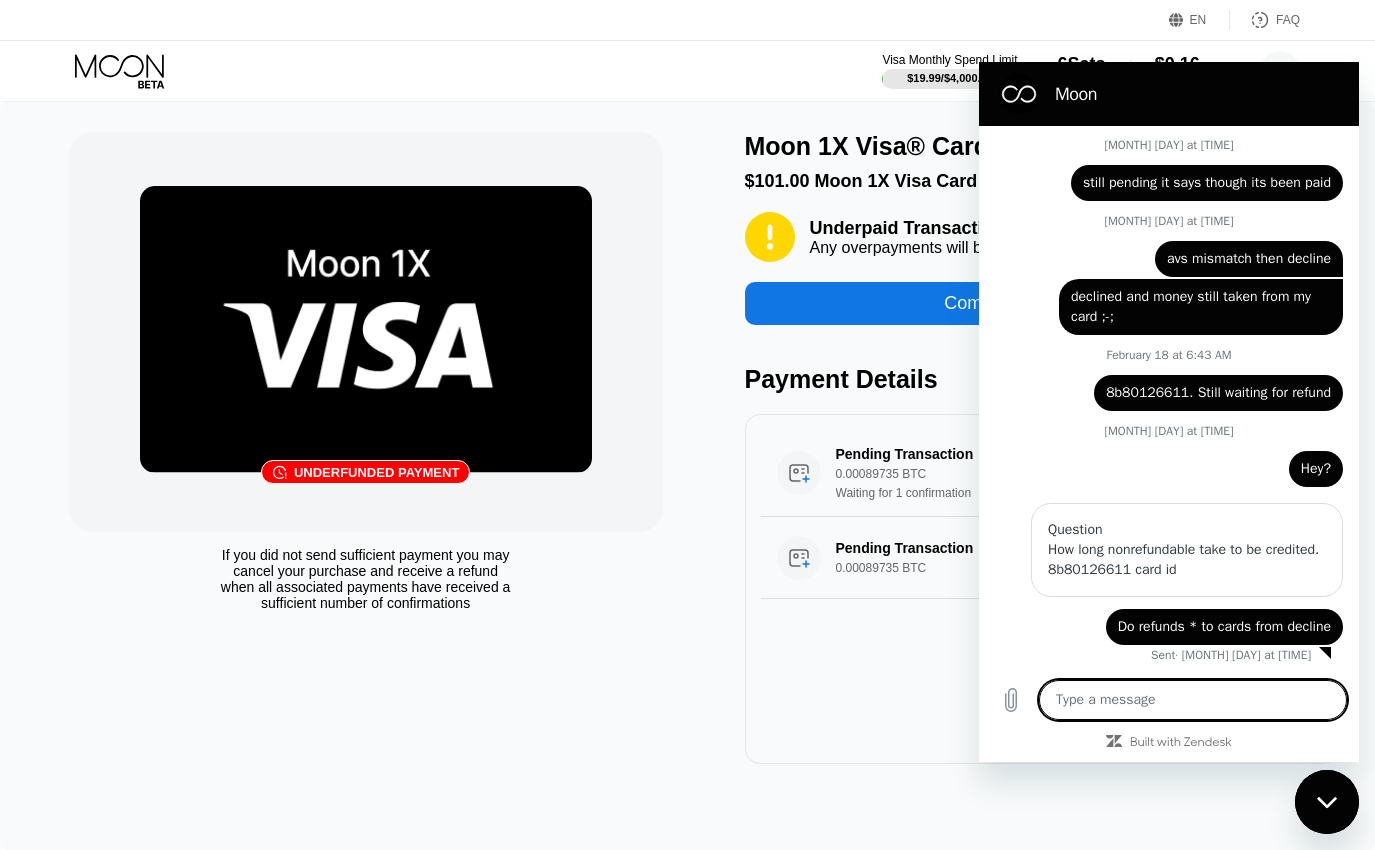 click at bounding box center [1193, 700] 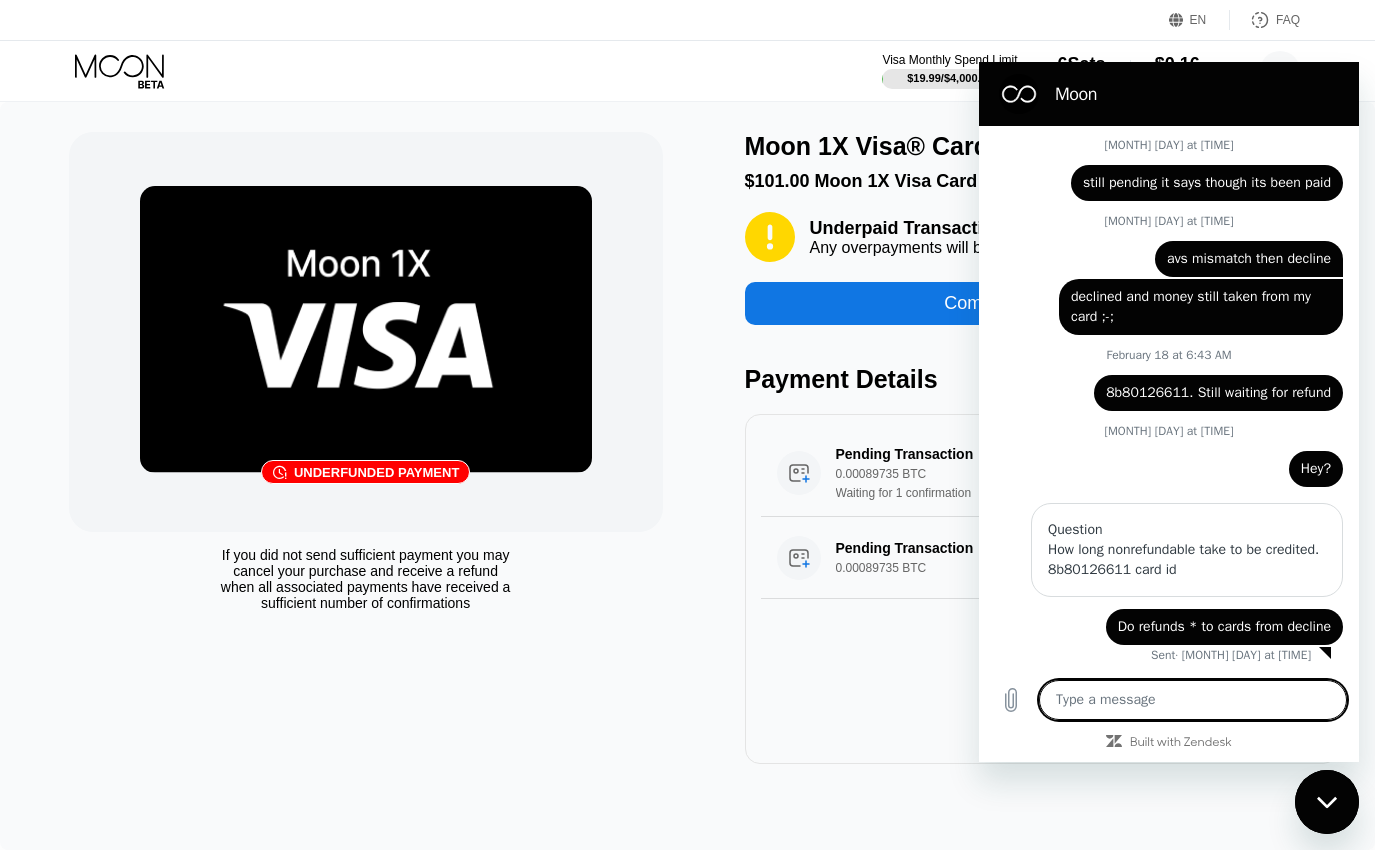 type on "s" 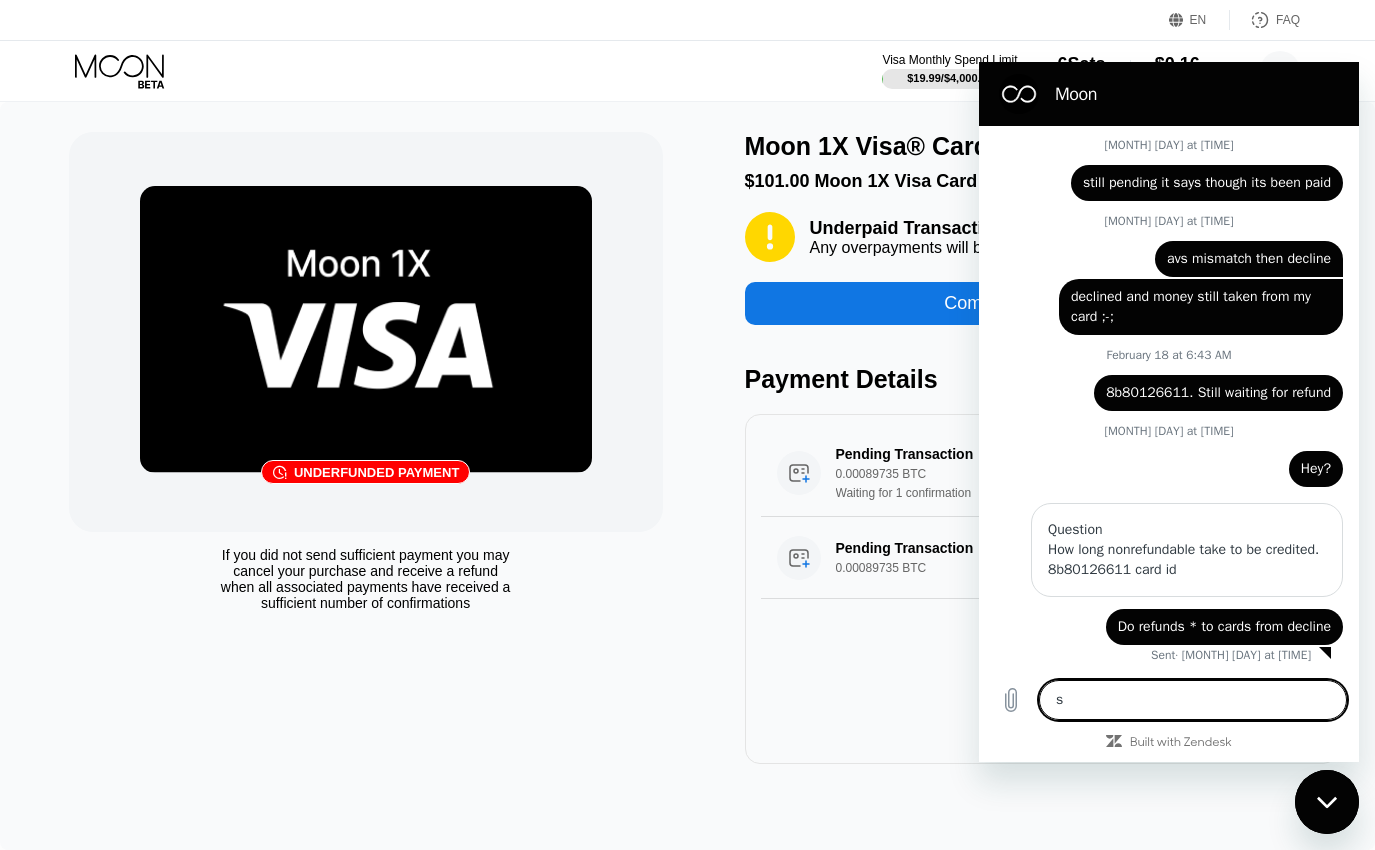 type on "sh" 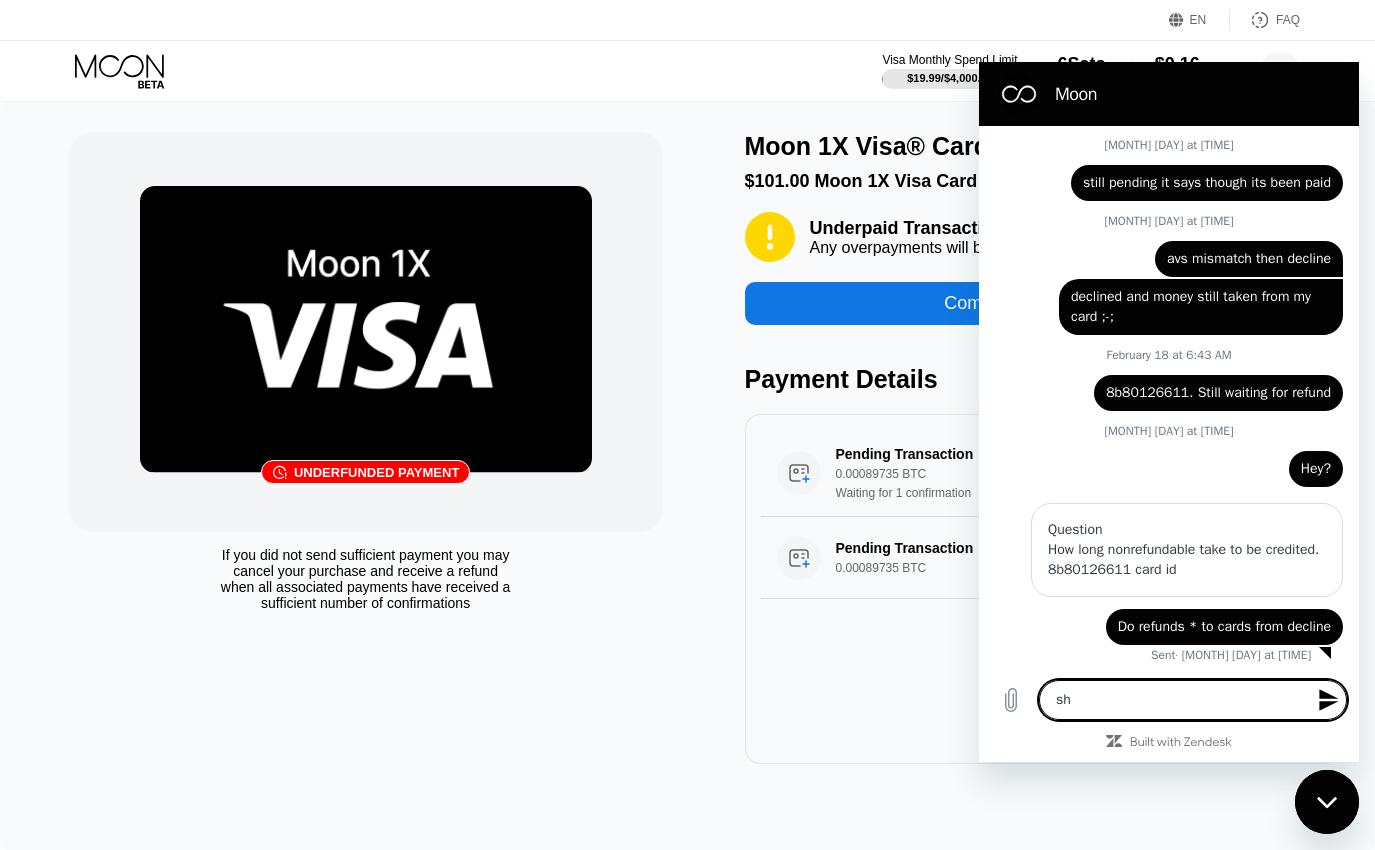 type on "s" 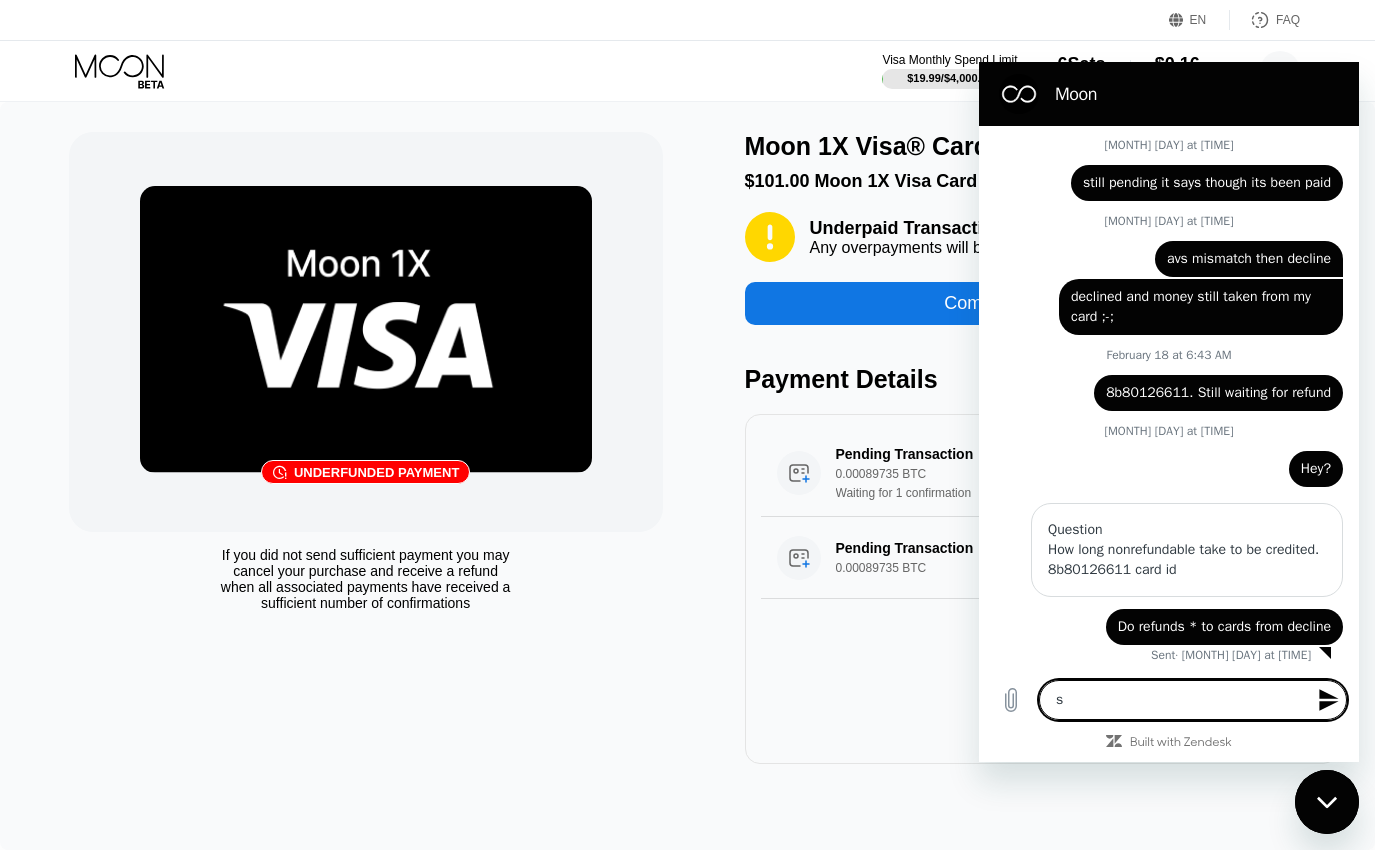 type 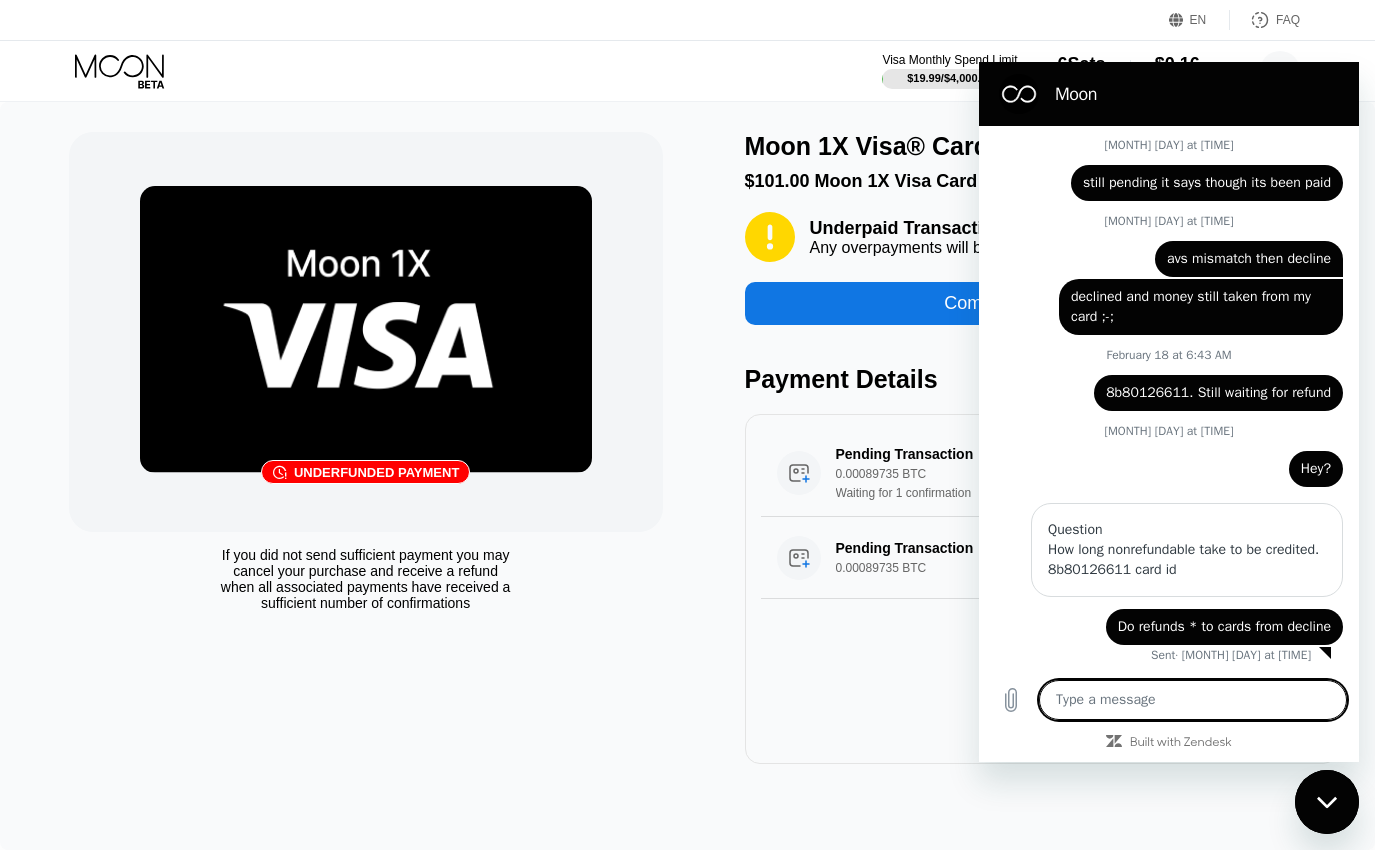 type on "w" 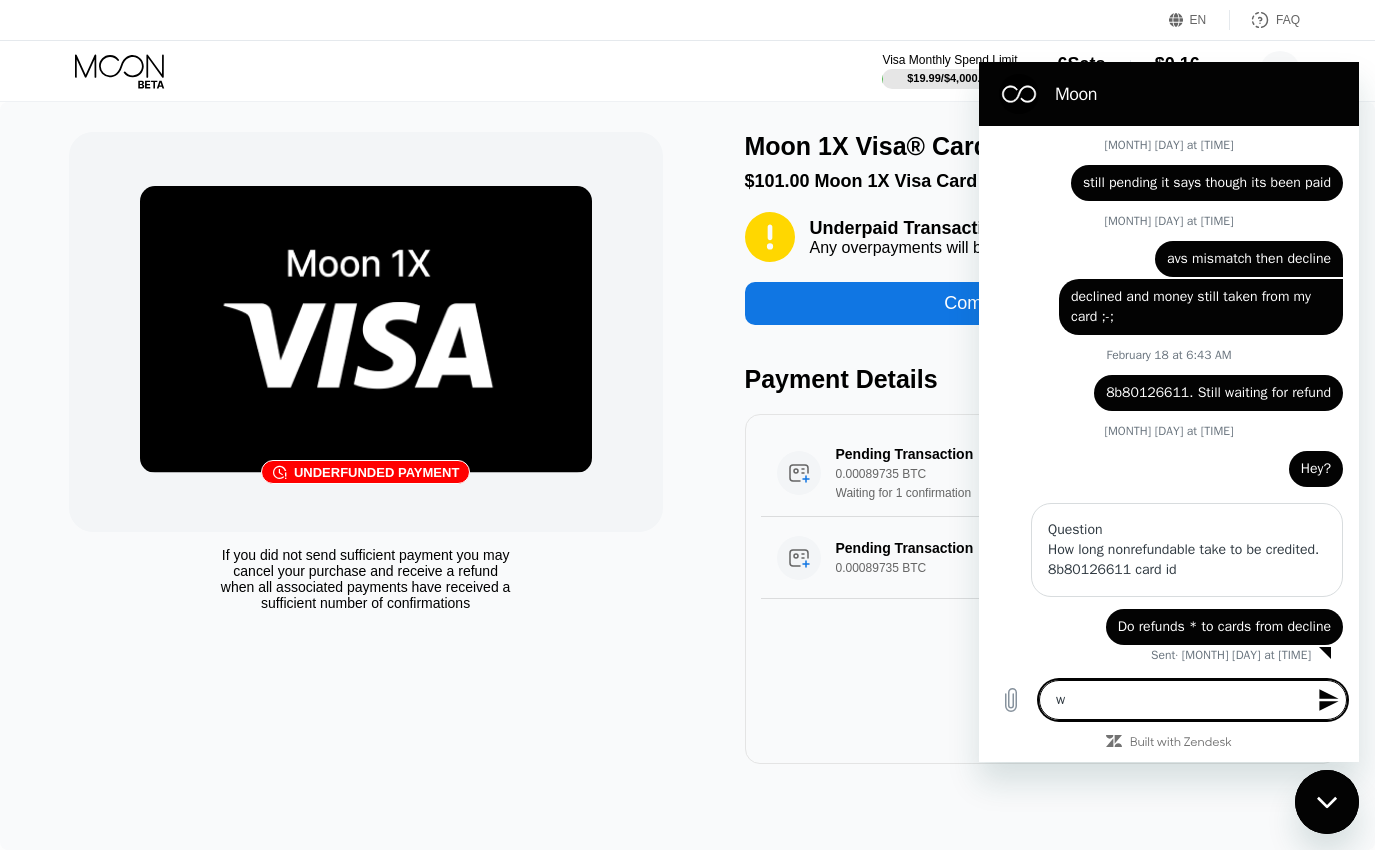 type on "wh" 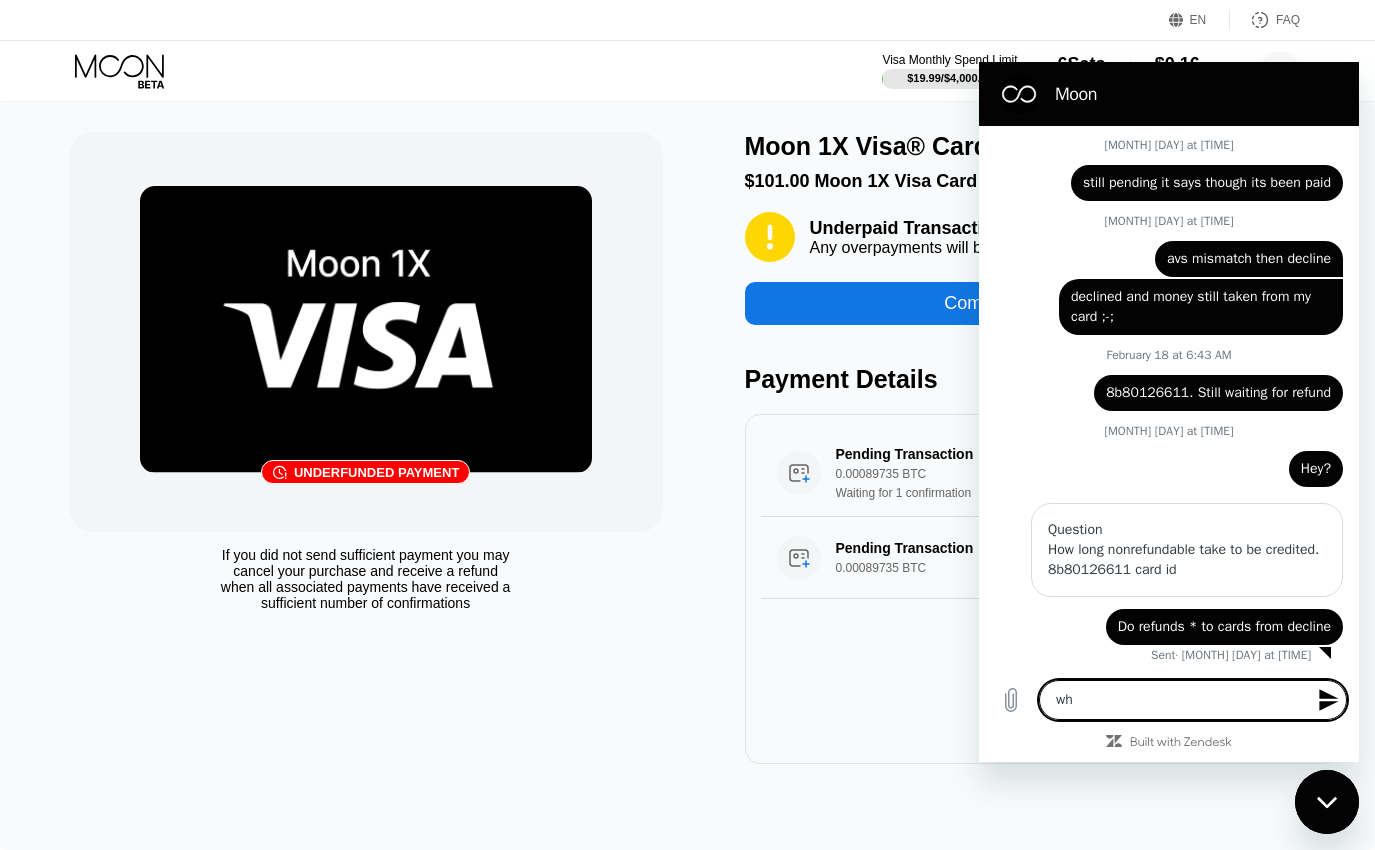 type on "whe" 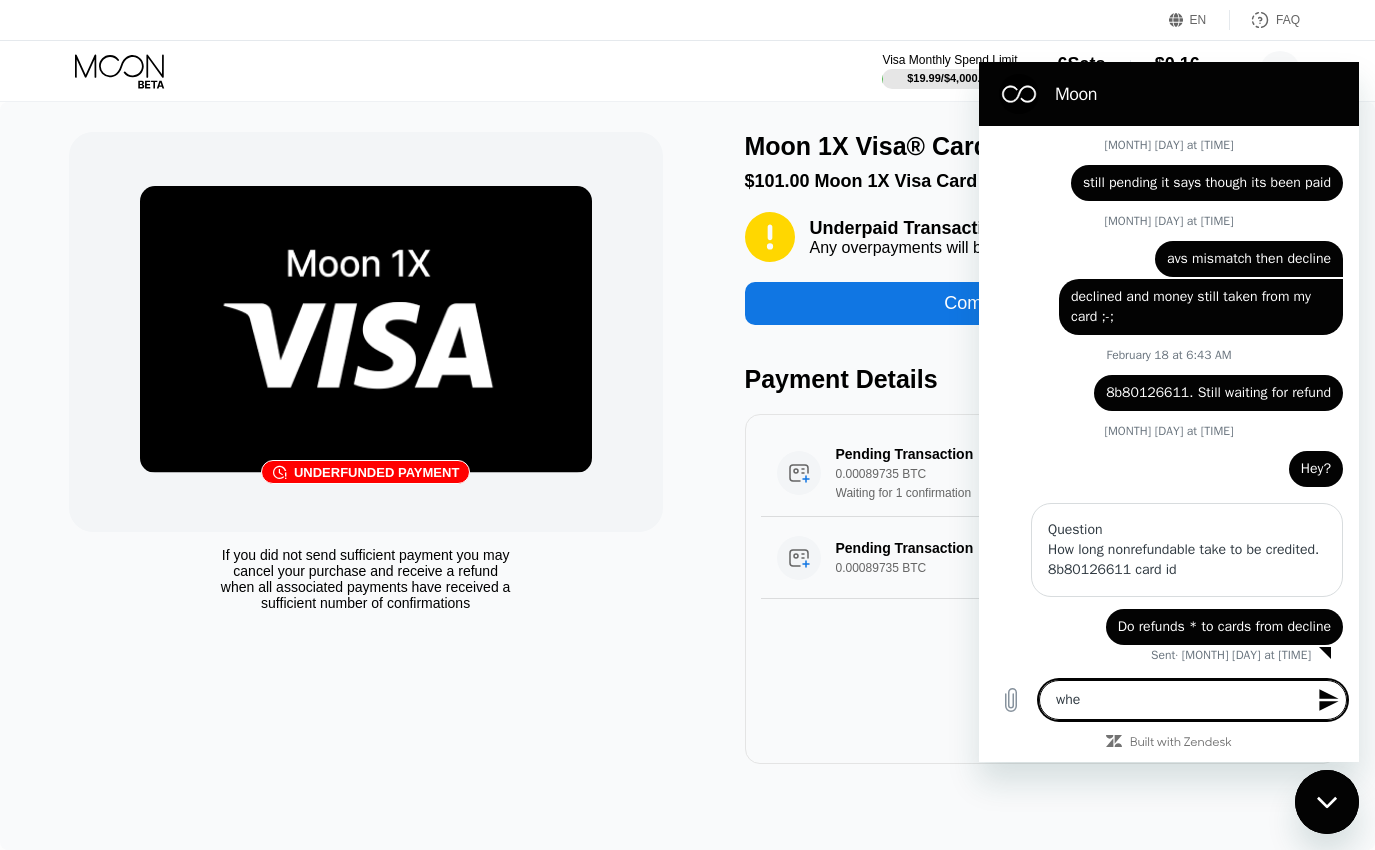 type on "when" 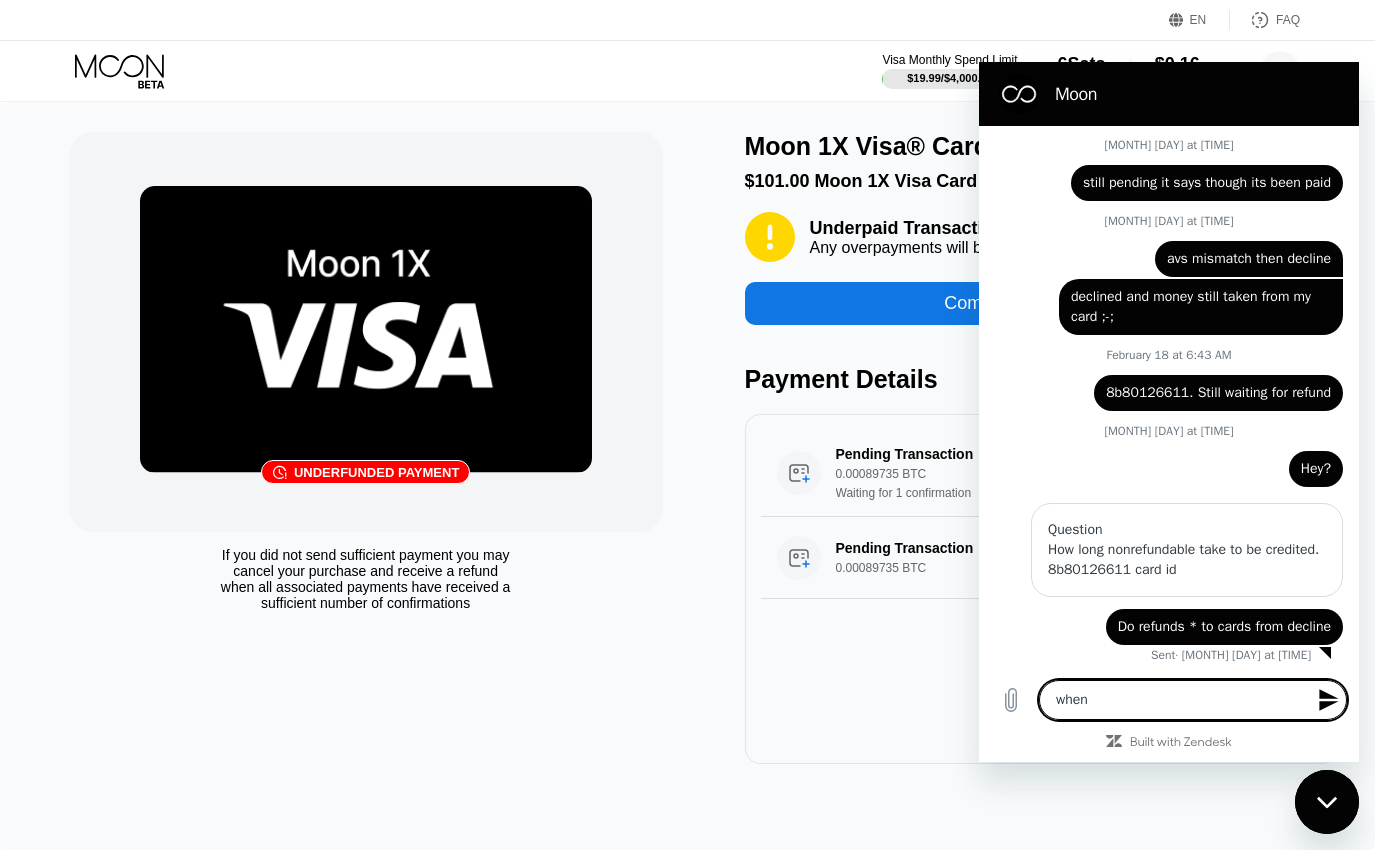 type on "when" 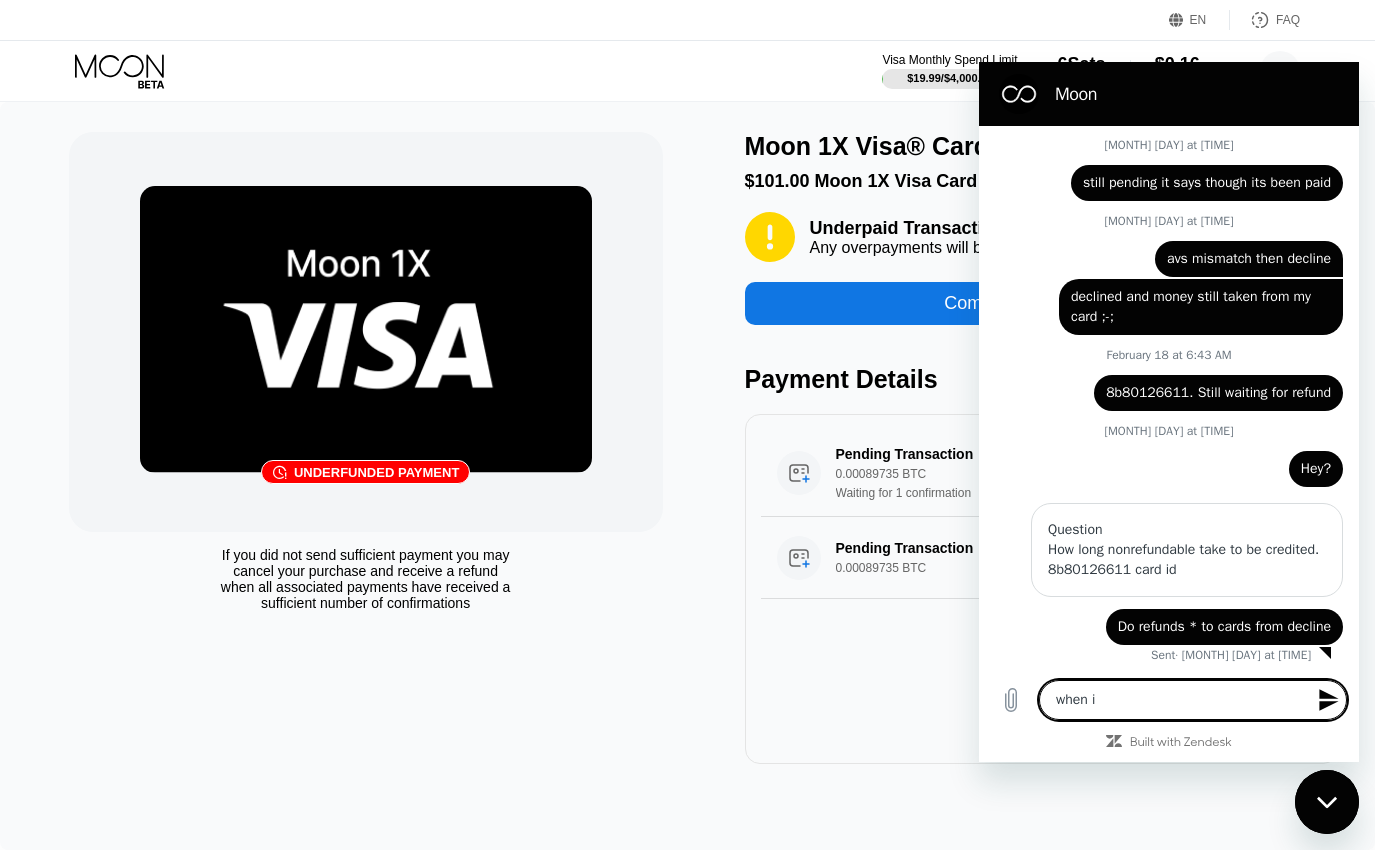 type on "when i" 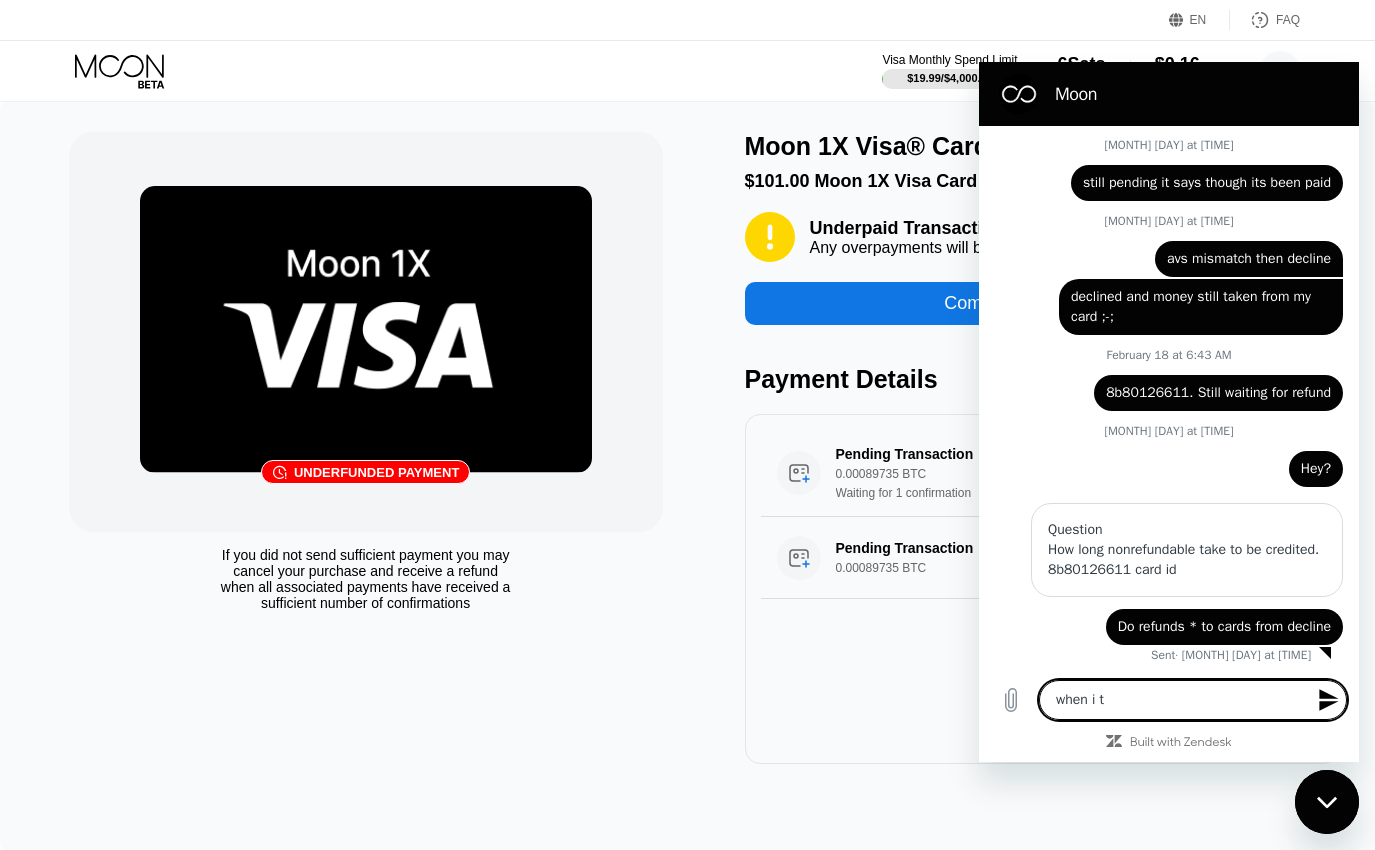 type on "when i tr" 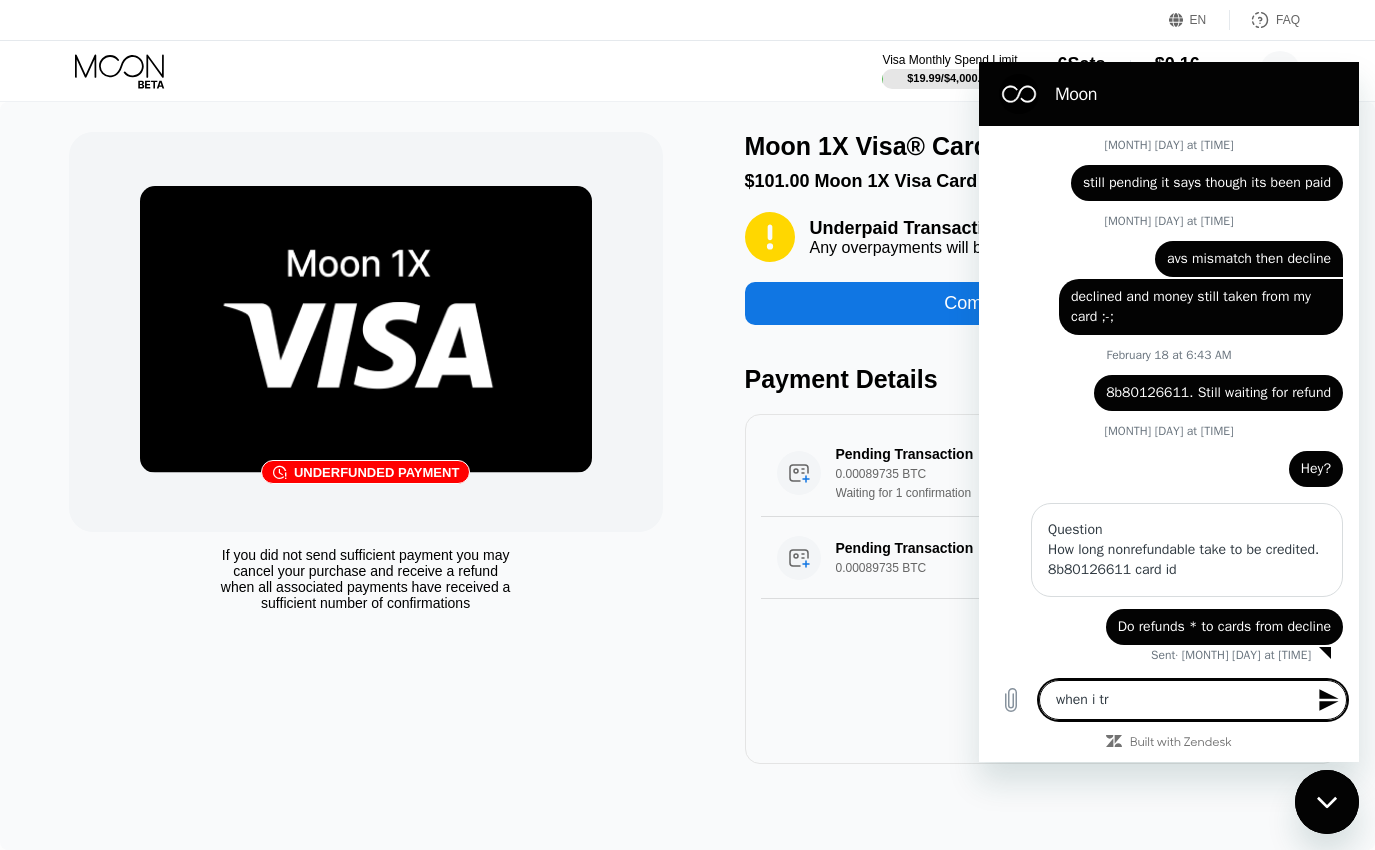 type on "when i try" 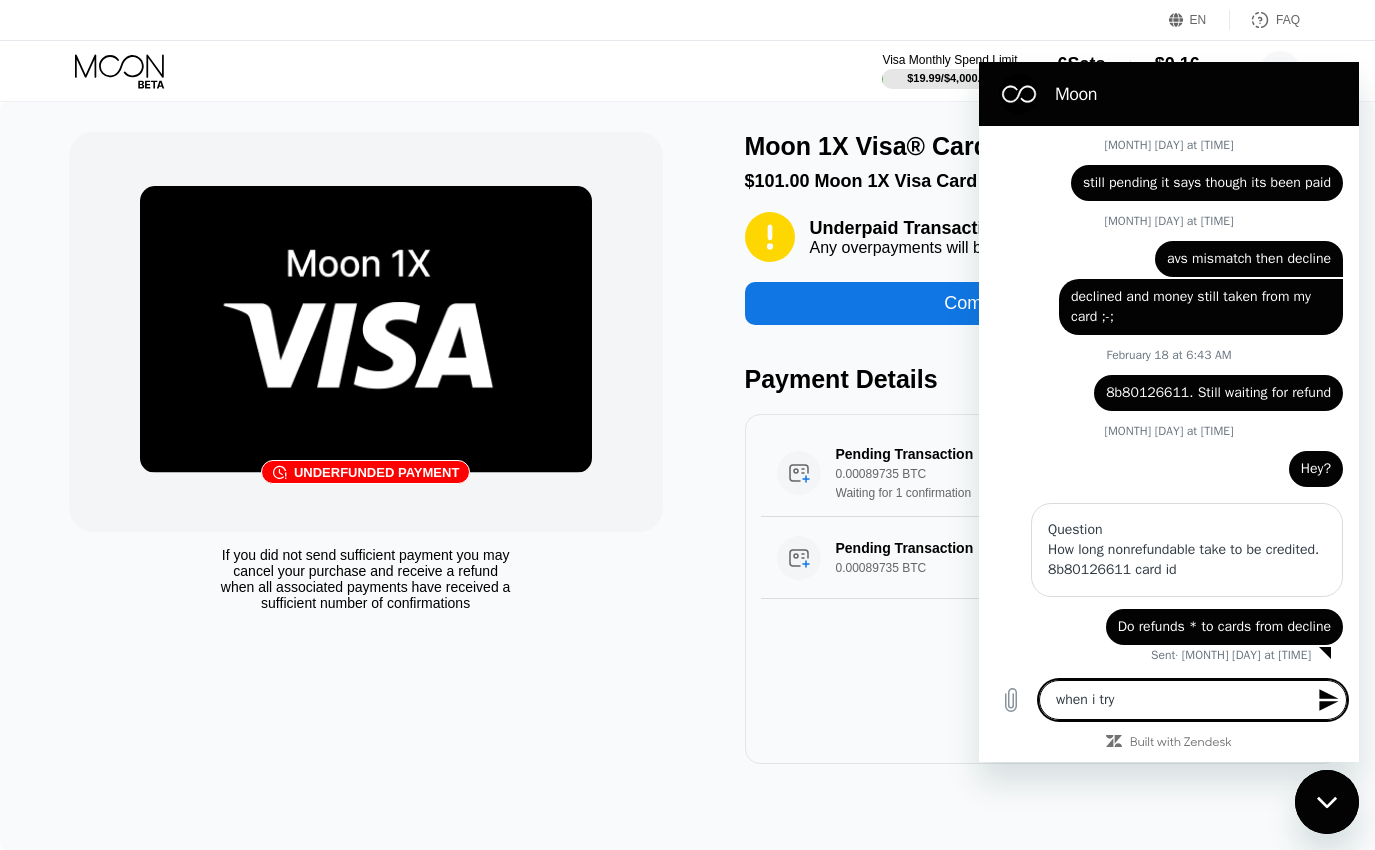 type on "when i try" 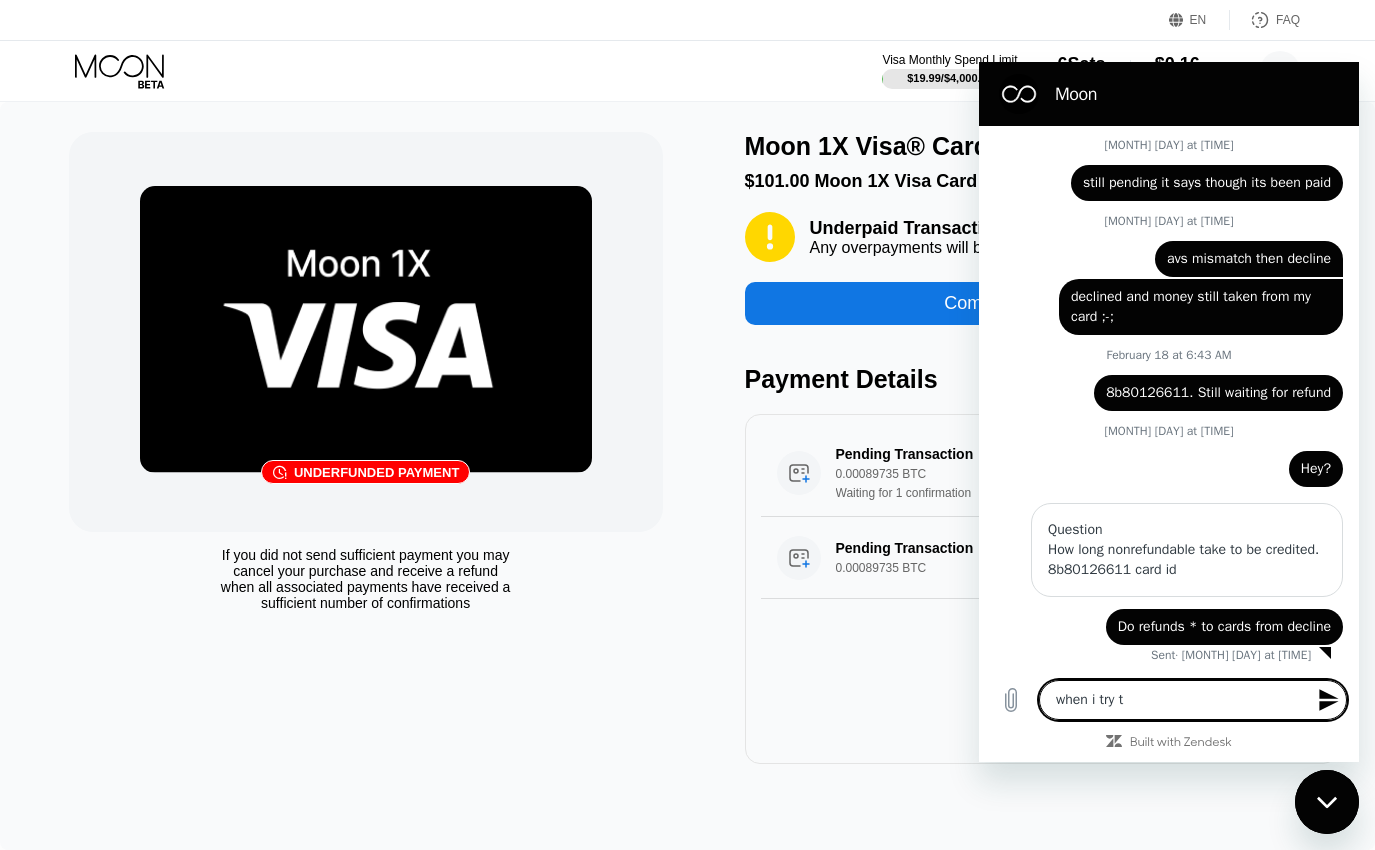 type on "when i try to" 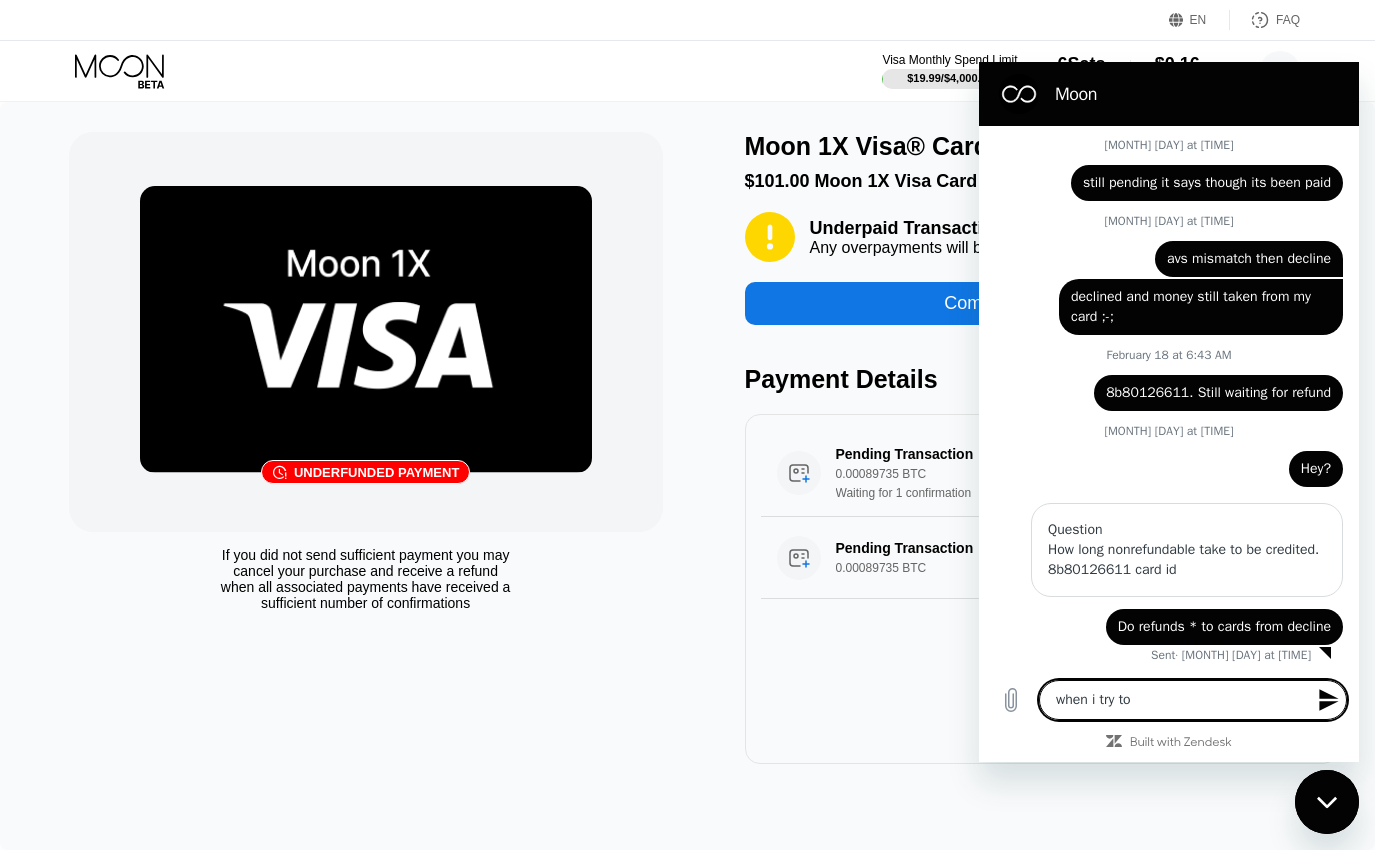 type on "when i try to" 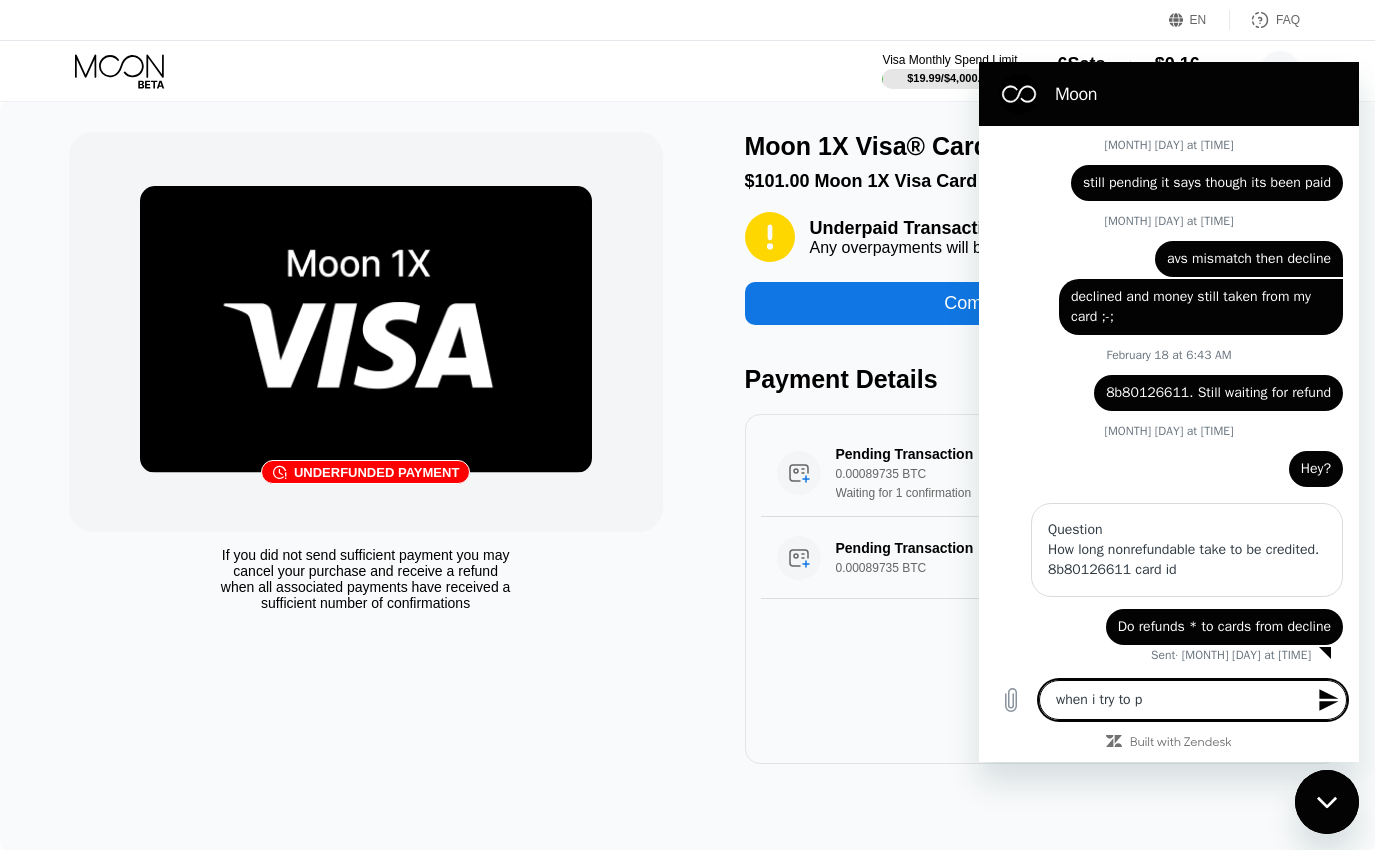 type on "when i try to pa" 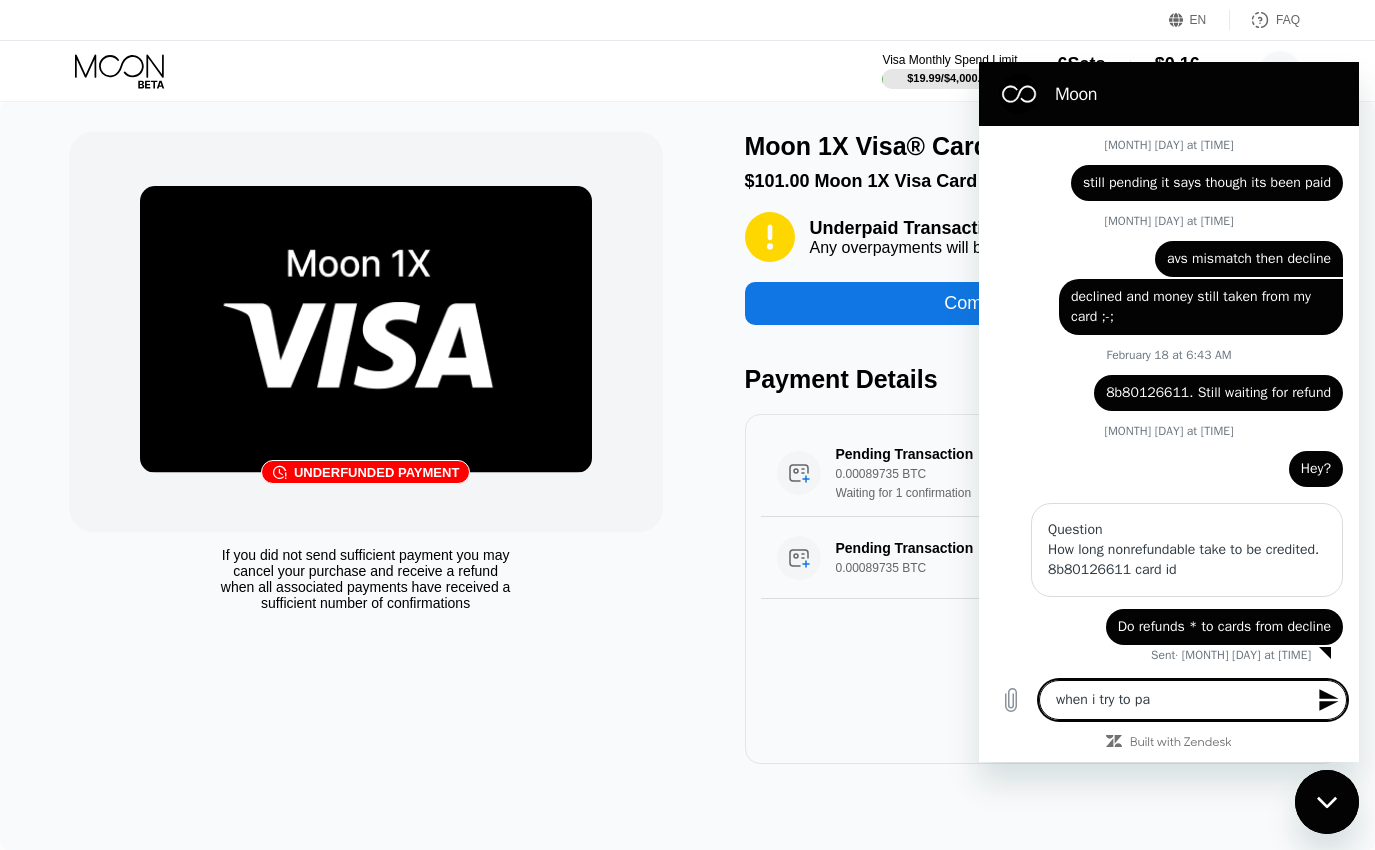 type on "when i try to pay" 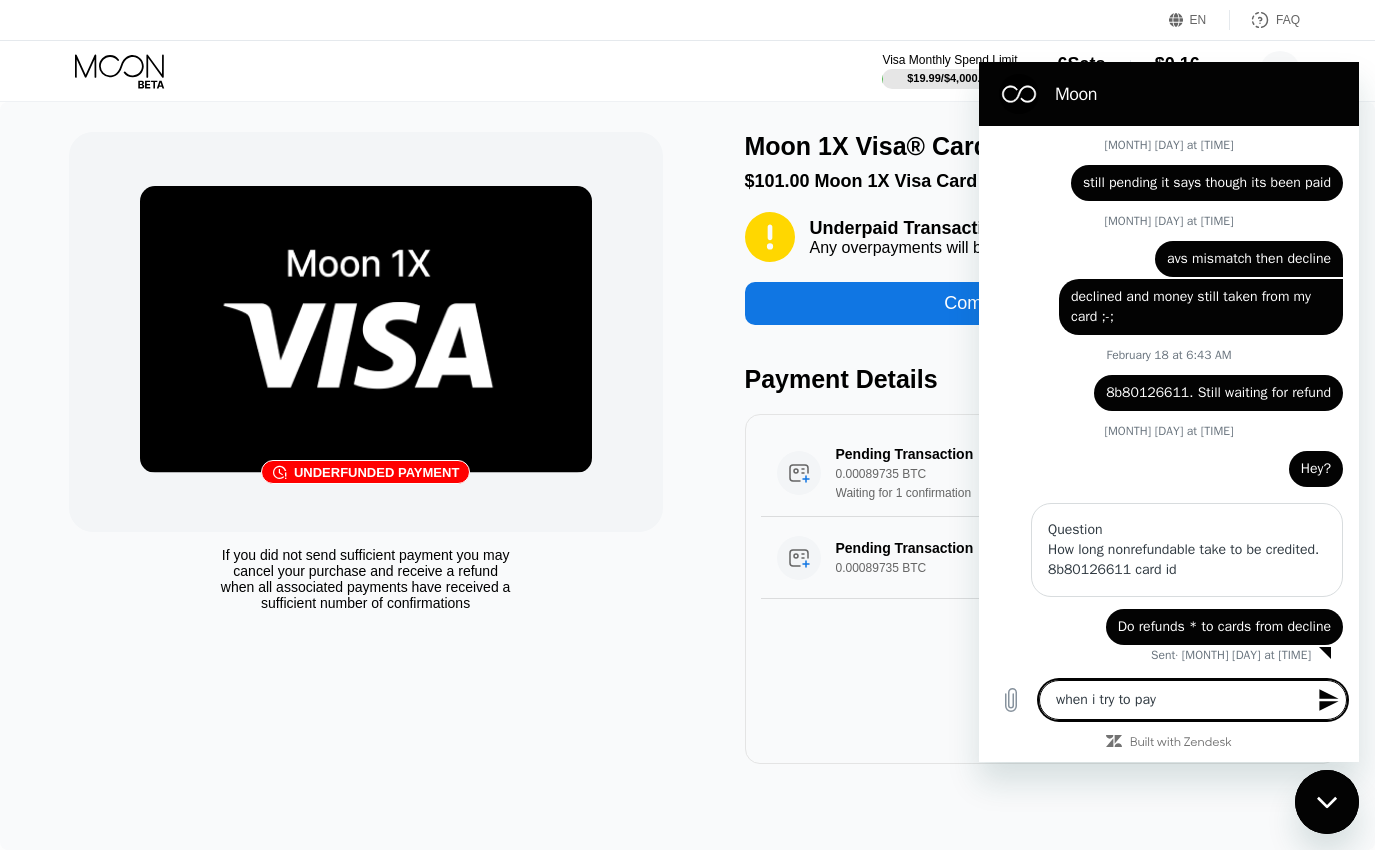 type on "when i try to pay" 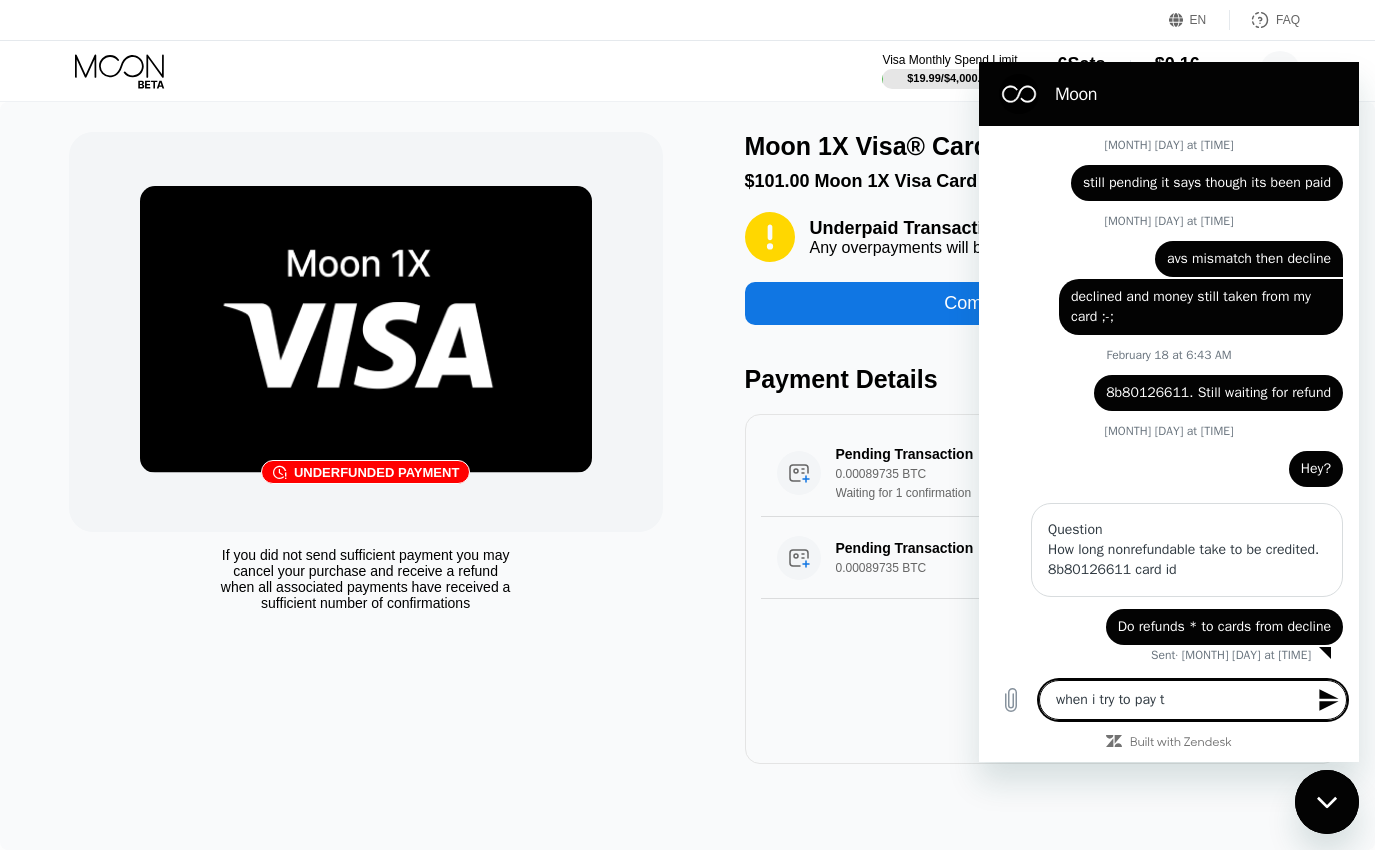 type on "when i try to pay th" 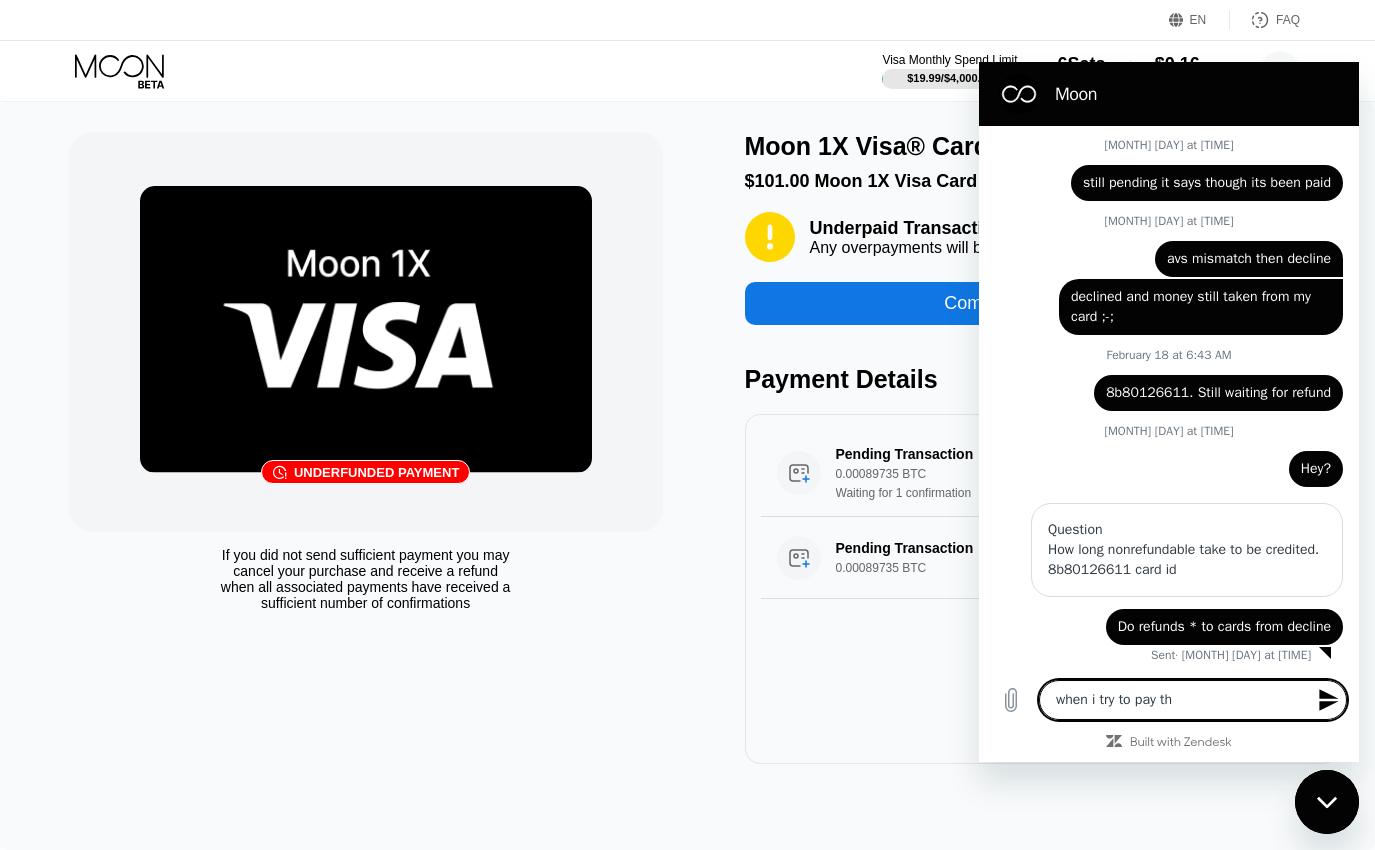 type on "when i try to pay the" 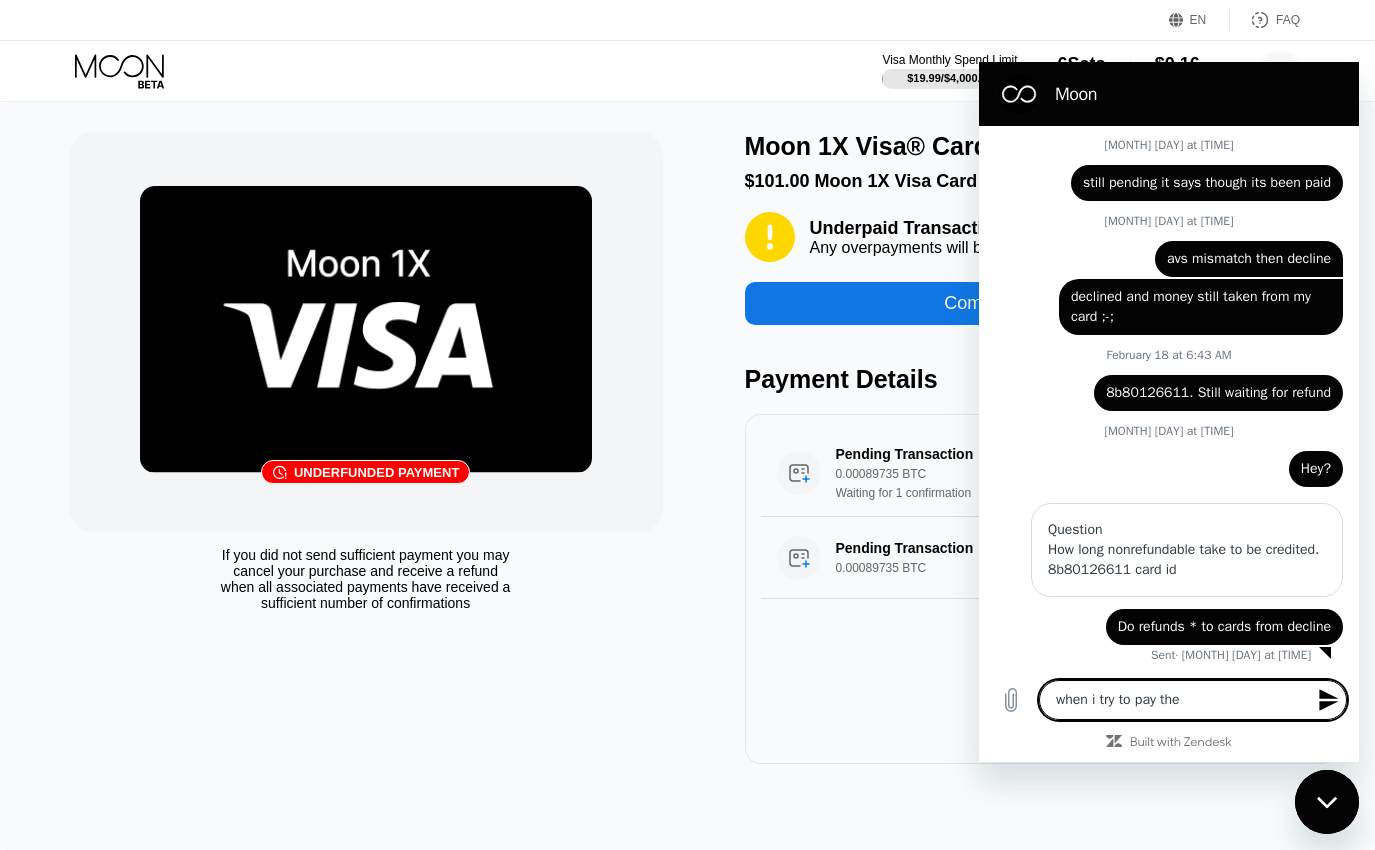 type on "when i try to pay the" 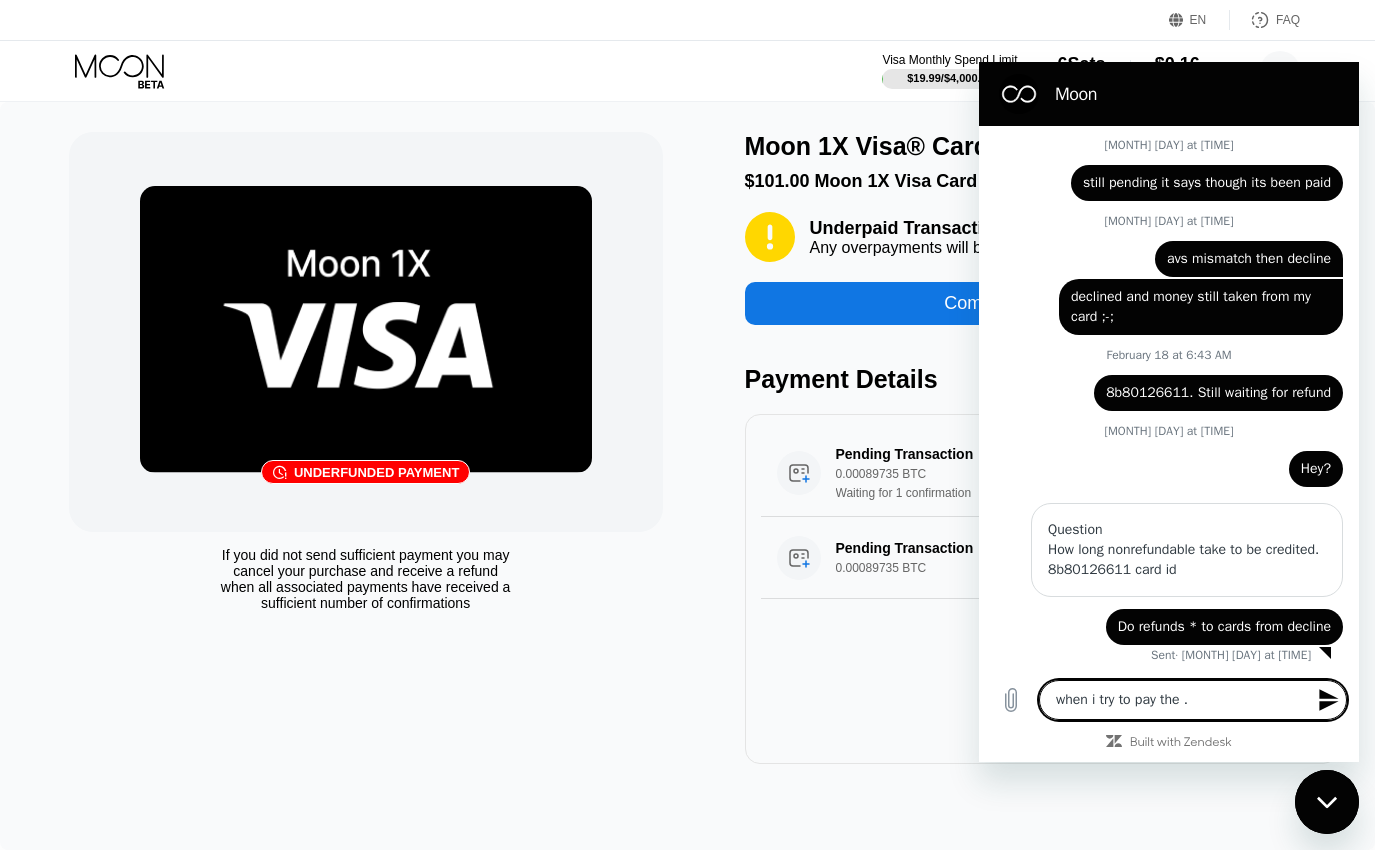 type on "when i try to pay the .2" 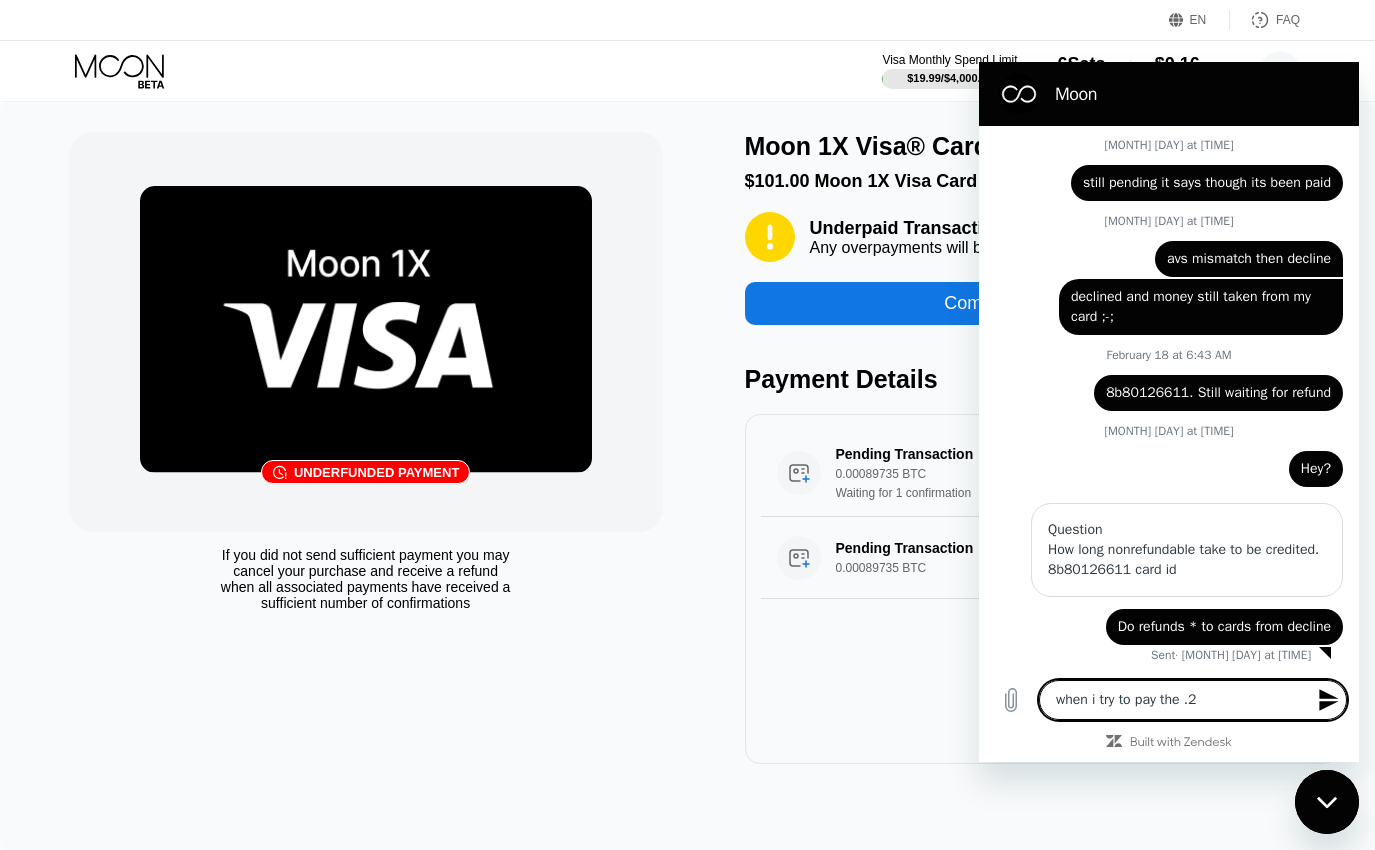 type on "when i try to pay the .25" 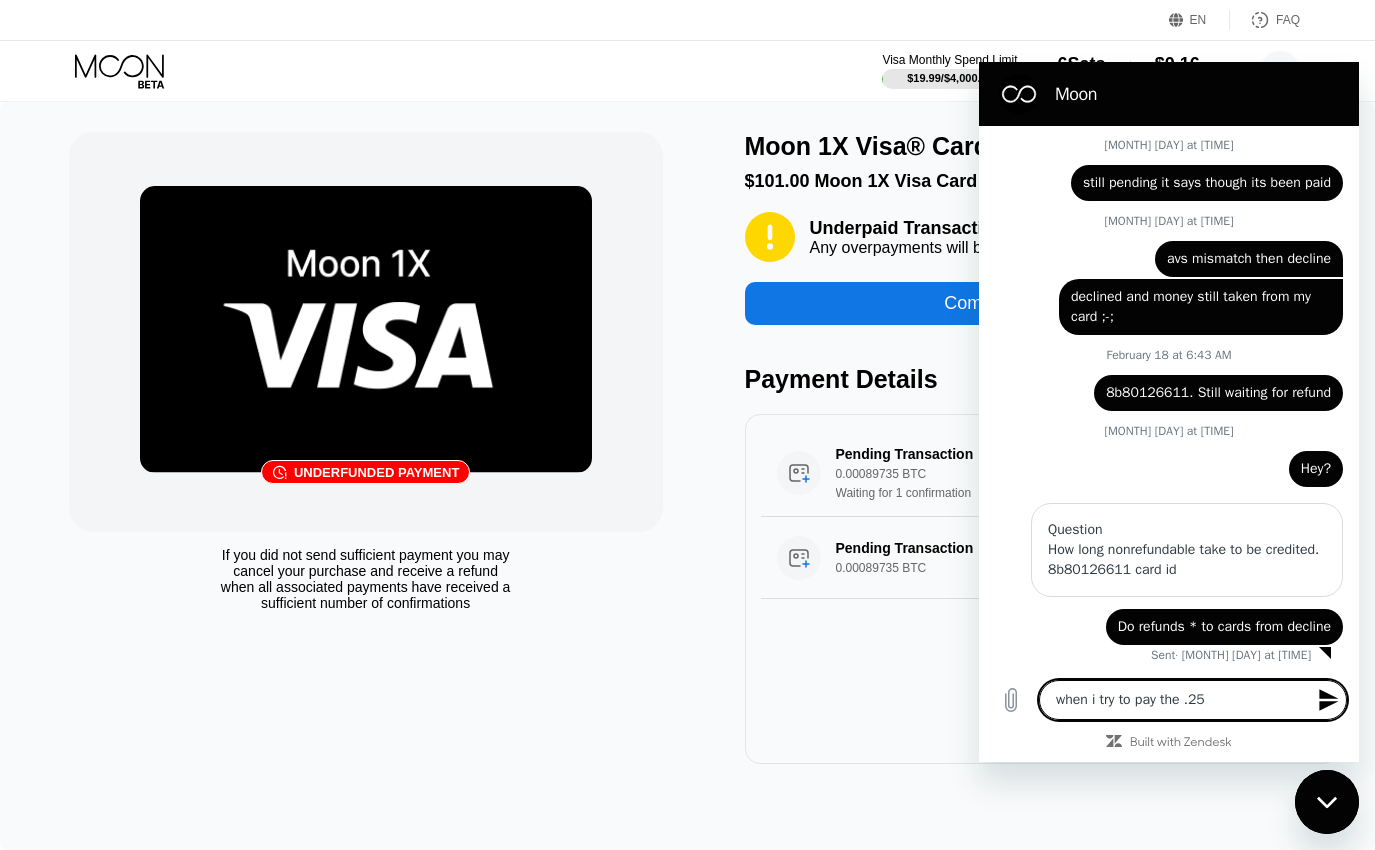 type on "when i try to pay the .2" 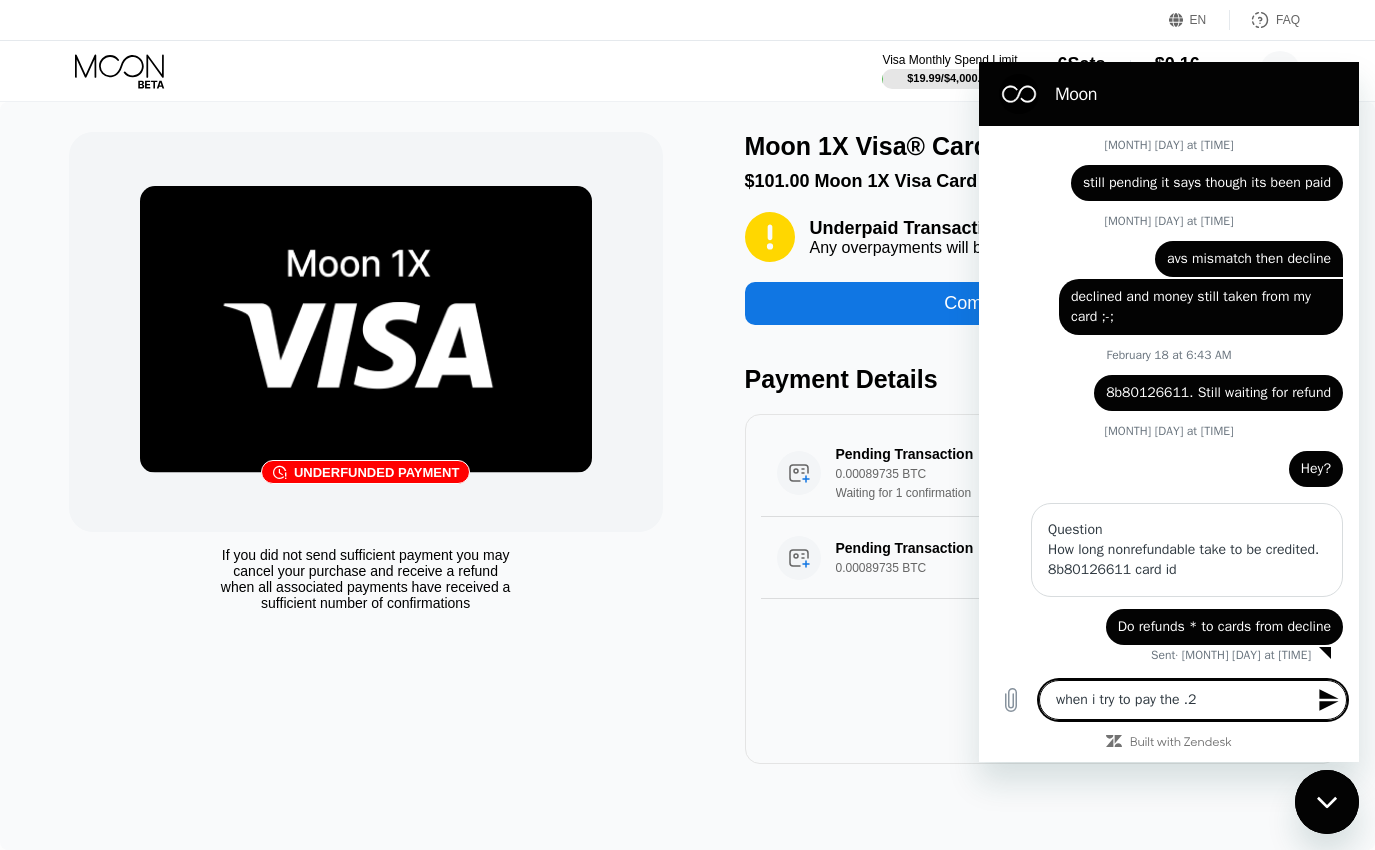 type on "when i try to pay the .24" 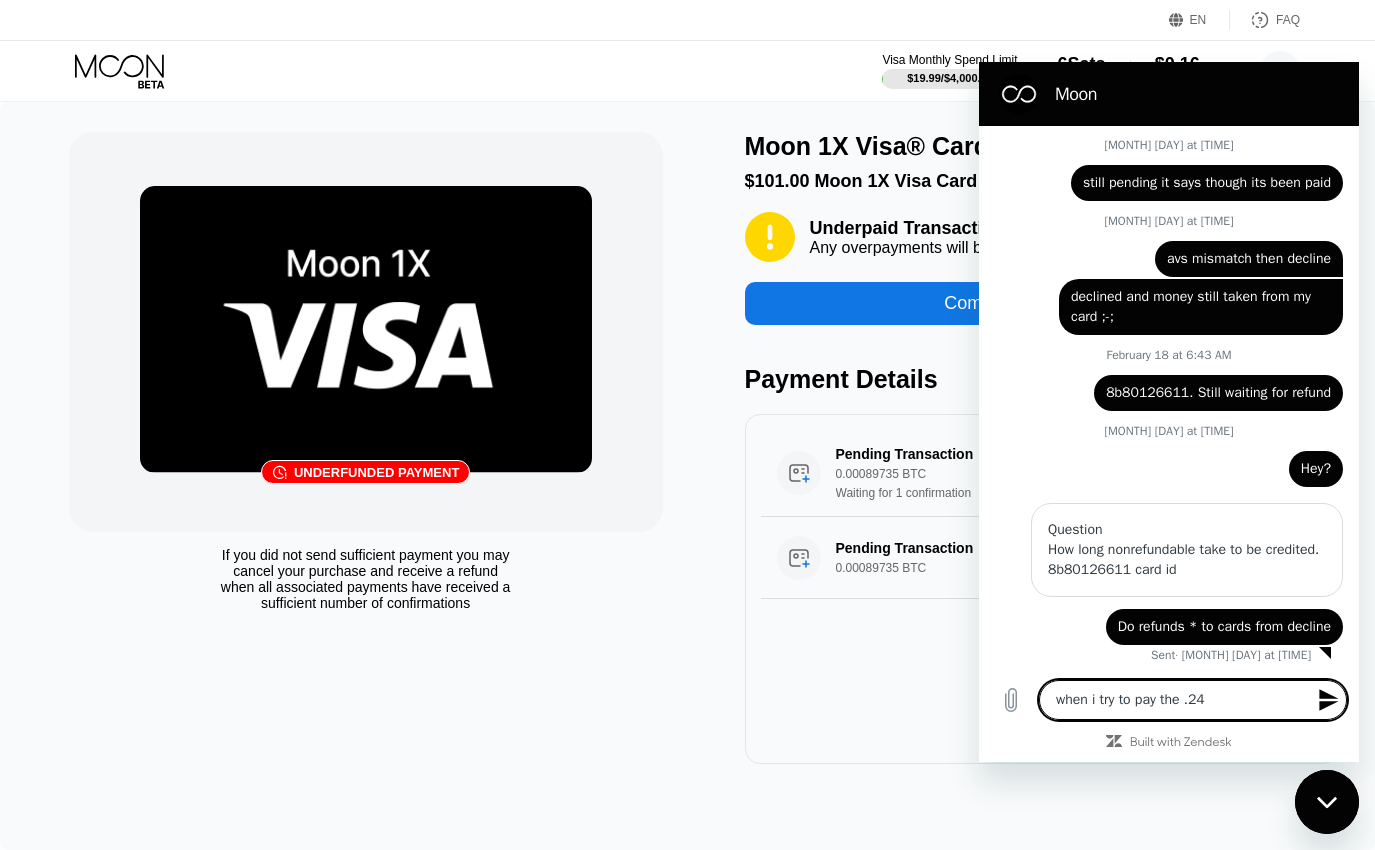 type on "when i try to pay the .24" 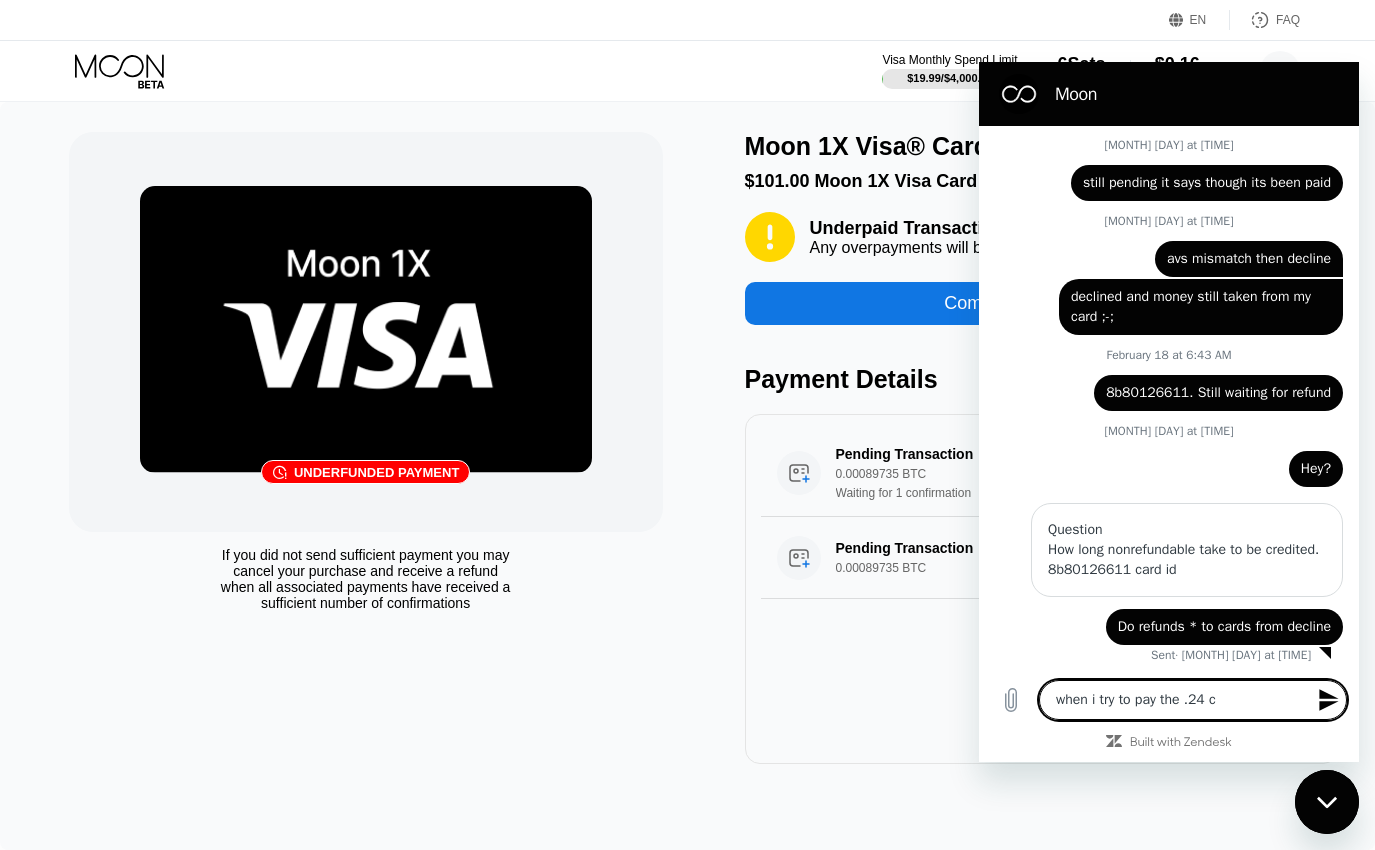 type on "when i try to pay the .24 ce" 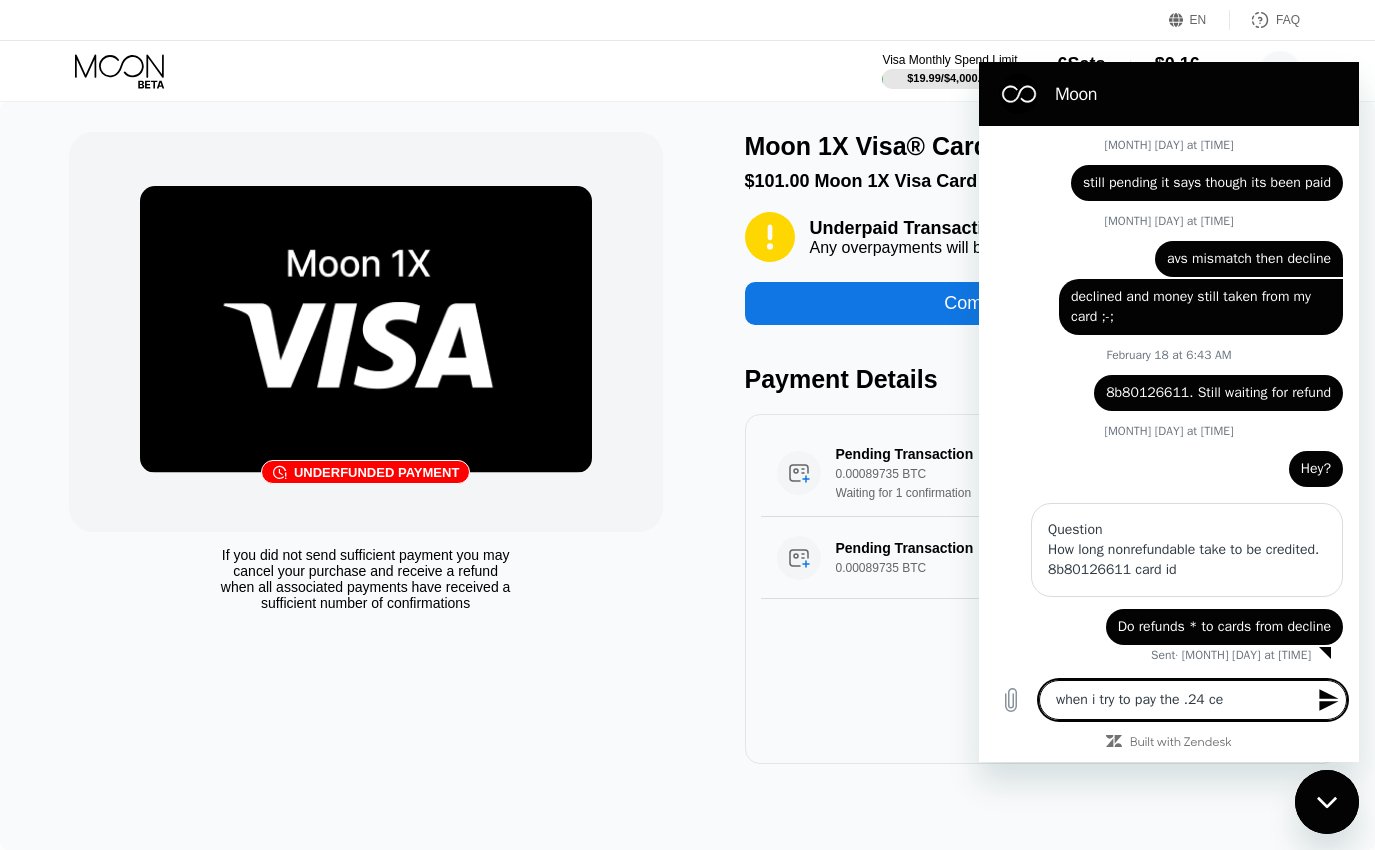 type on "when i try to pay the .24 cen" 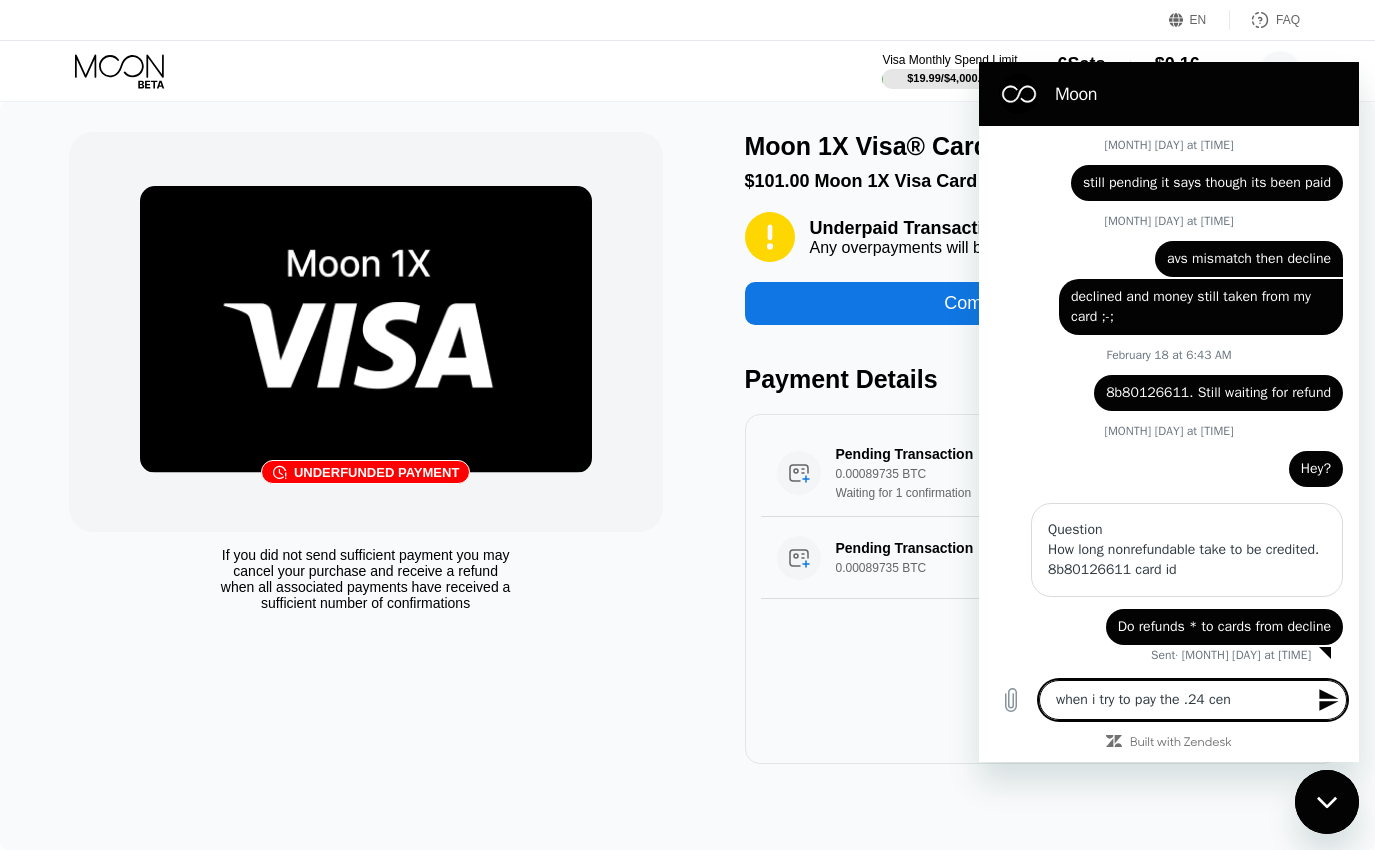 type on "x" 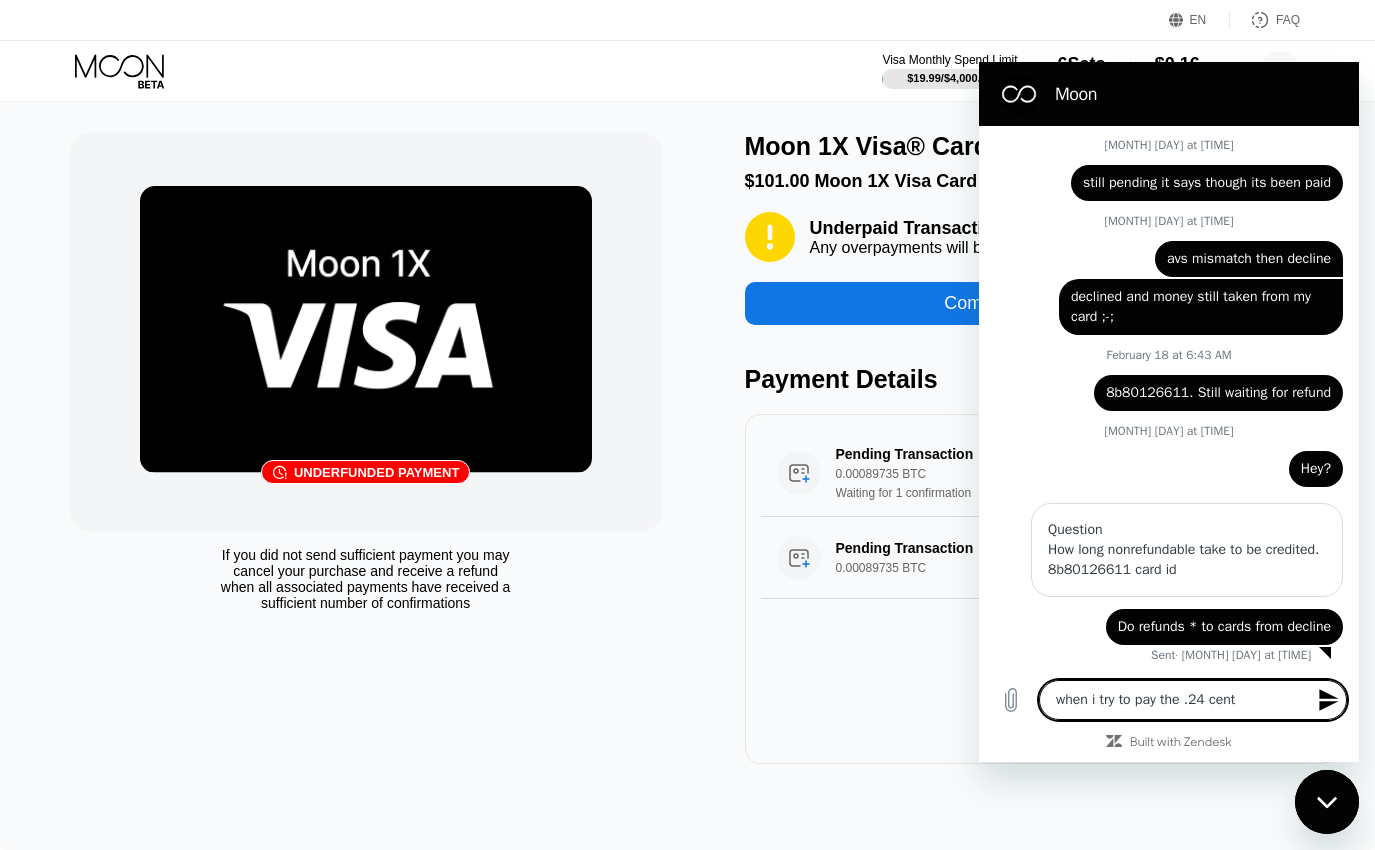 type on "when i try to pay the .24 cents" 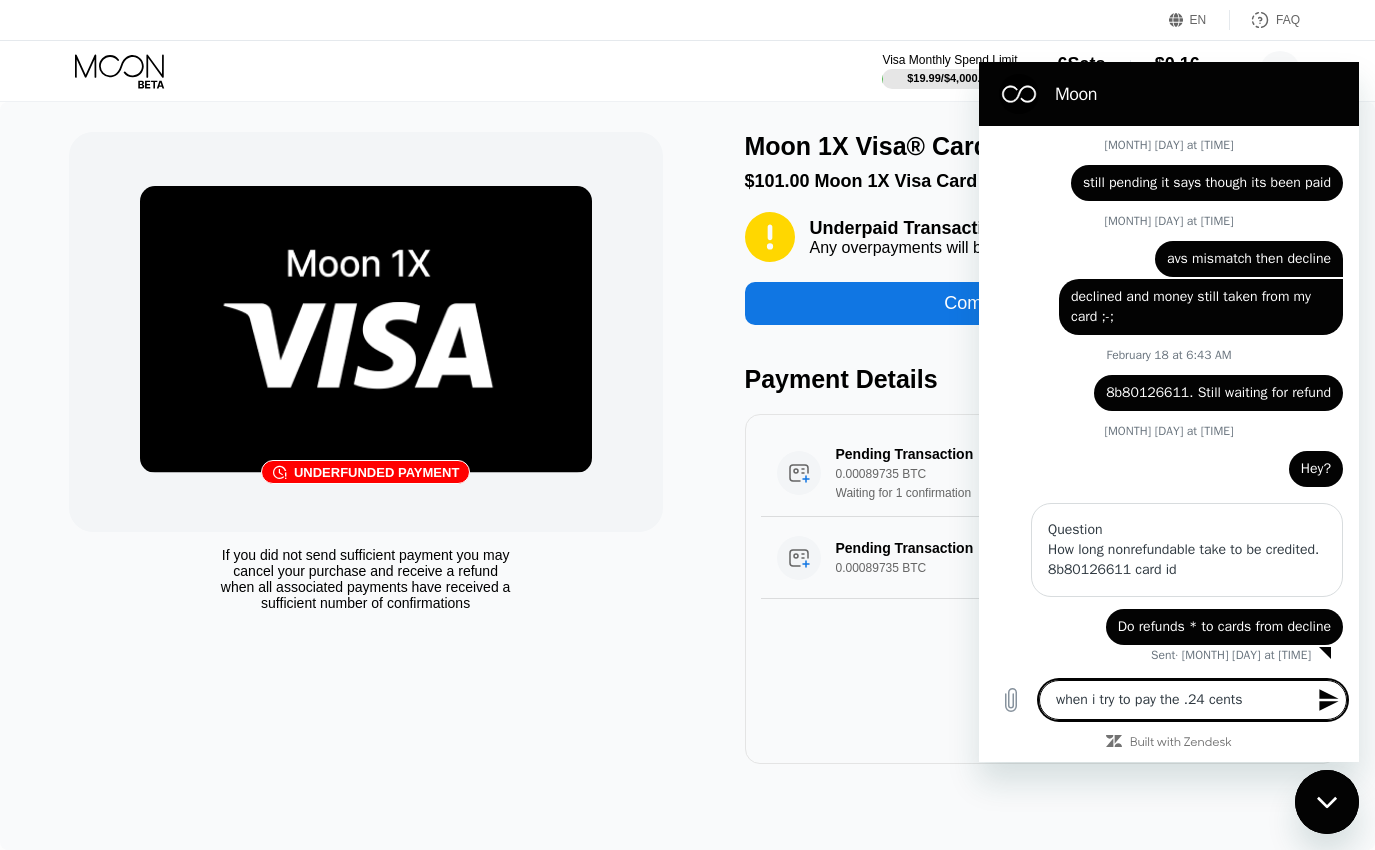 type on "when i try to pay the .24 cents" 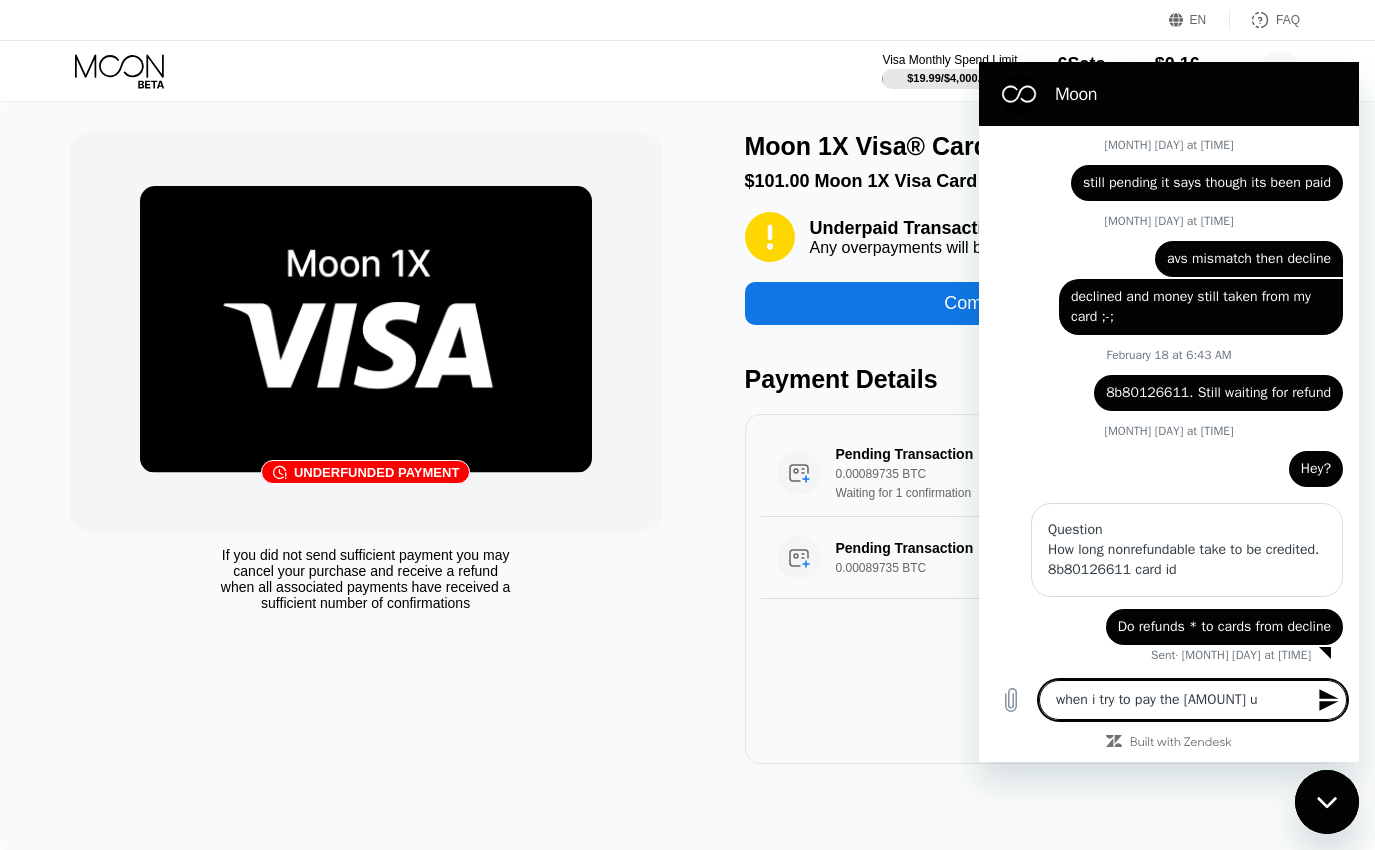 type on "when i try to pay the .24 cents un" 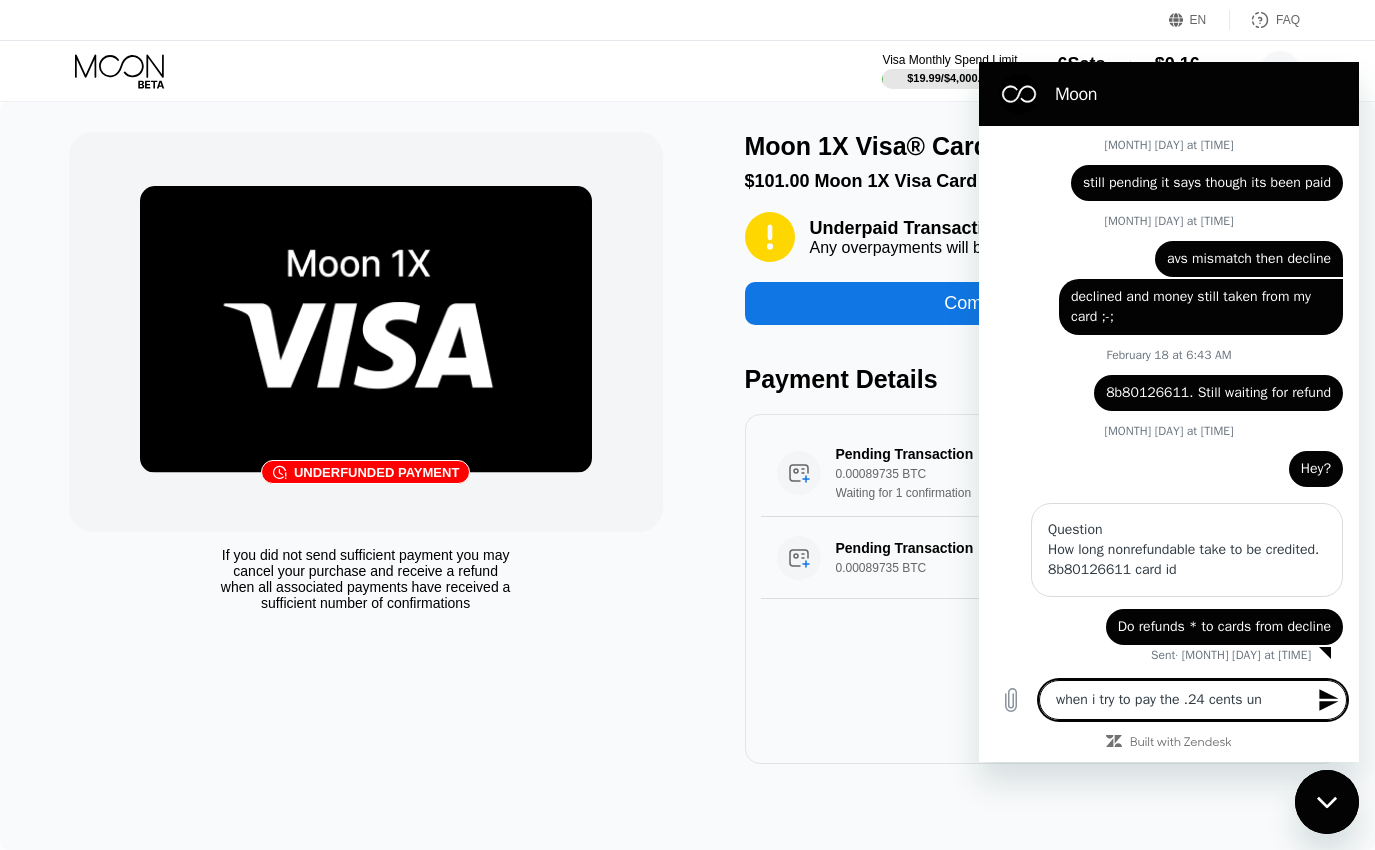 type on "when i try to pay the .24 cents und" 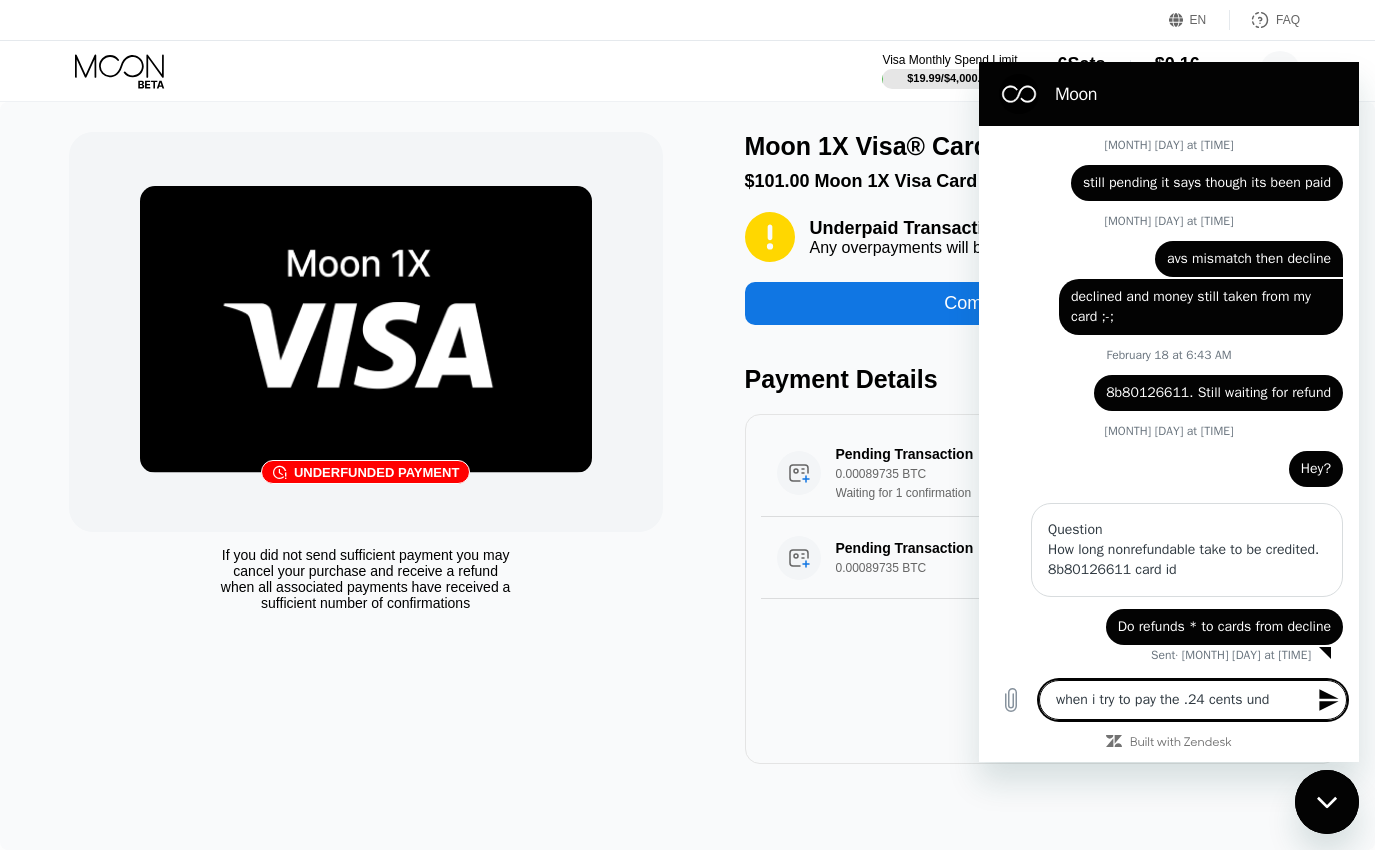 type on "when i try to pay the .24 cents unde" 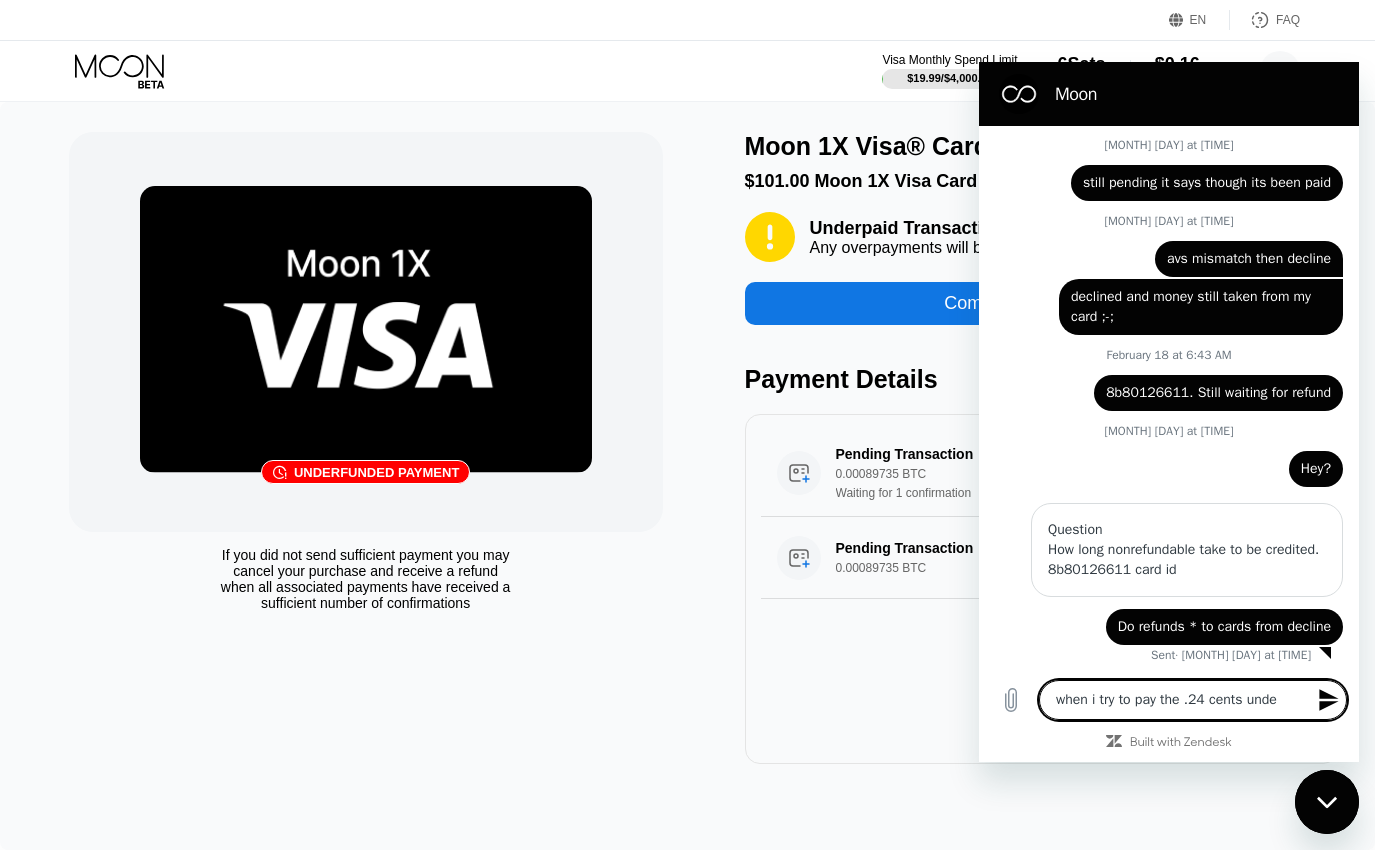 type on "when i try to pay the .24 cents under" 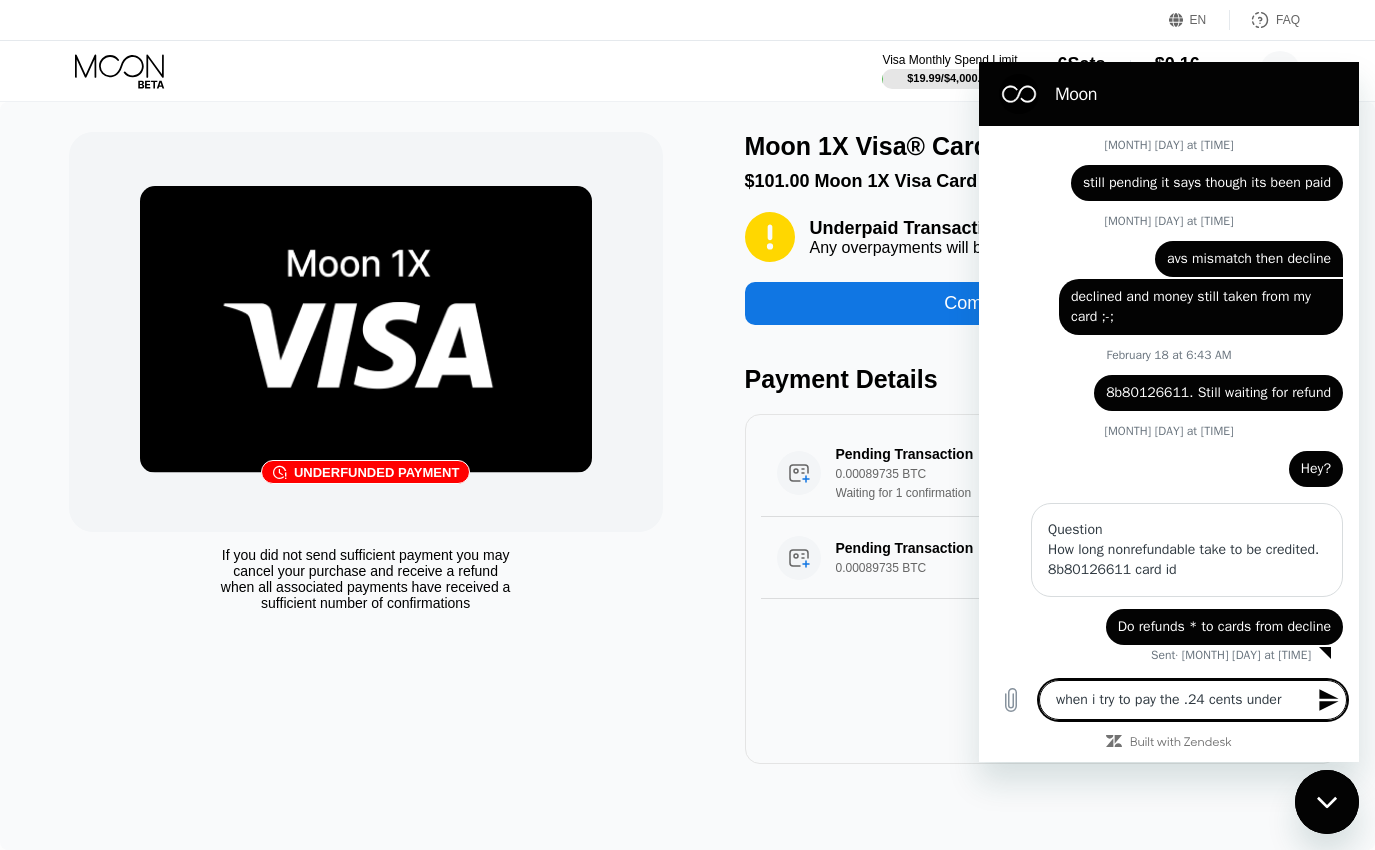 type on "when i try to pay the .24 cents under" 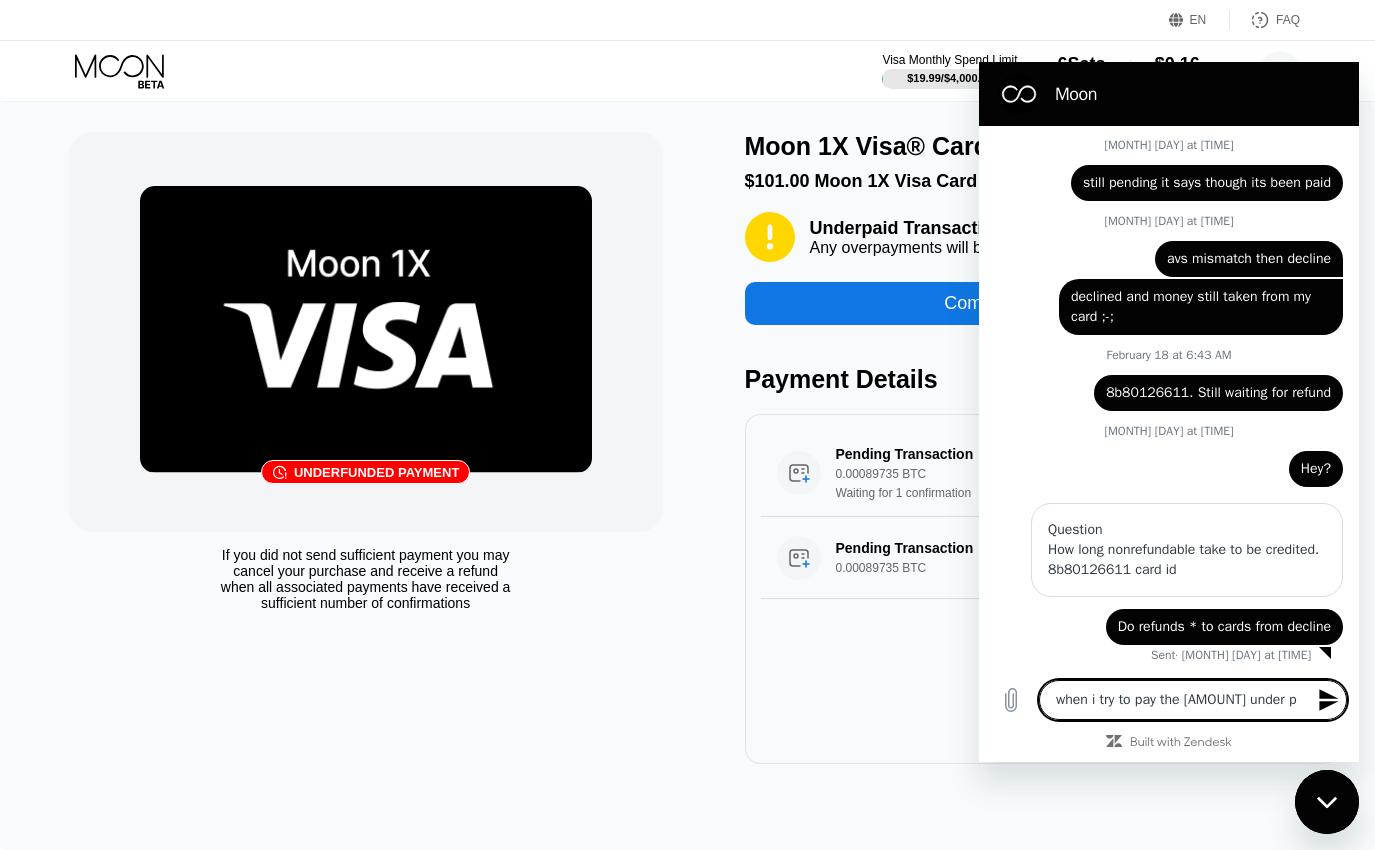 type on "when i try to pay the .24 cents under pa" 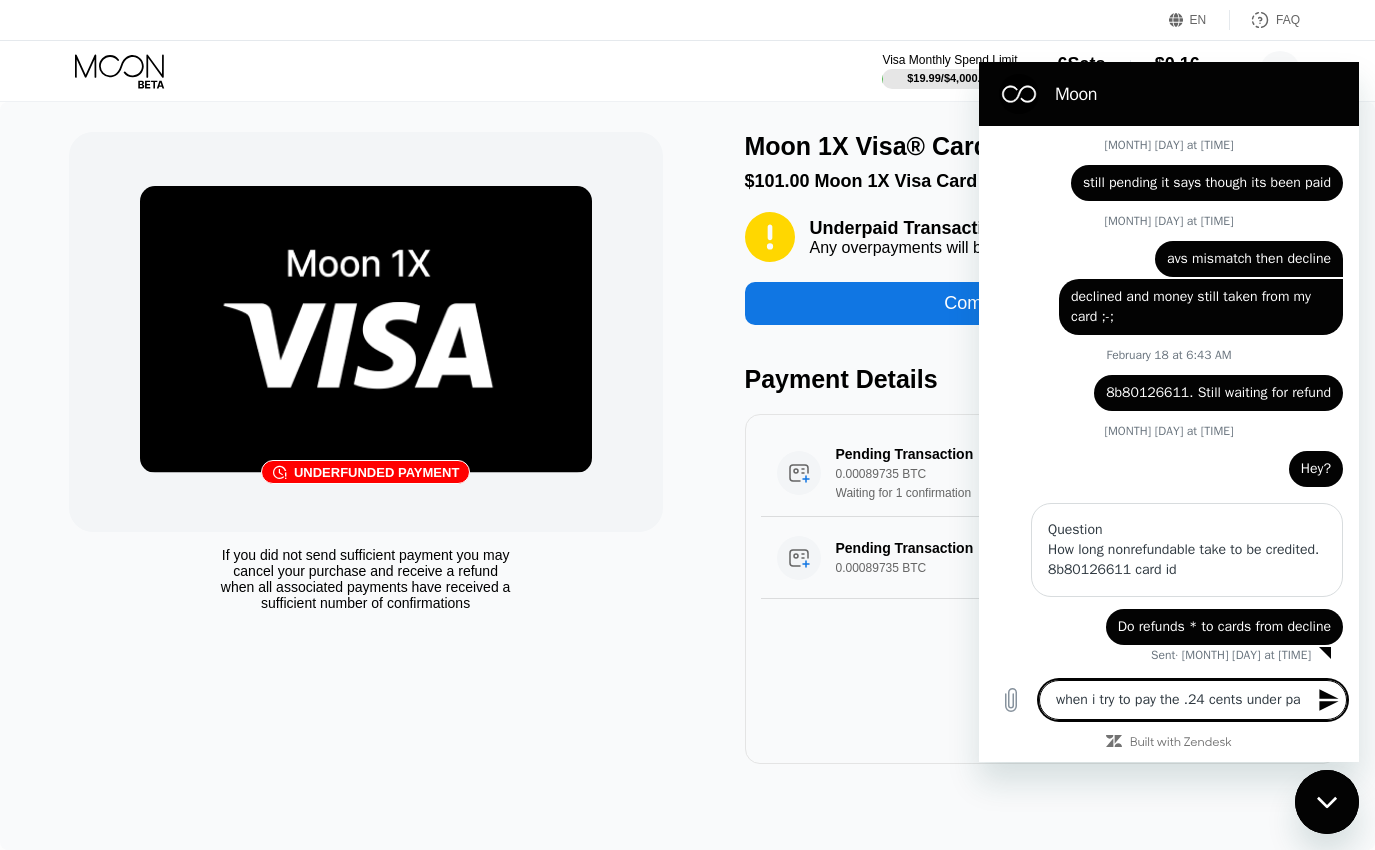 type on "when i try to pay the .24 cents under pay" 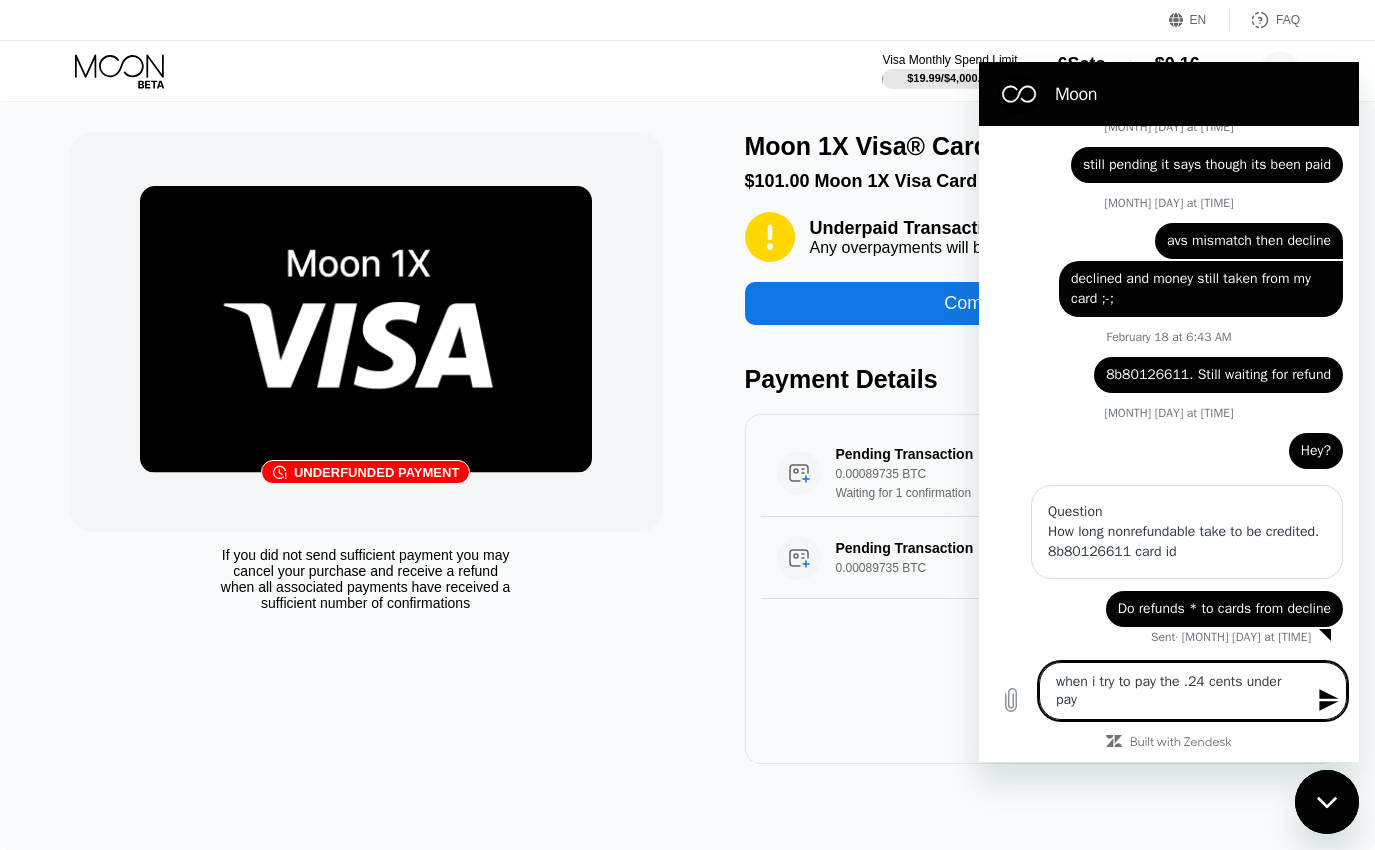 type on "when i try to pay the .24 cents under paym" 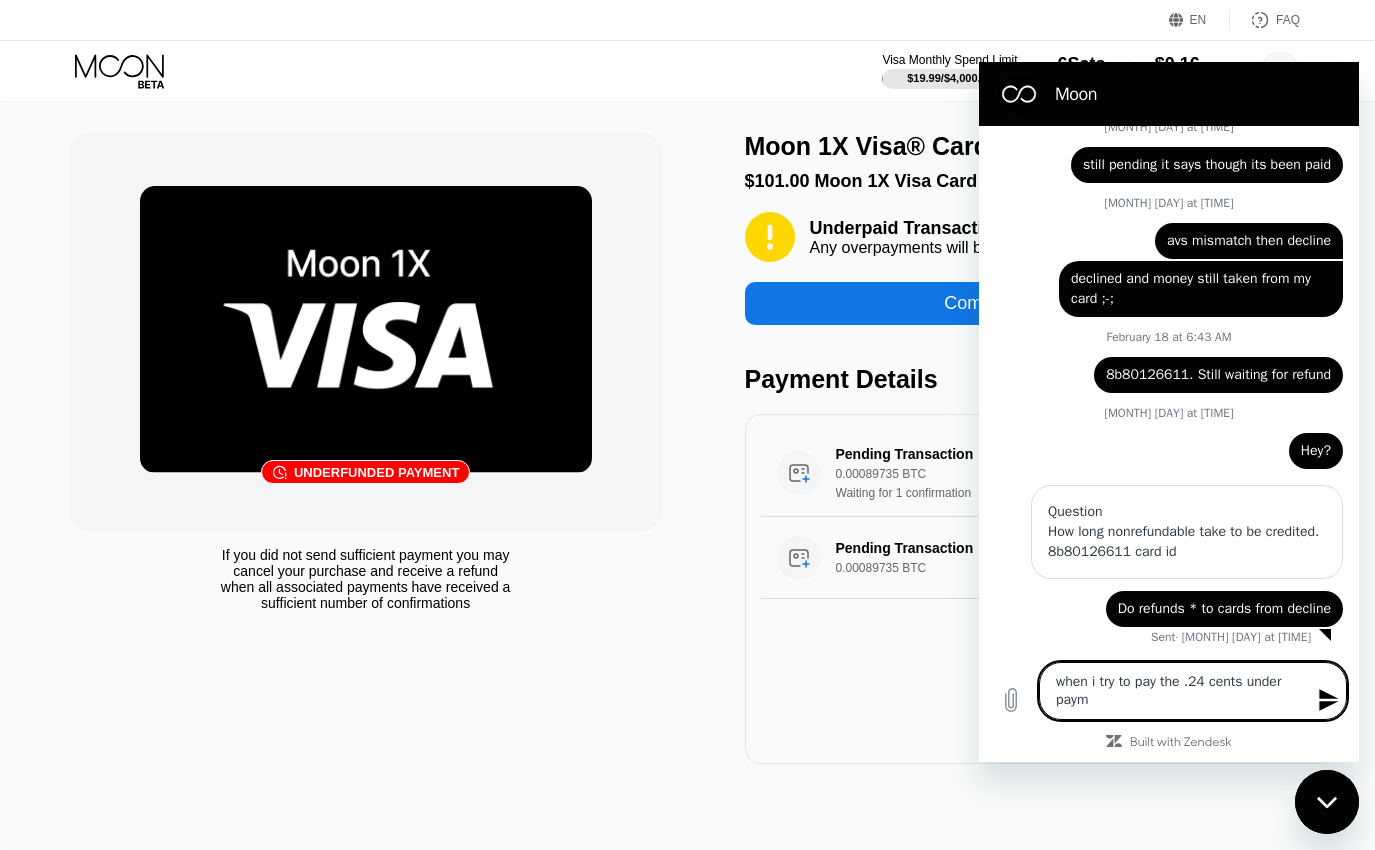 type on "when i try to pay the .24 cents under payme" 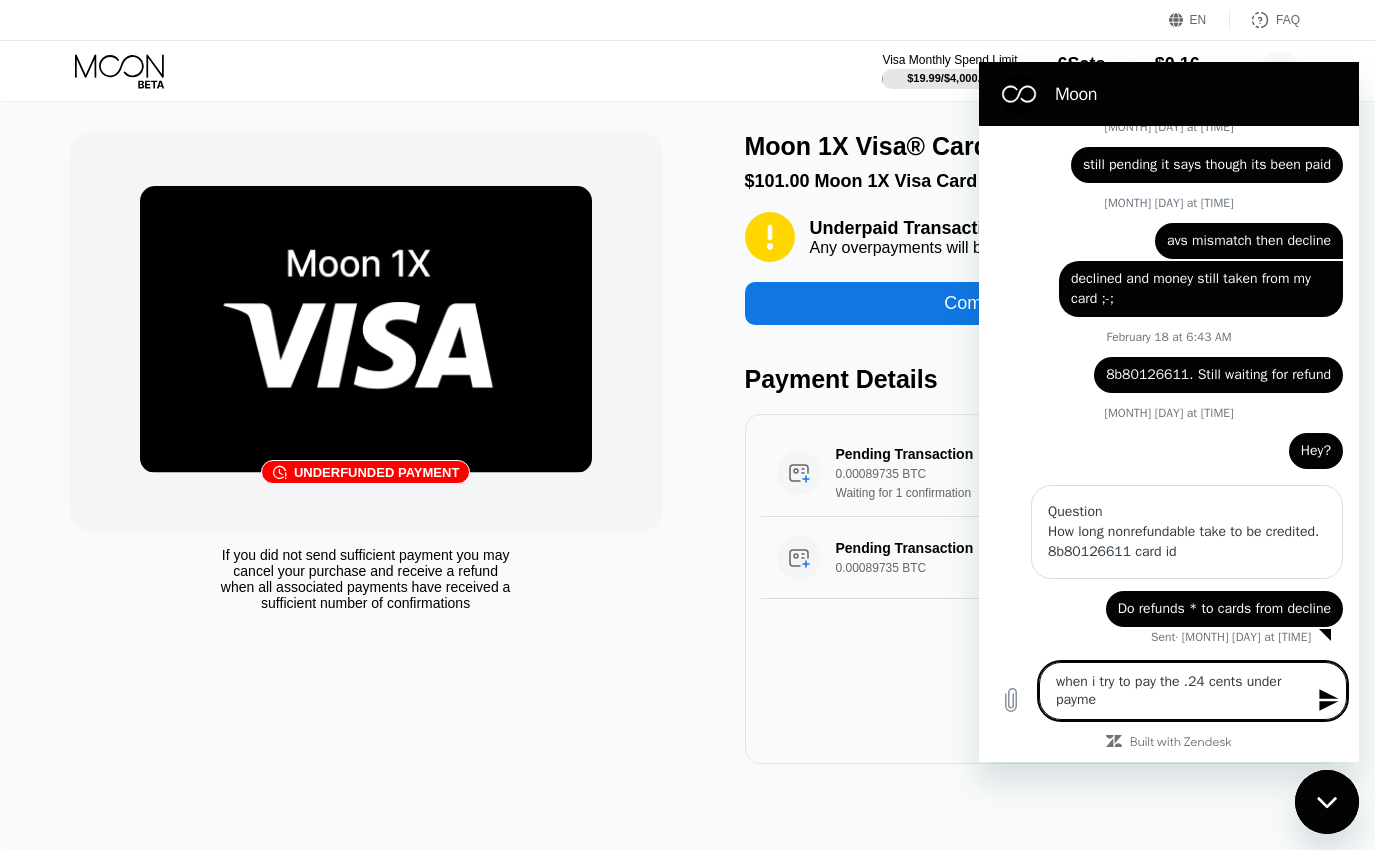 type on "when i try to pay the [AMOUNT] under paymen" 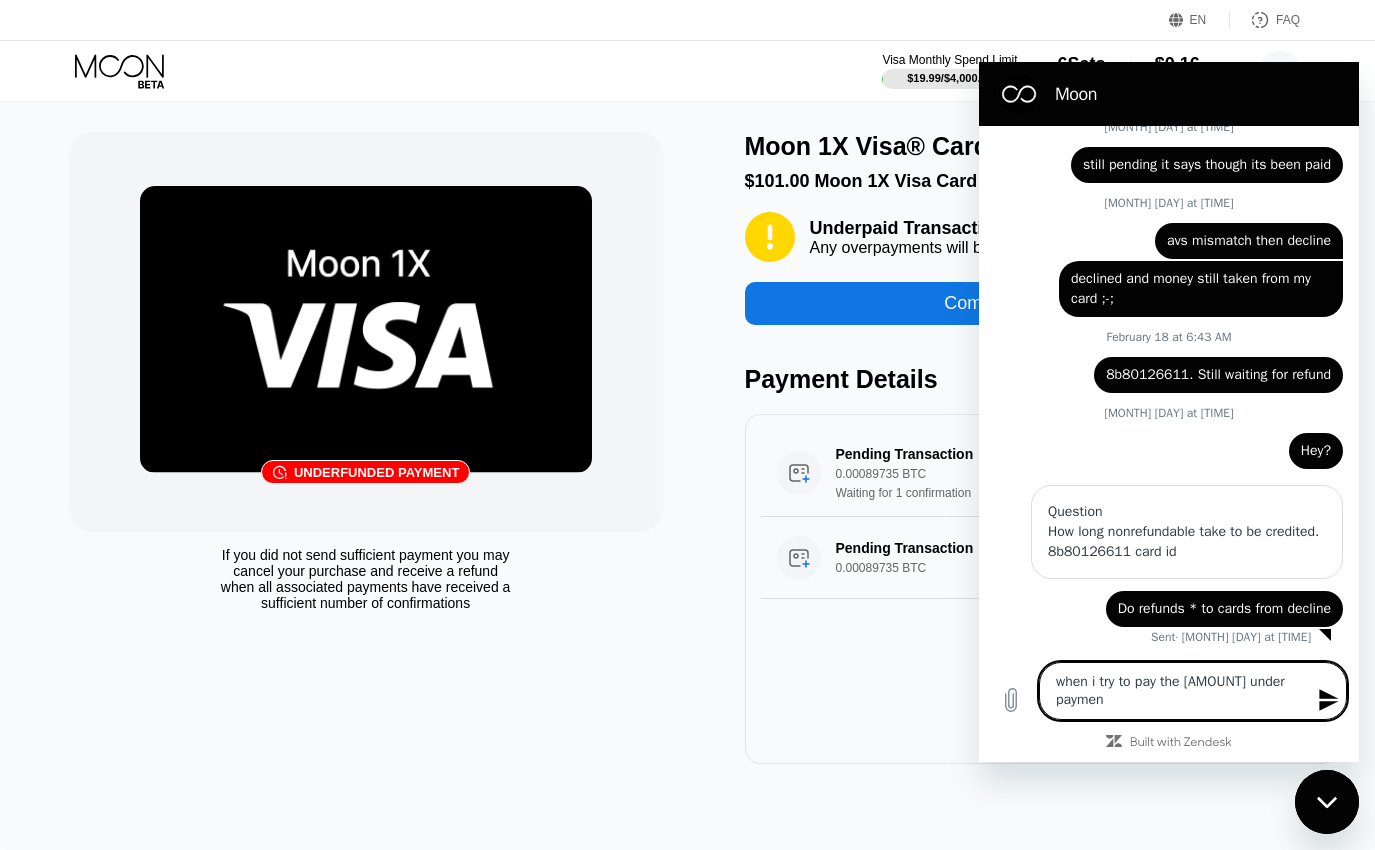 type on "when i try to pay the .24 cents under payment" 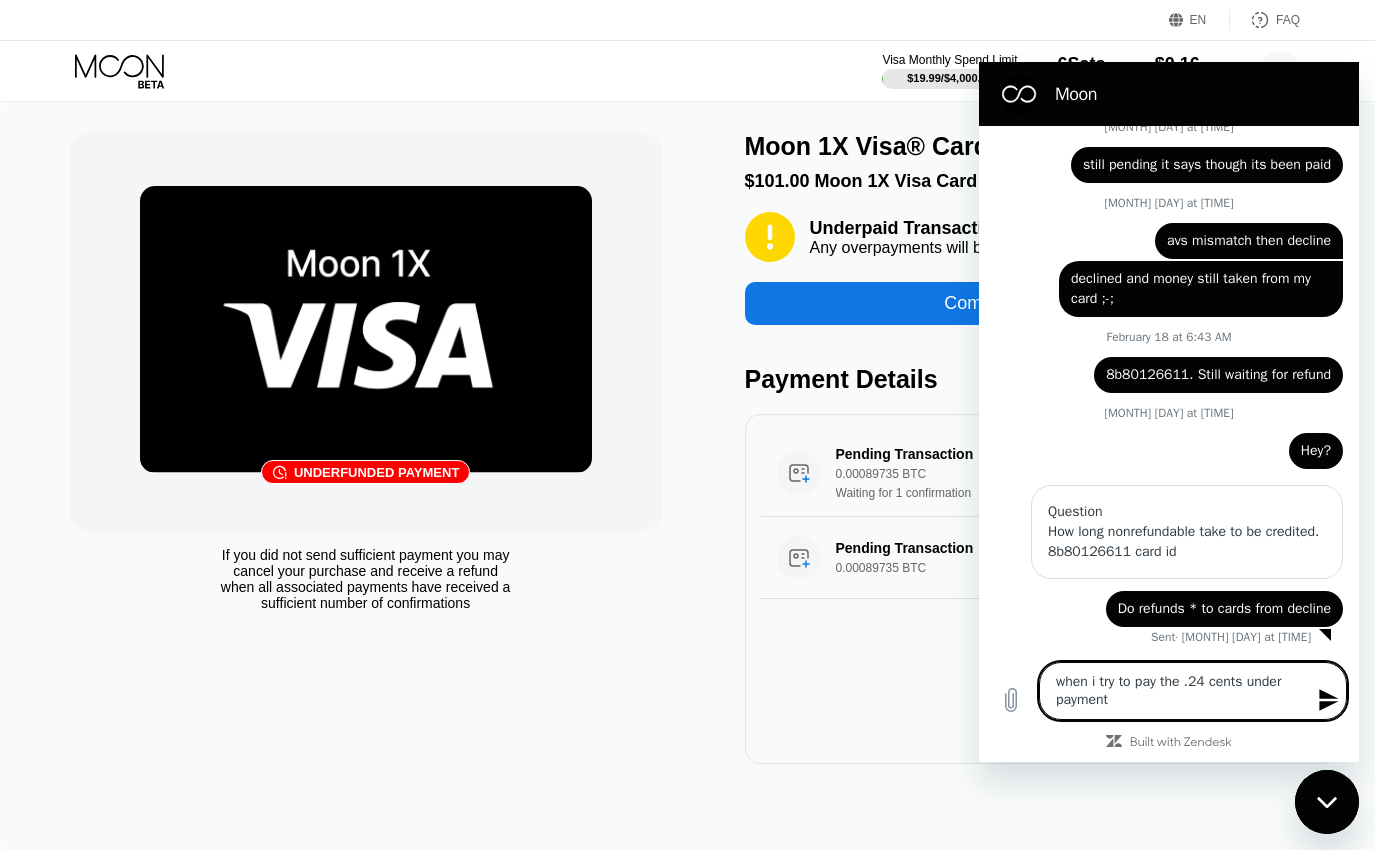 type on "when i try to pay the .24 cents under payment" 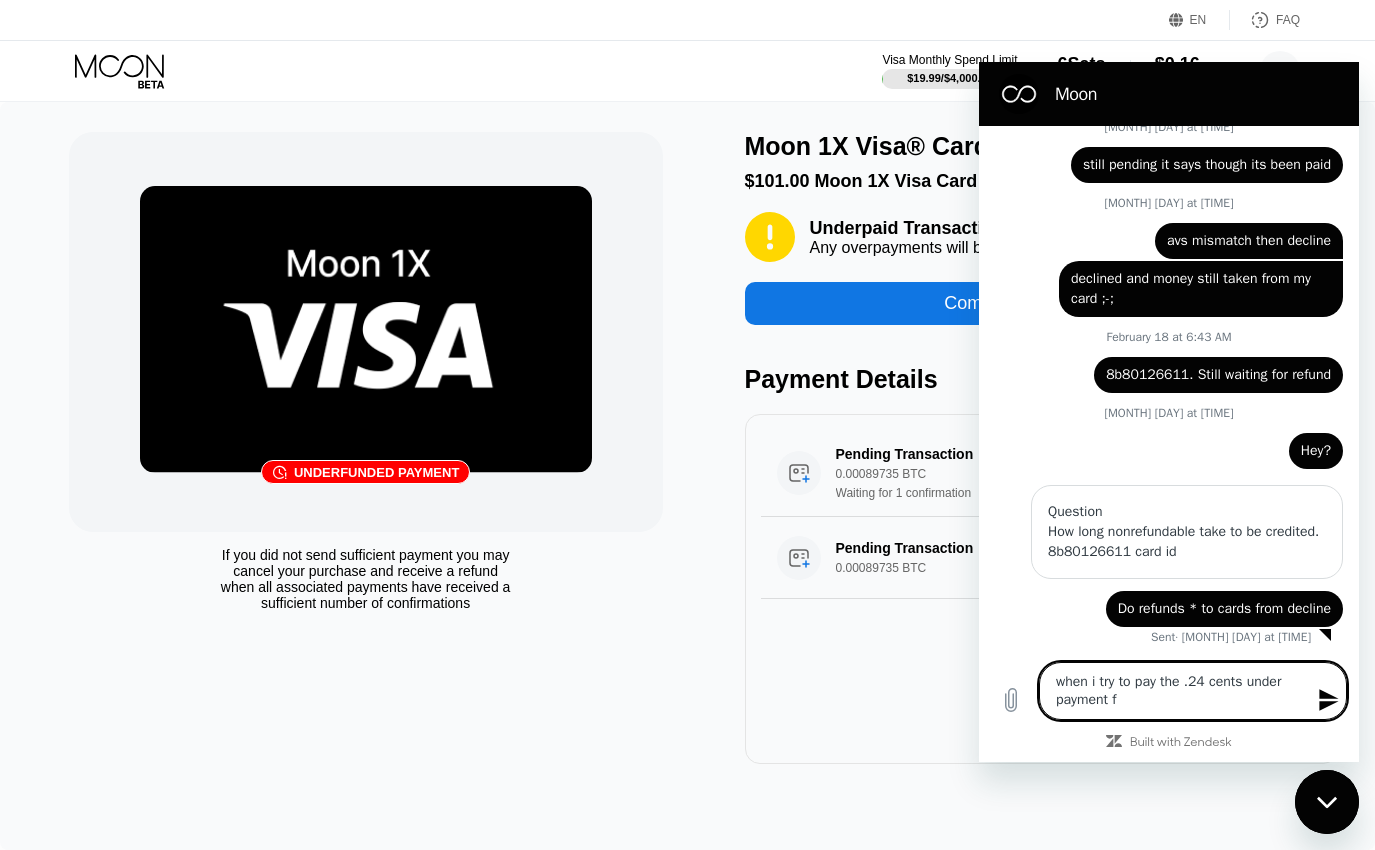 type on "when i try to pay the .24 cents under payment fe" 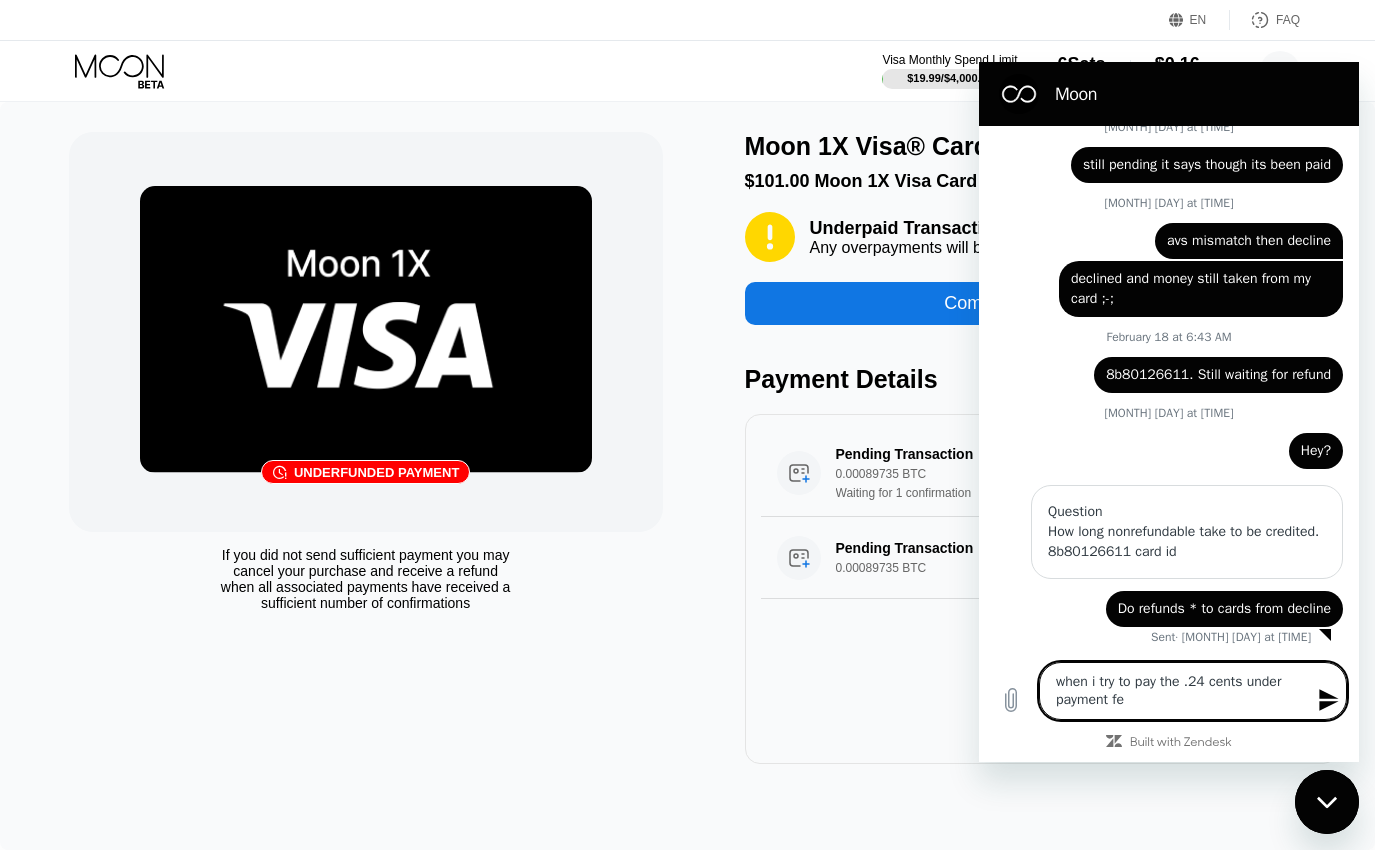 type on "when i try to pay the .24 cents under payment fee" 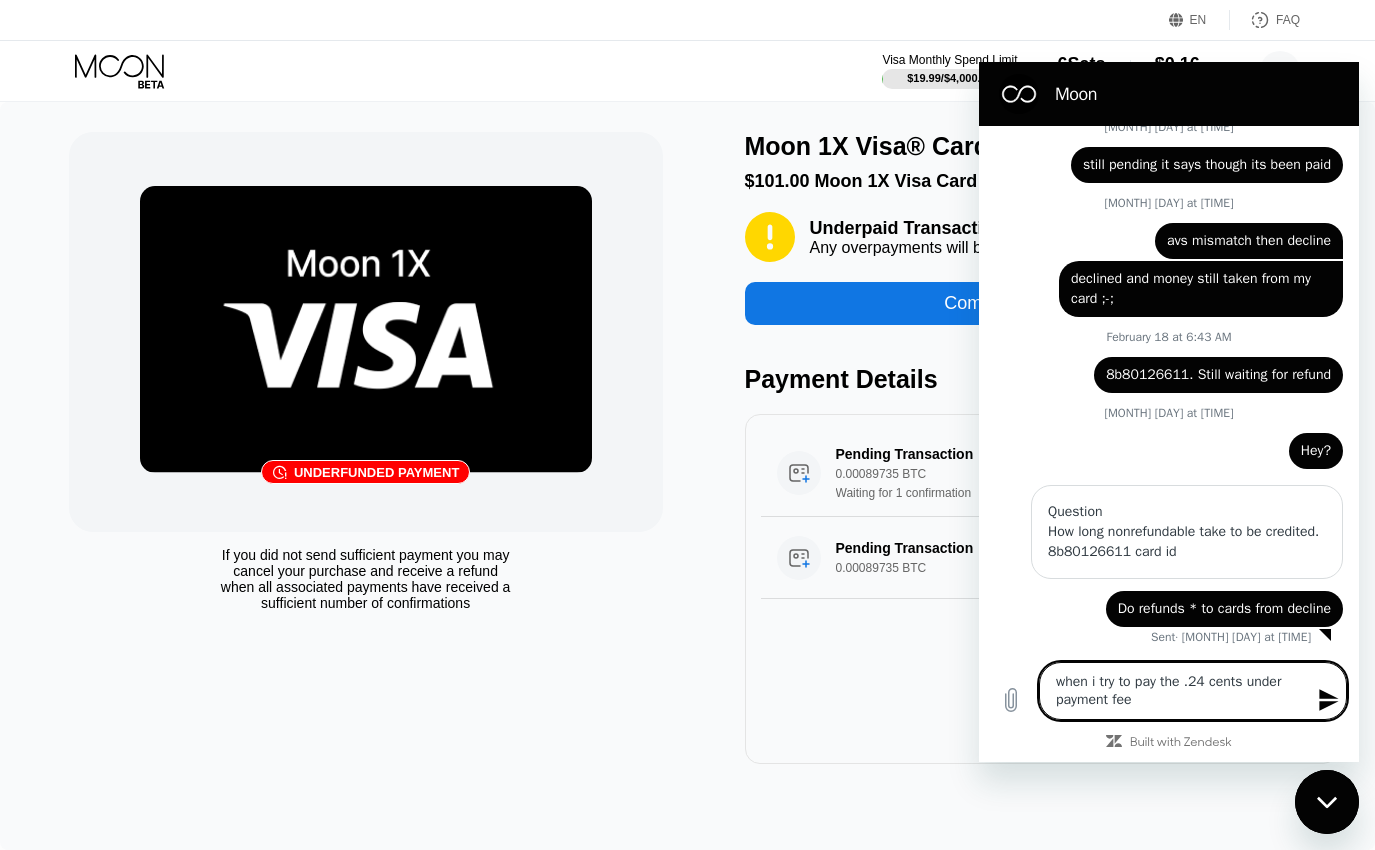 type on "when i try to pay the .24 cents under payment fee" 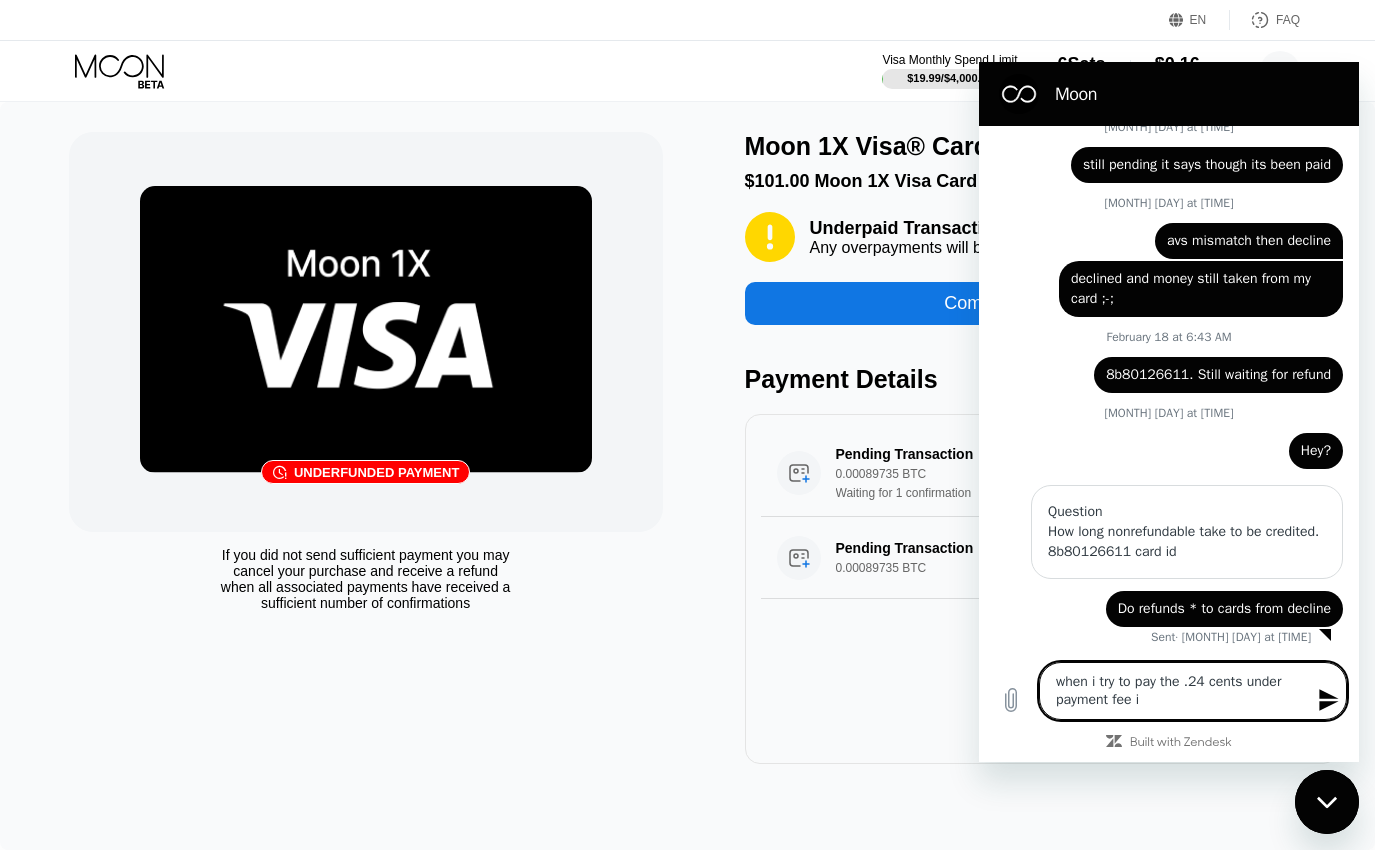 type on "when i try to pay the .24 cents under payment fee it" 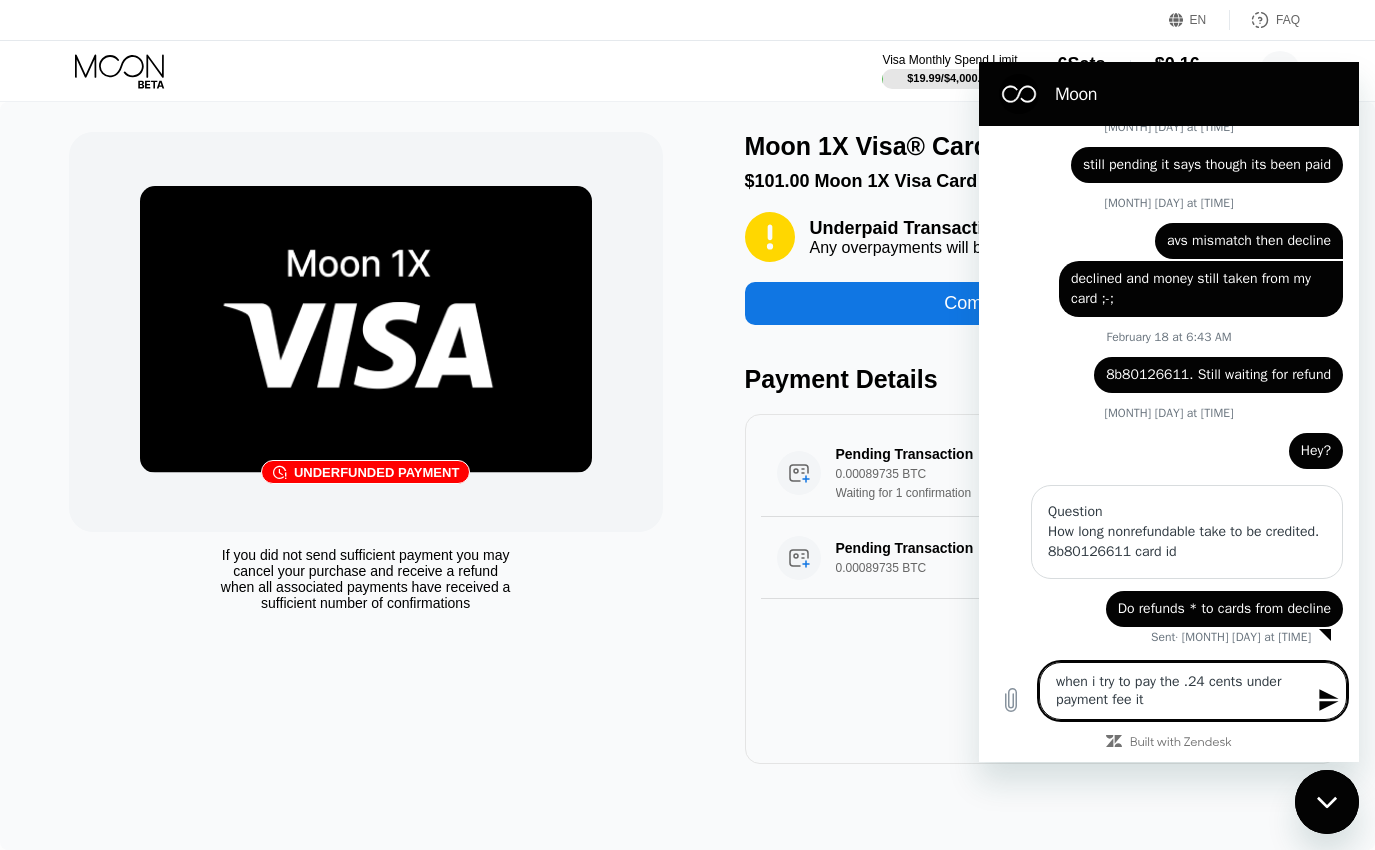 type on "when i try to pay the .24 cents under payment fee it" 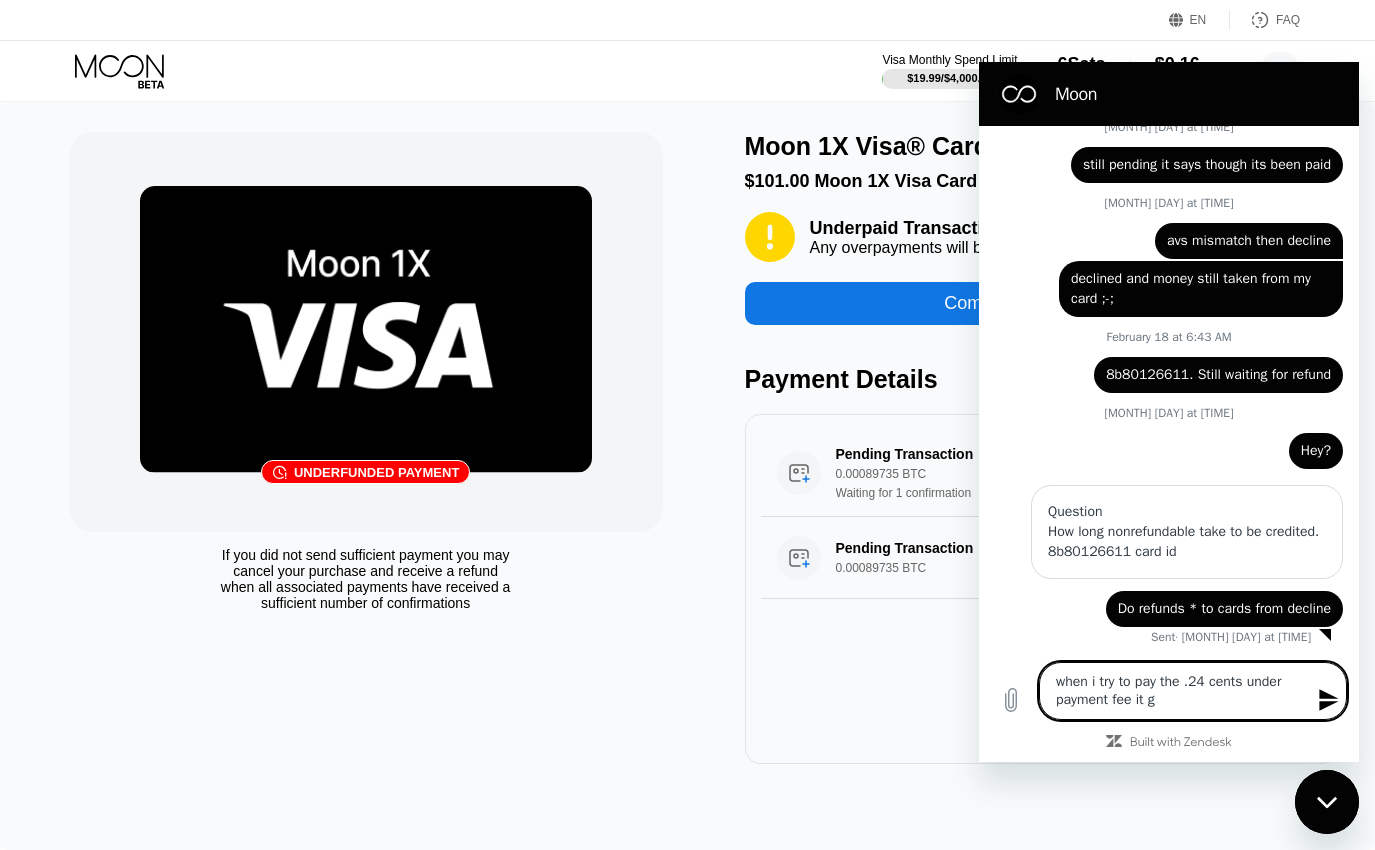type on "when i try to pay the .24 cents under payment fee it gi" 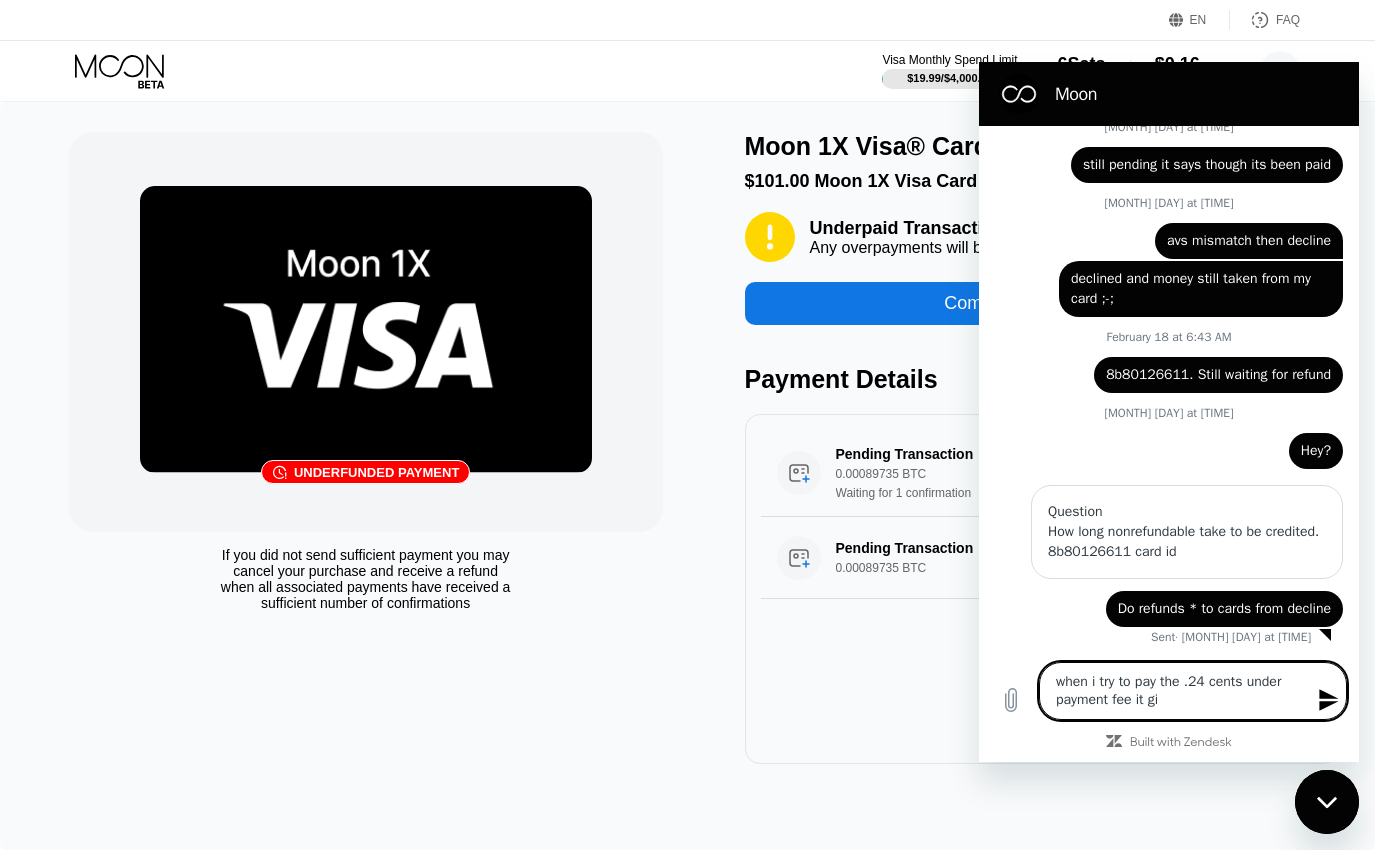 type on "when i try to pay the .24 cents under payment fee it giv" 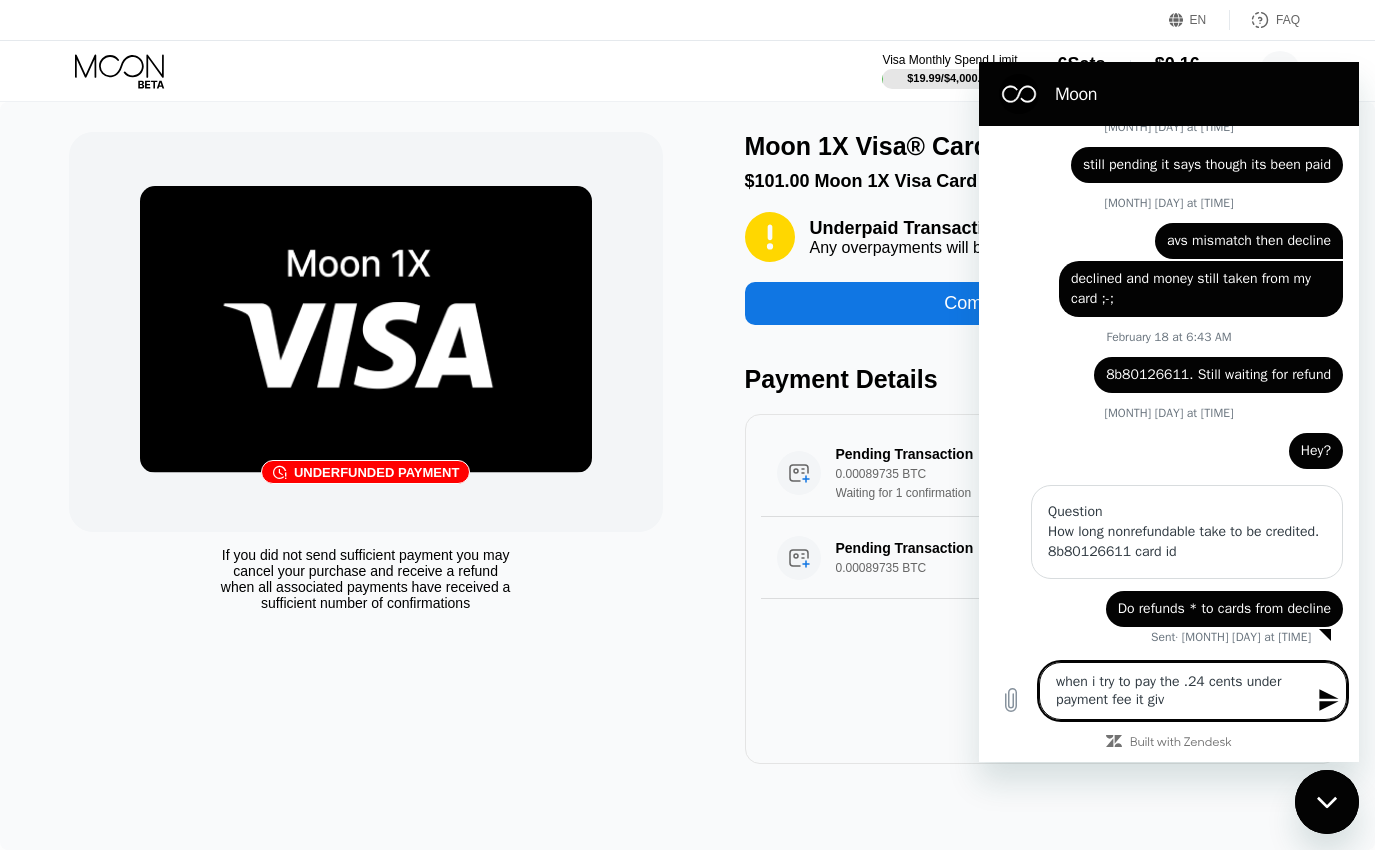 type on "when i try to pay the .24 cents under payment fee it give" 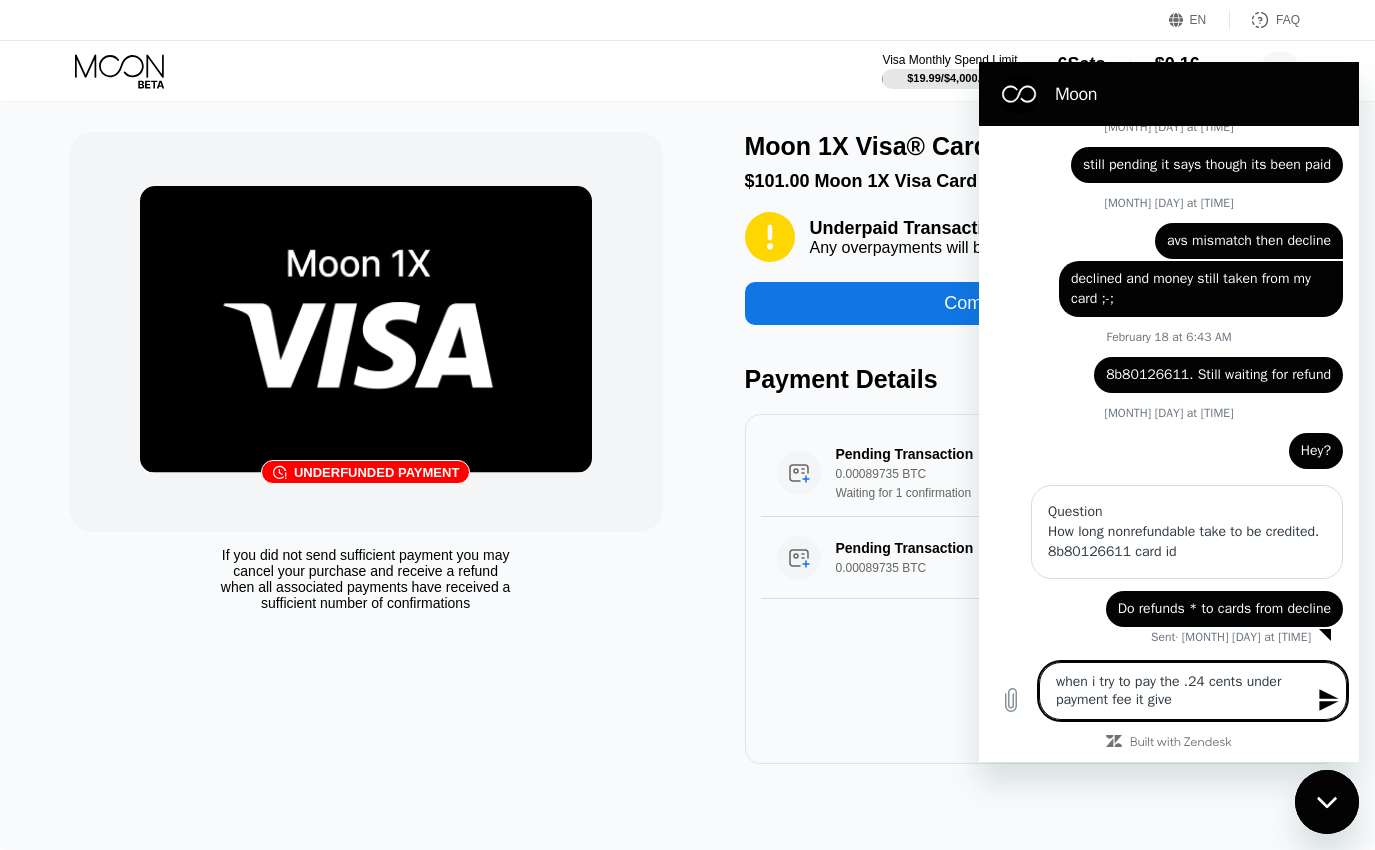 type on "when i try to pay the .24 cents under payment fee it gives" 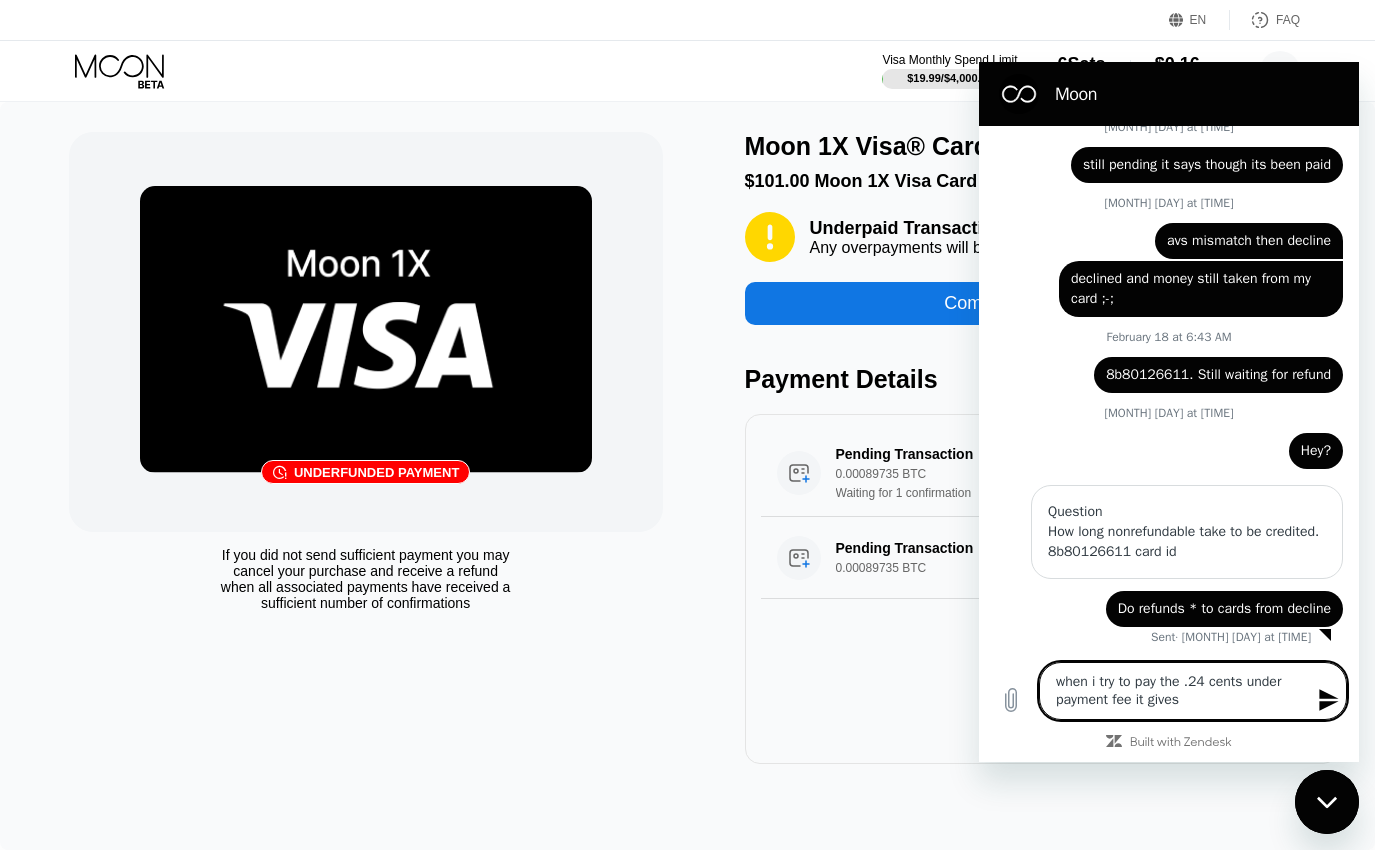 type on "when i try to pay the .24 cents under payment fee it gives" 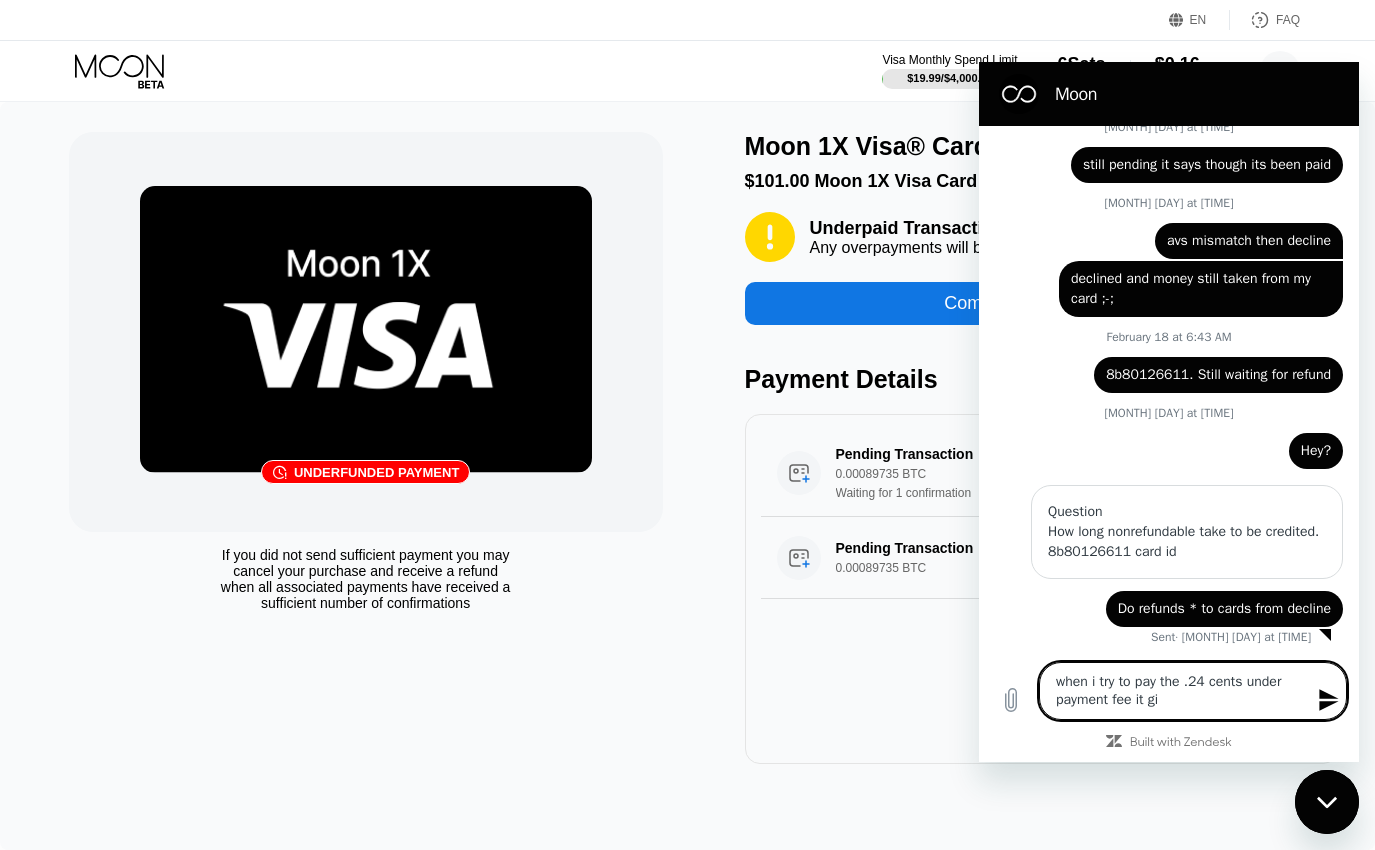 type on "when i try to pay the .24 cents under payment fee it gives me" 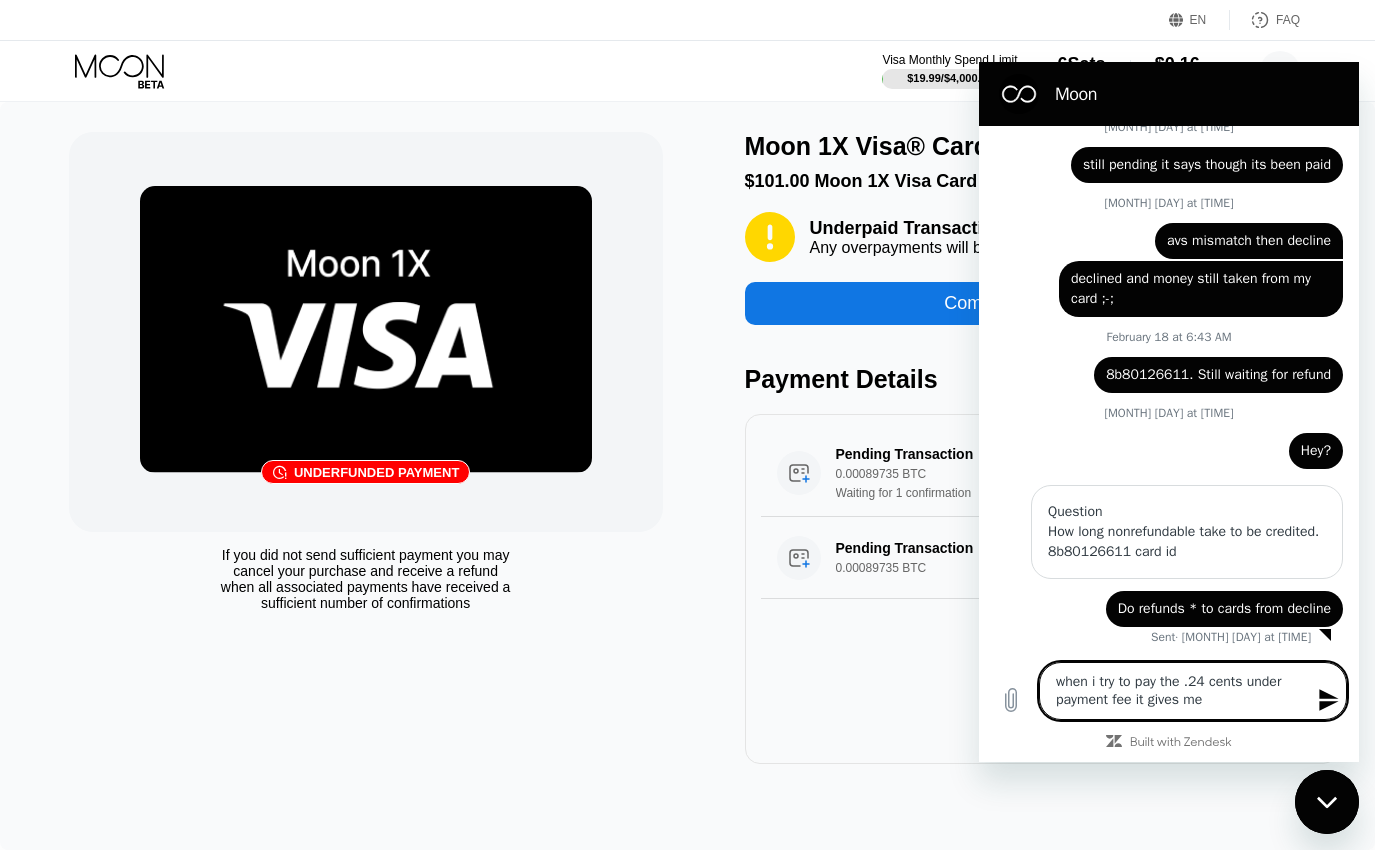 type on "when i try to pay the .24 cents under payment fee it gives me" 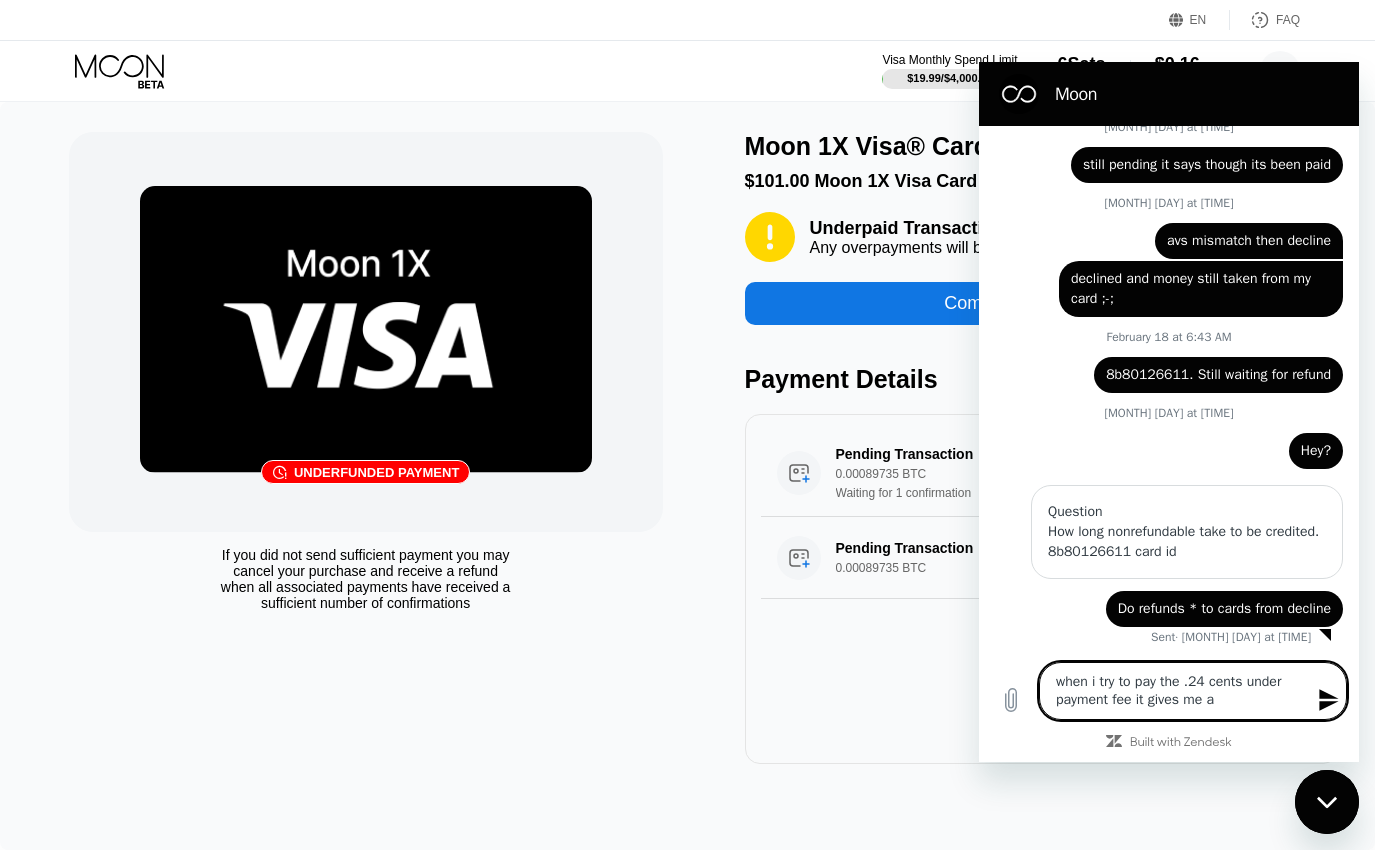 type on "when i try to pay the [AMOUNT] under payment fee it gives me an" 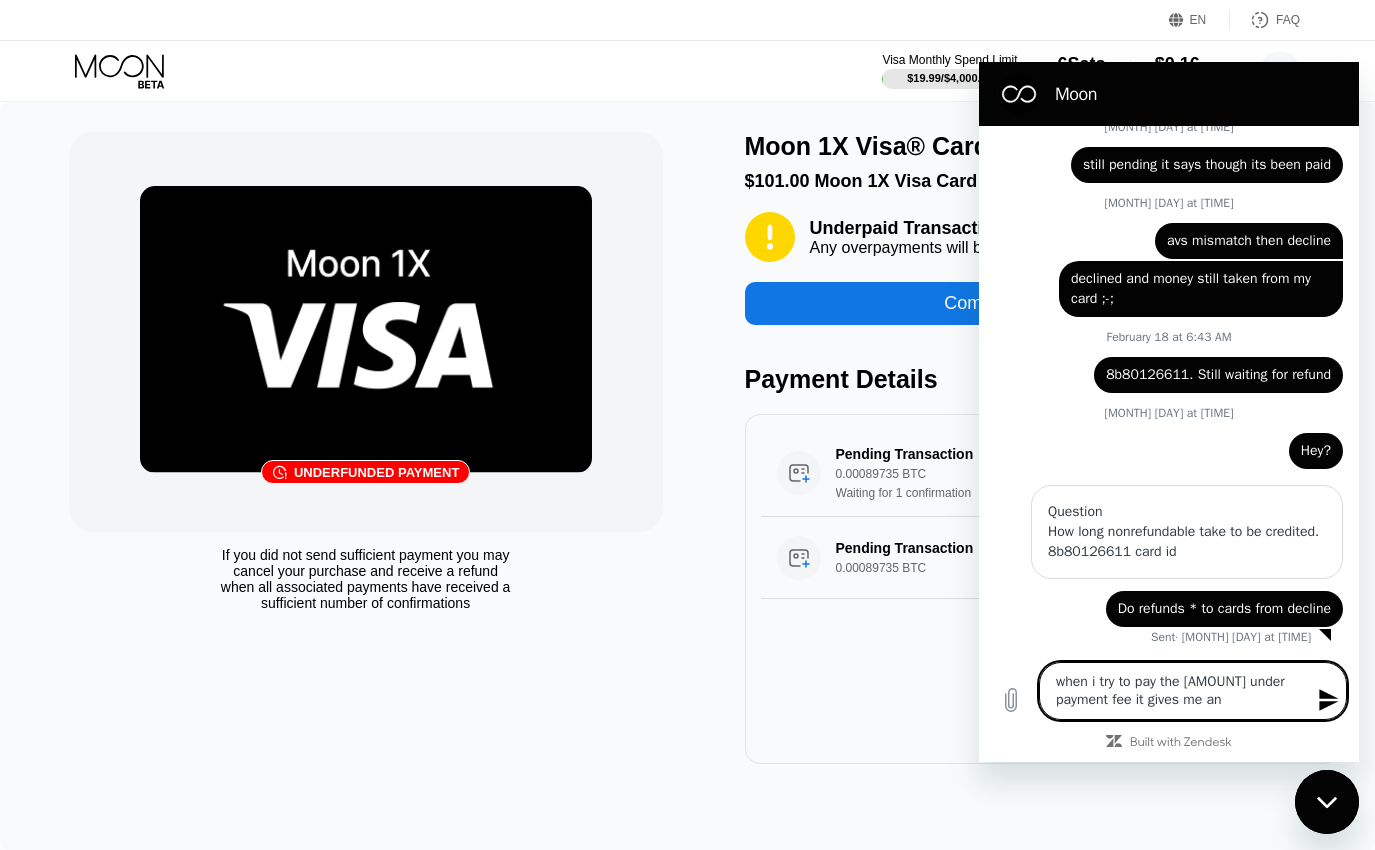 type on "when i try to pay the [AMOUNT] under payment fee it gives me an" 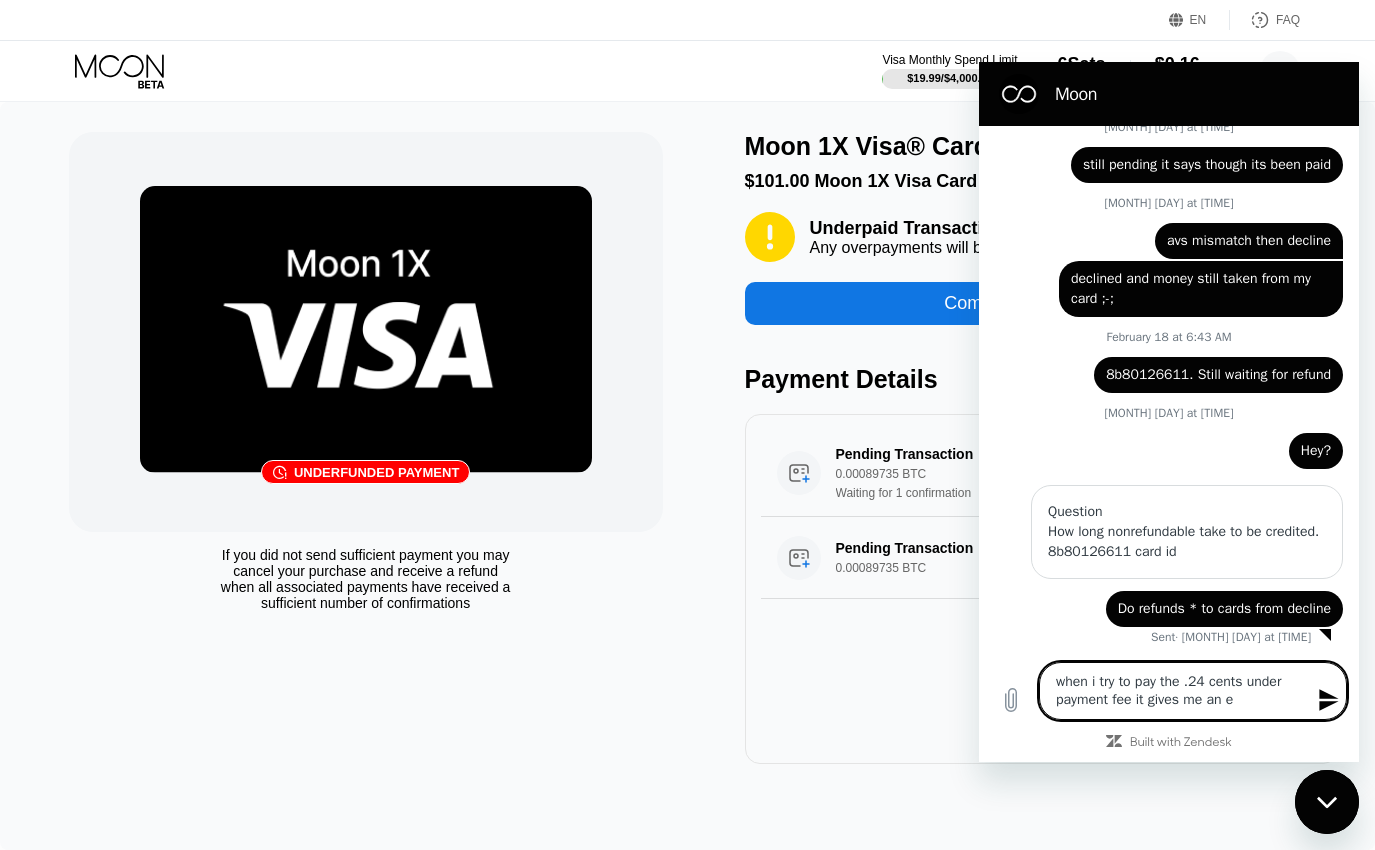 type on "when i try to pay the .24 cents under payment fee it gives me an er" 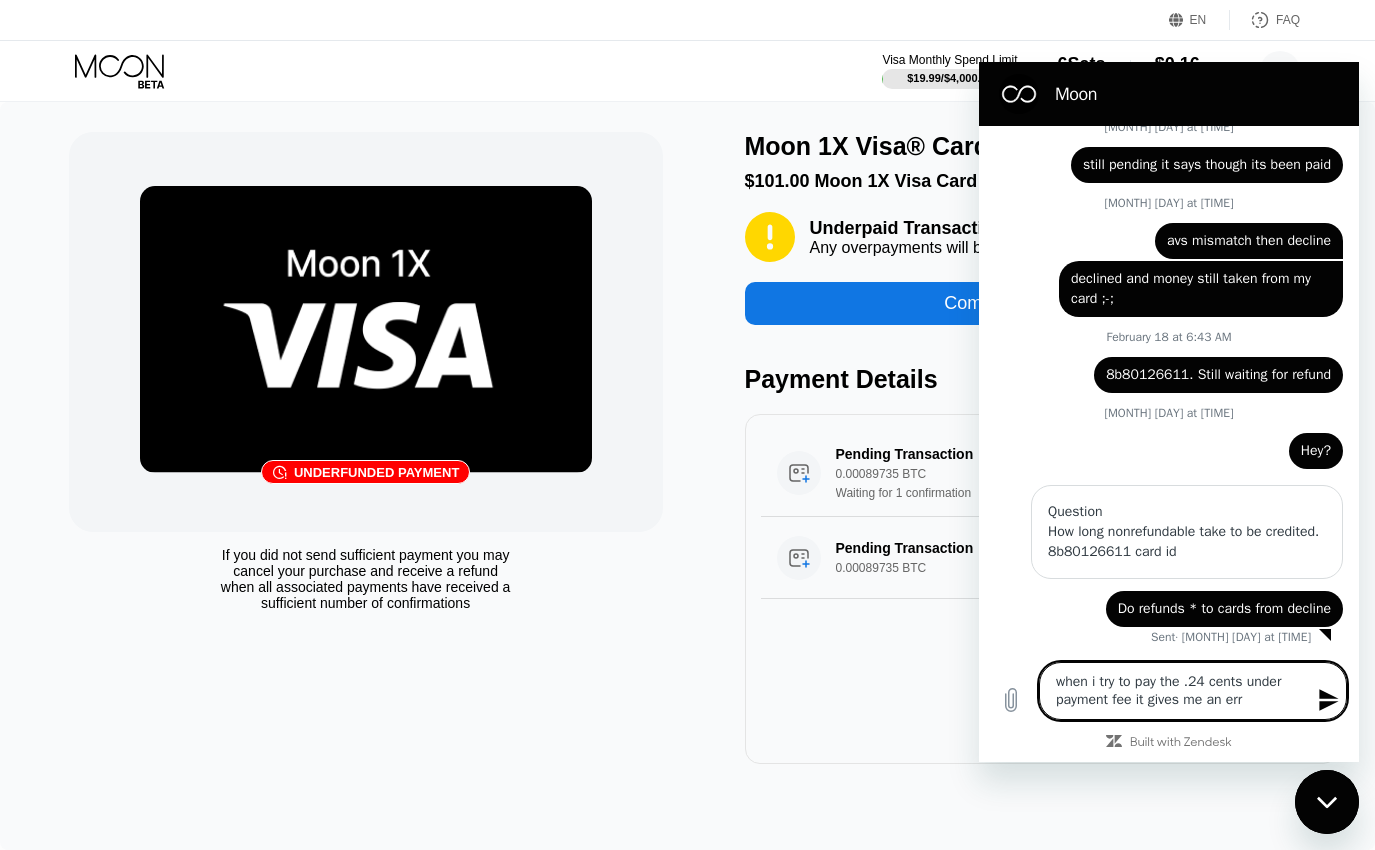 type on "when i try to pay the .24 cents under payment fee it gives me an erro" 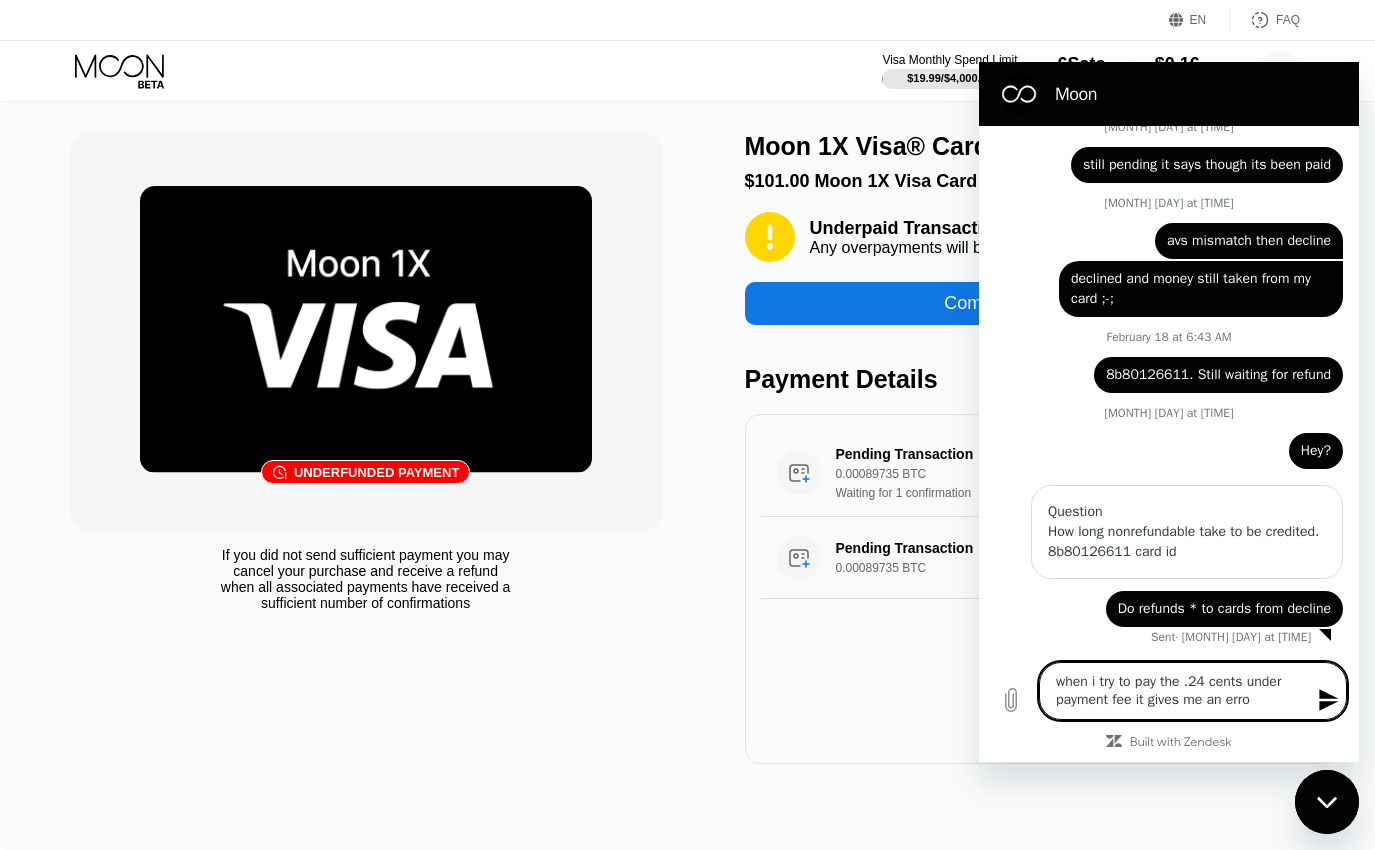 type on "when i try to pay the .24 cents under payment fee it gives me an error" 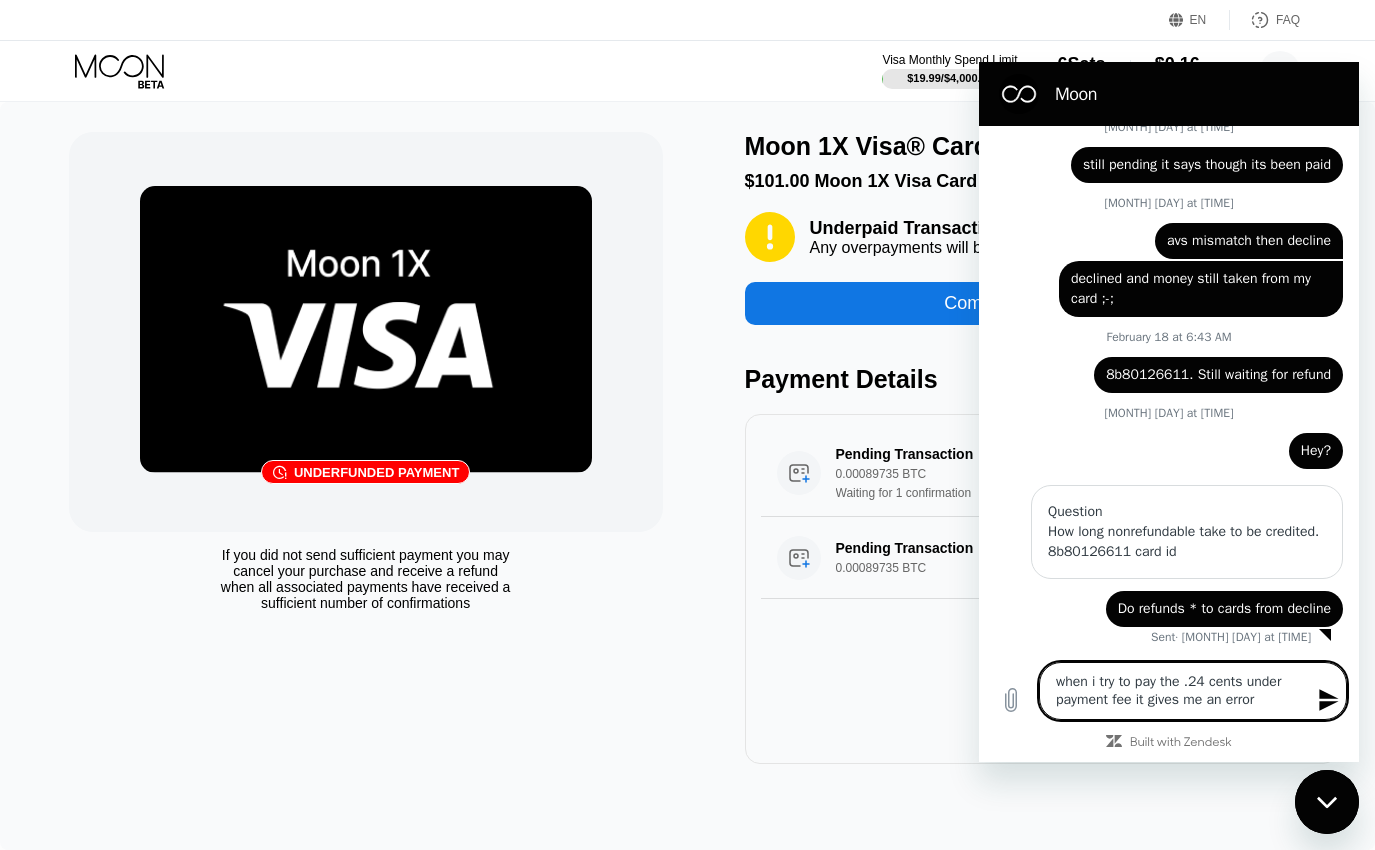 type on "when i try to pay the .24 cents under payment fee it gives me an error" 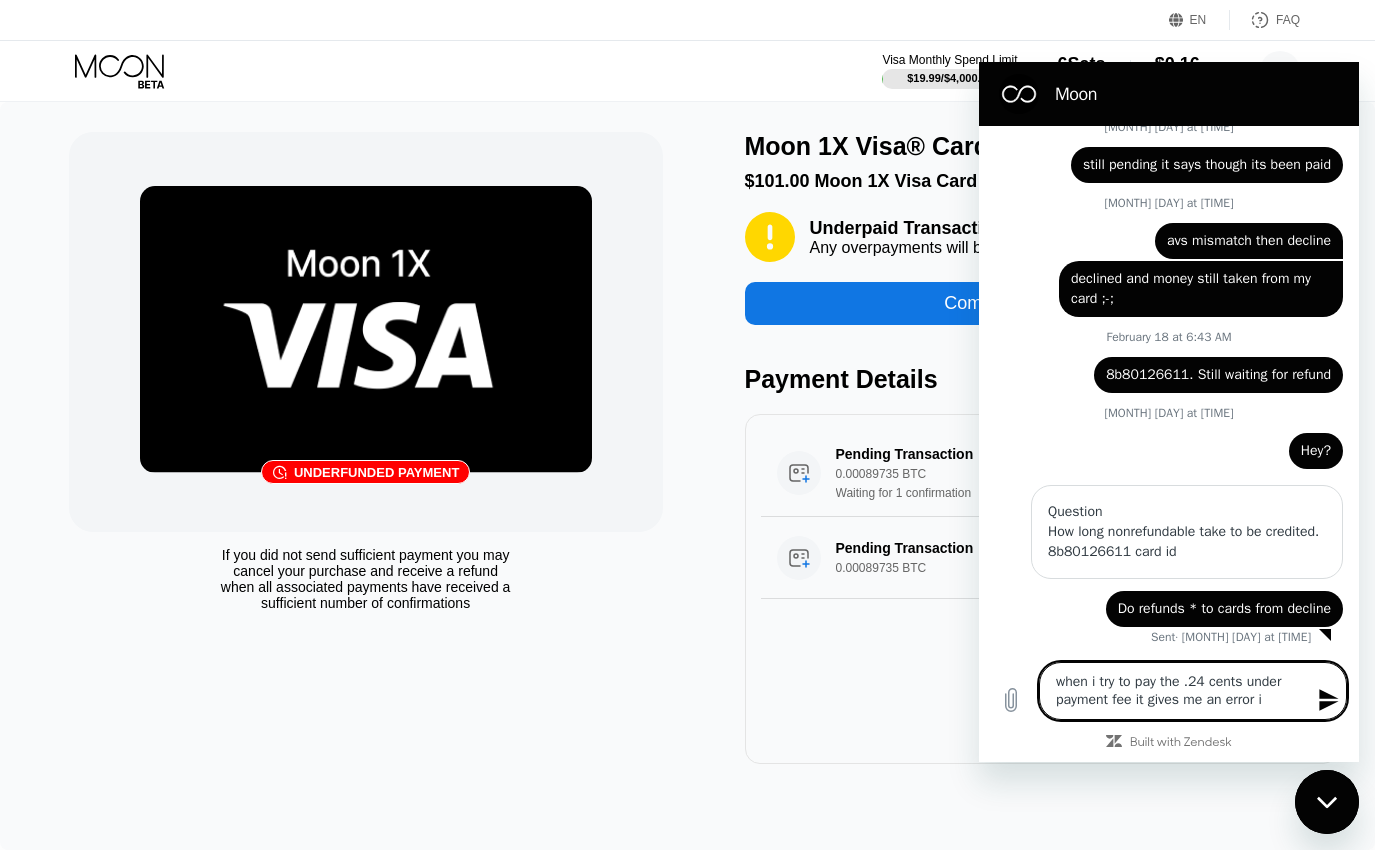 type on "when i try to pay the .24 cents under payment fee it gives me an error in" 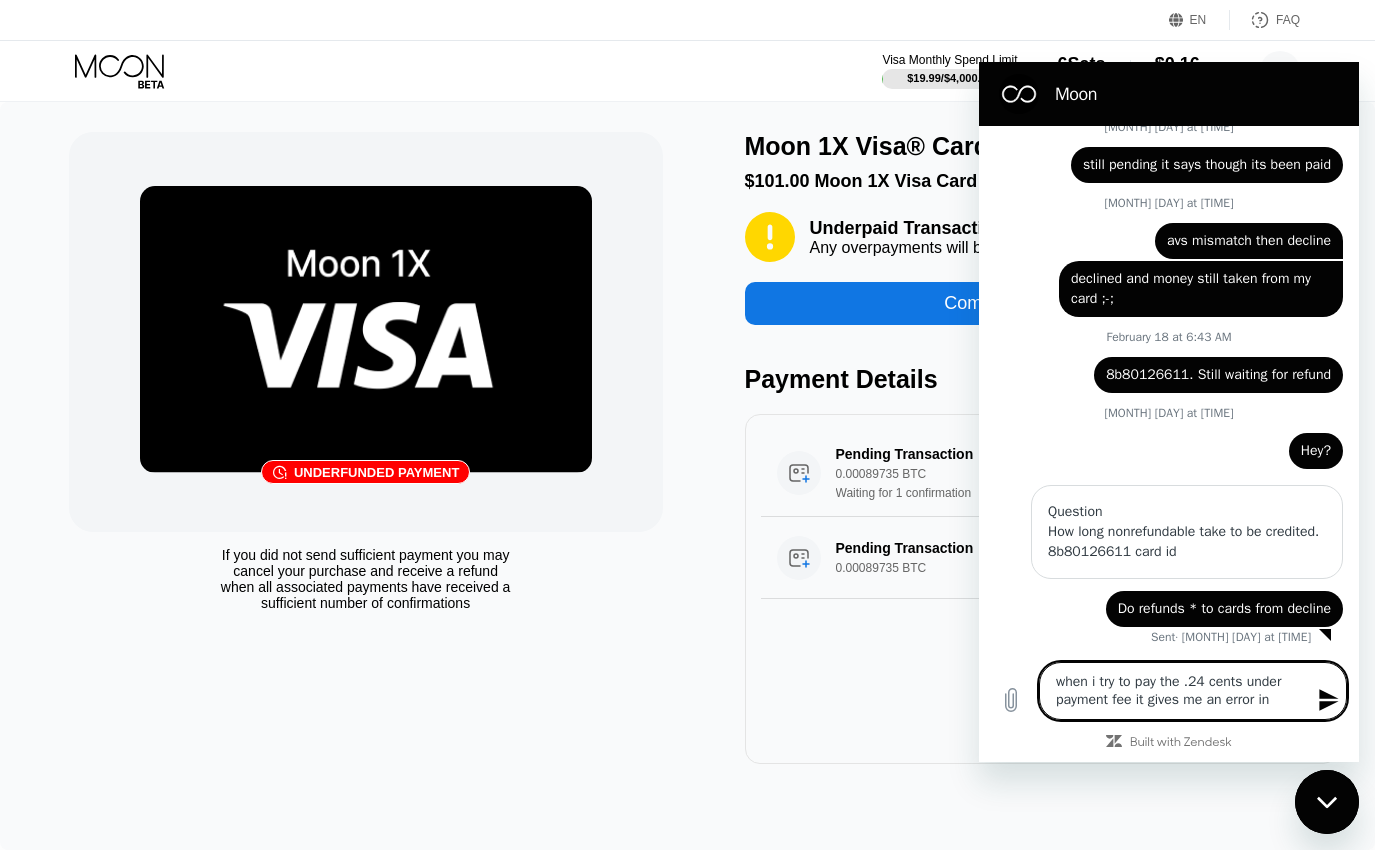 type on "when i try to pay the .24 cents under payment fee it gives me an error in" 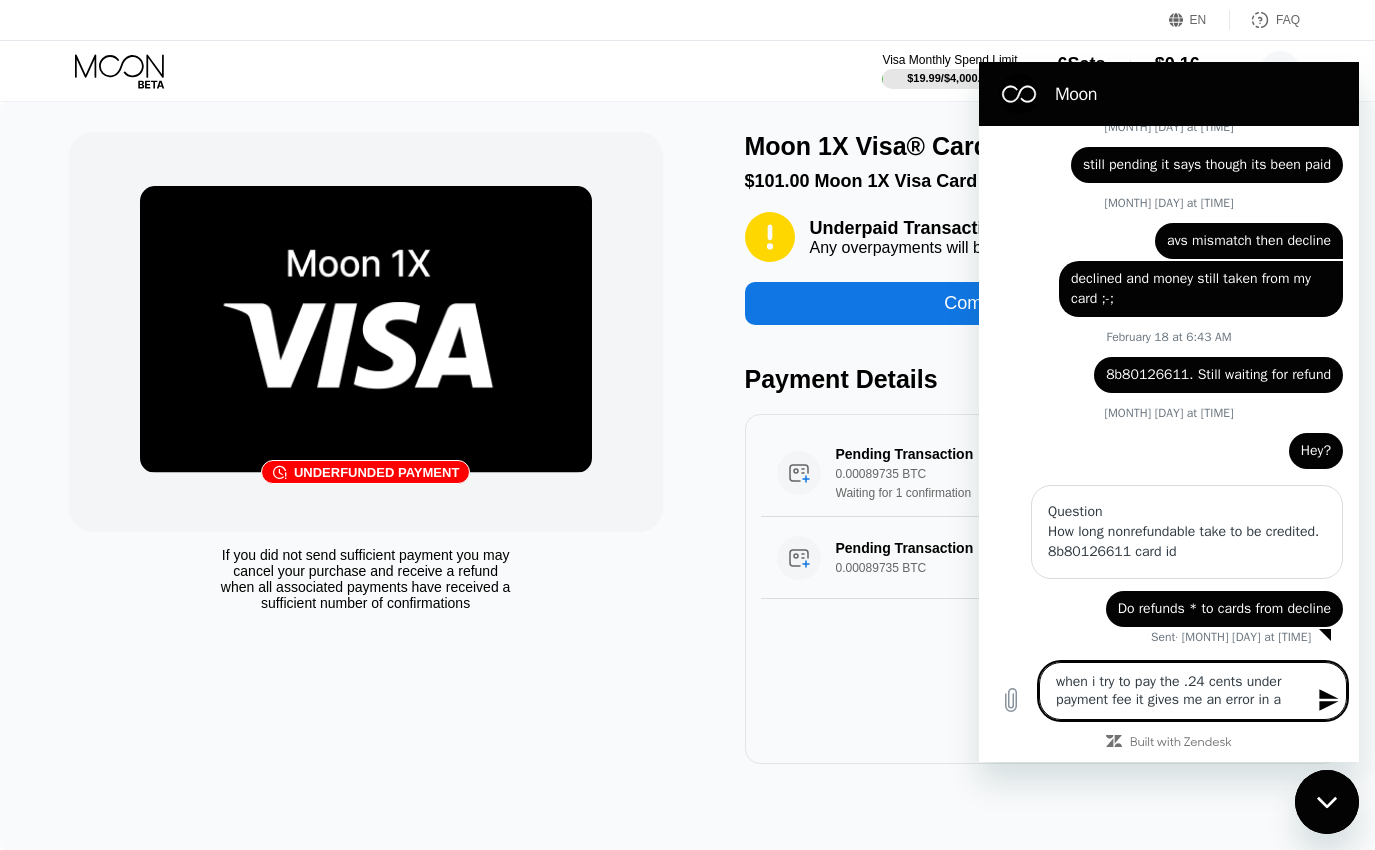 type on "when i try to pay the .24 cents under payment fee it gives me an error in an" 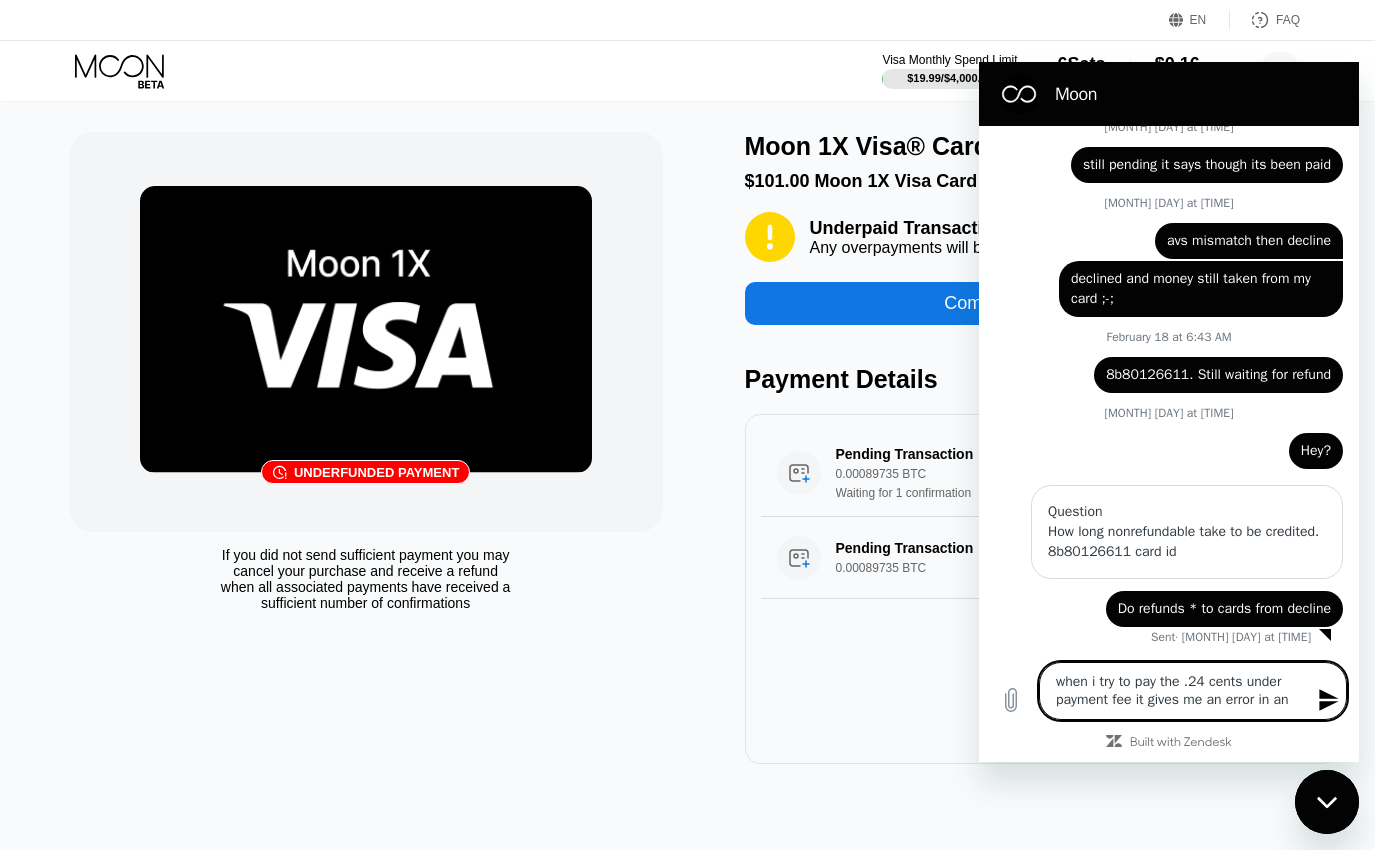 type on "when i try to pay the .24 cents under payment fee it gives me an error in any" 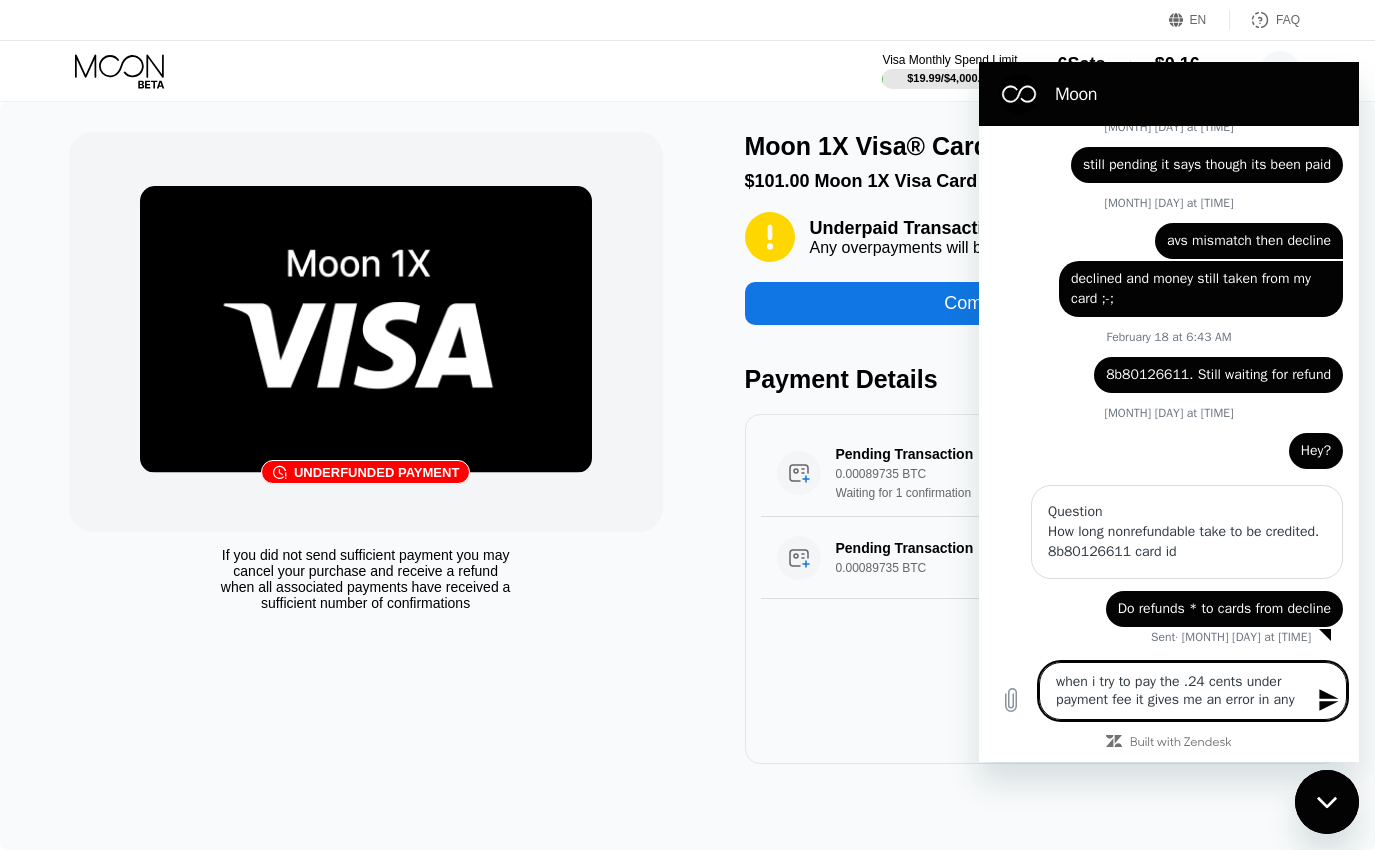 type on "when i try to pay the .24 cents under payment fee it gives me an error in any" 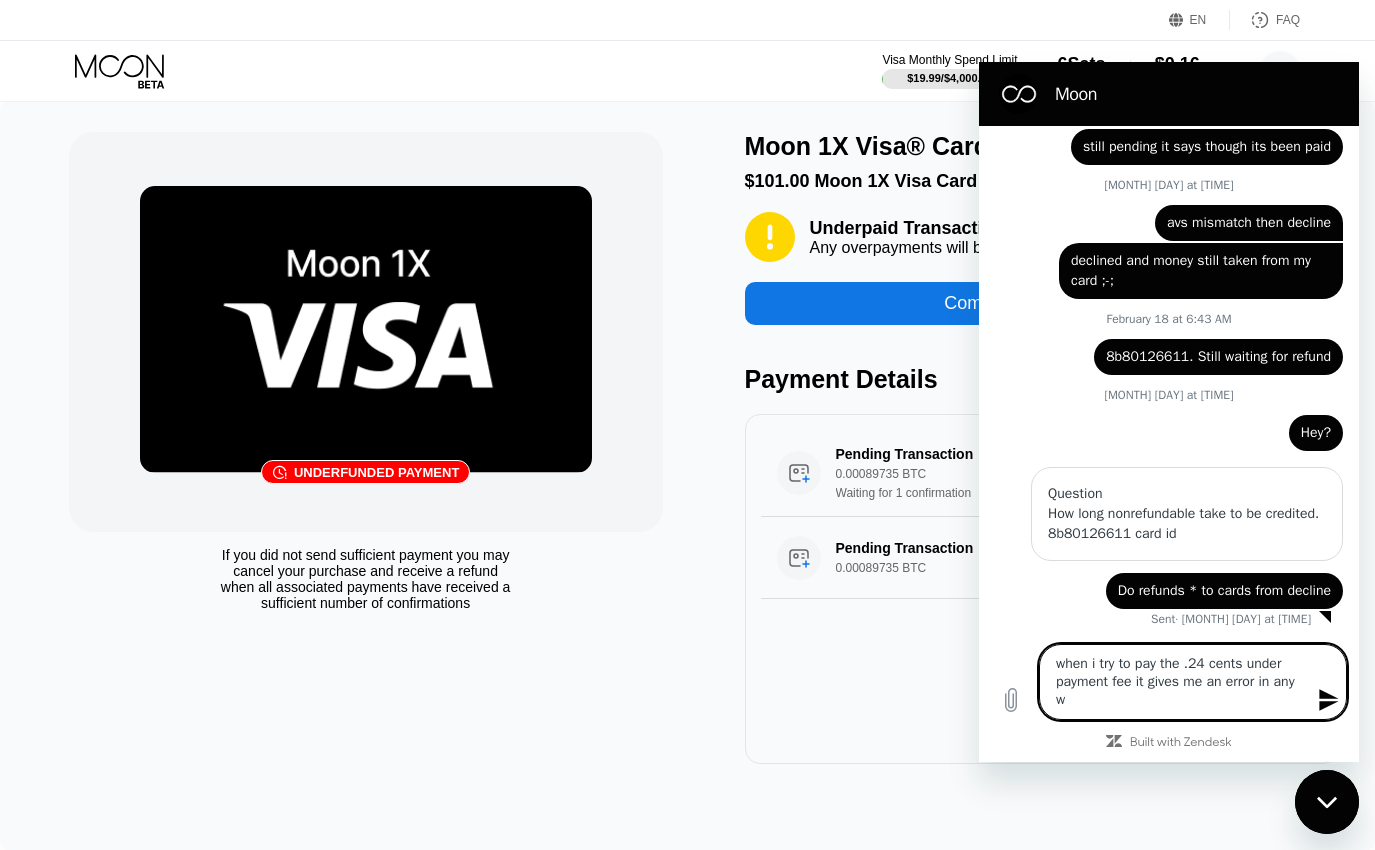 type on "when i try to pay the .24 cents under payment fee it gives me an error in any wa" 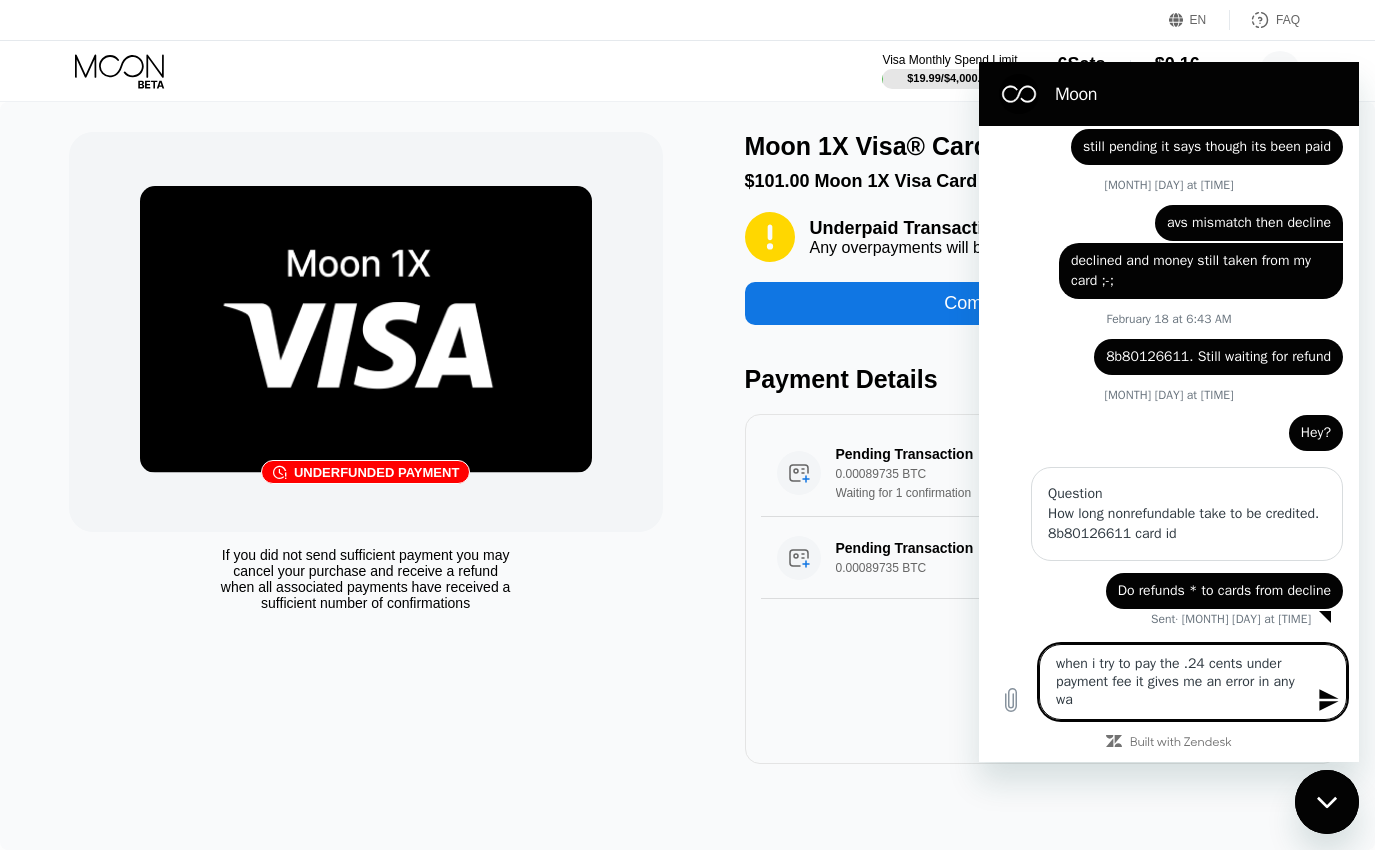 type on "when i try to pay the .24 cents under payment fee it gives me an error in any wal" 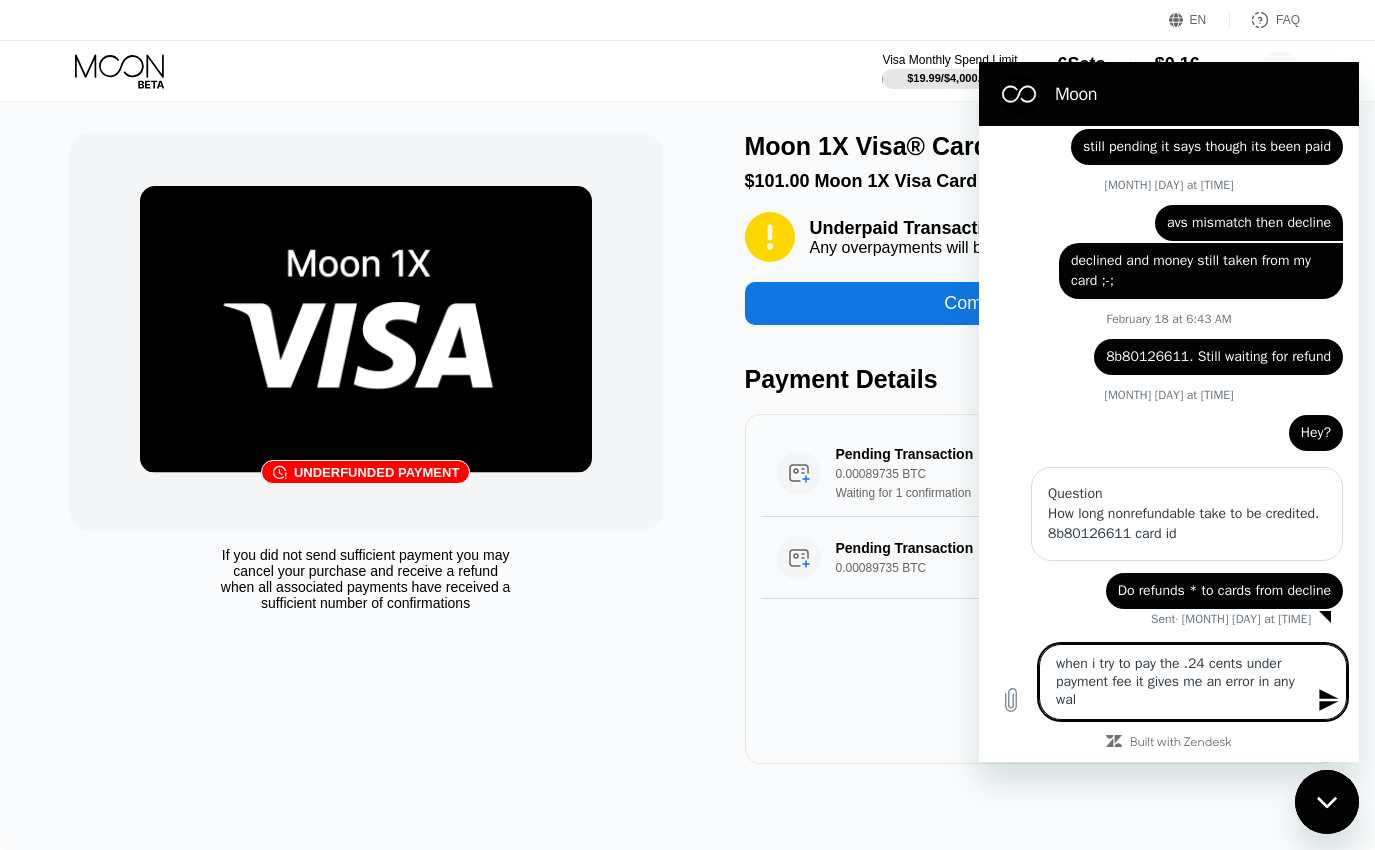 type on "when i try to pay the .24 cents under payment fee it gives me an error in any wall" 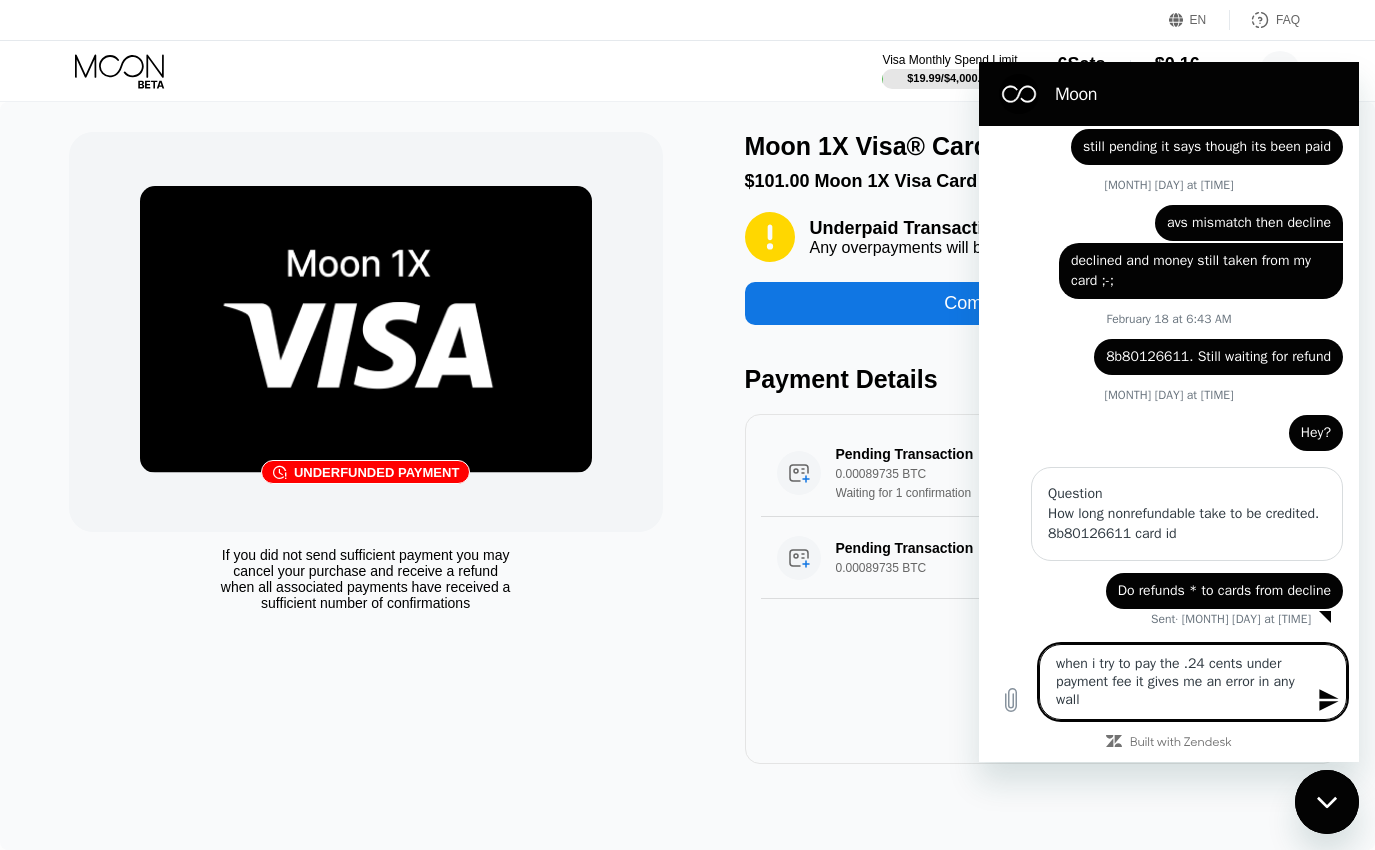 type on "when i try to pay the .24 cents under payment fee it gives me an error in any walle" 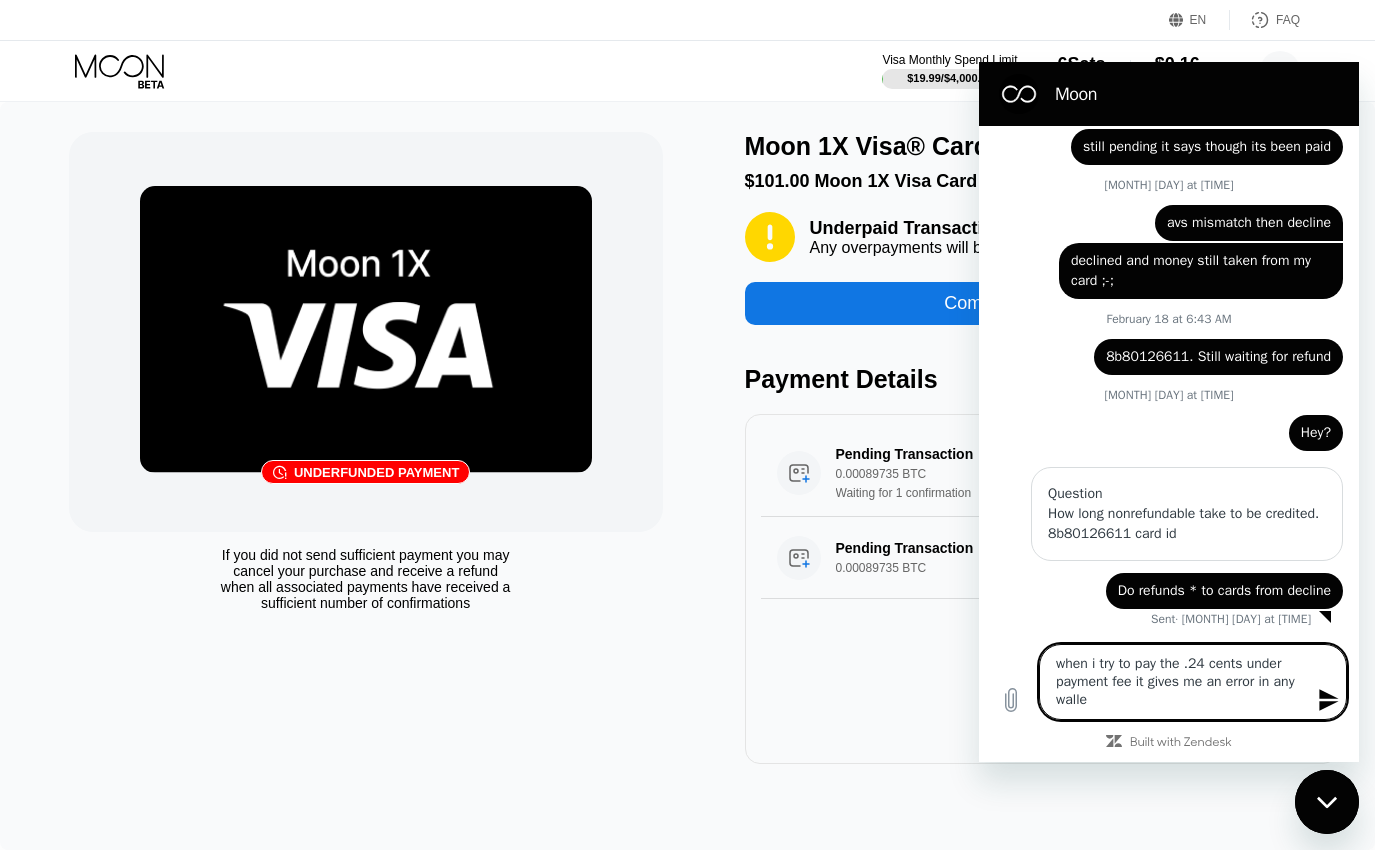type on "when i try to pay the .24 cents under payment fee it gives me an error in any wallet" 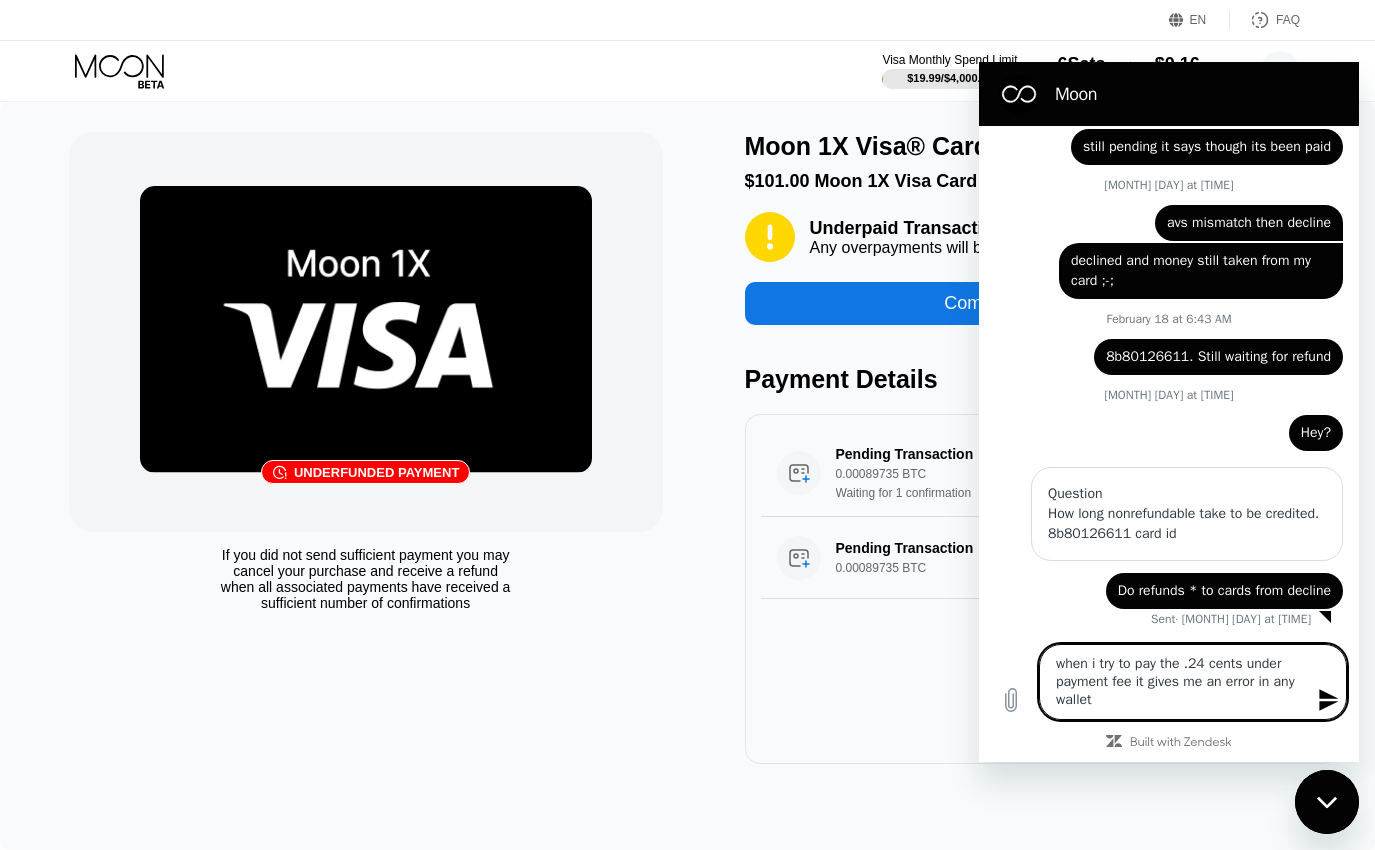 type on "when i try to pay the .24 cents under payment fee it gives me an error in any walleti" 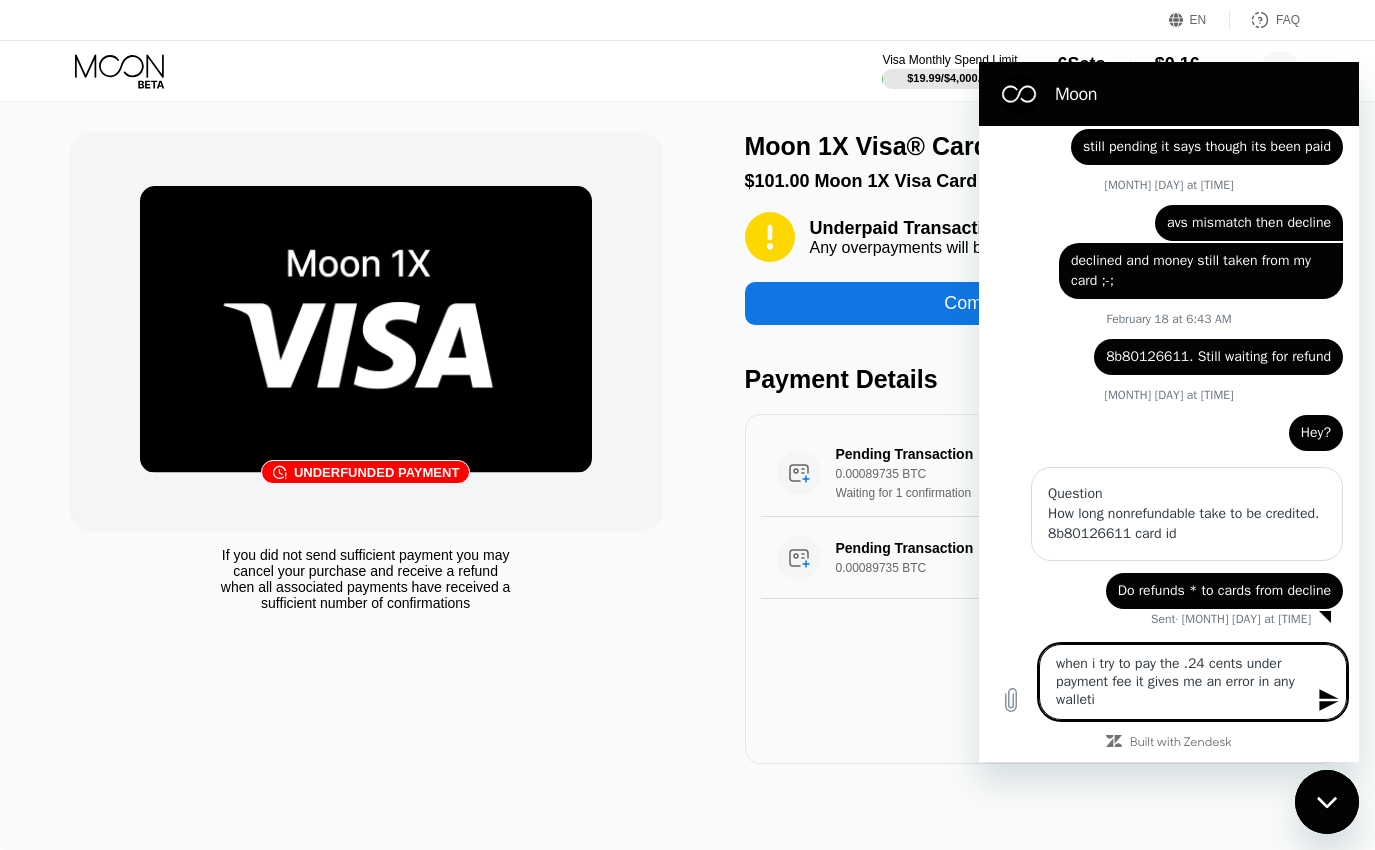 type on "when i try to pay the .24 cents under payment fee it gives me an error in any walleti" 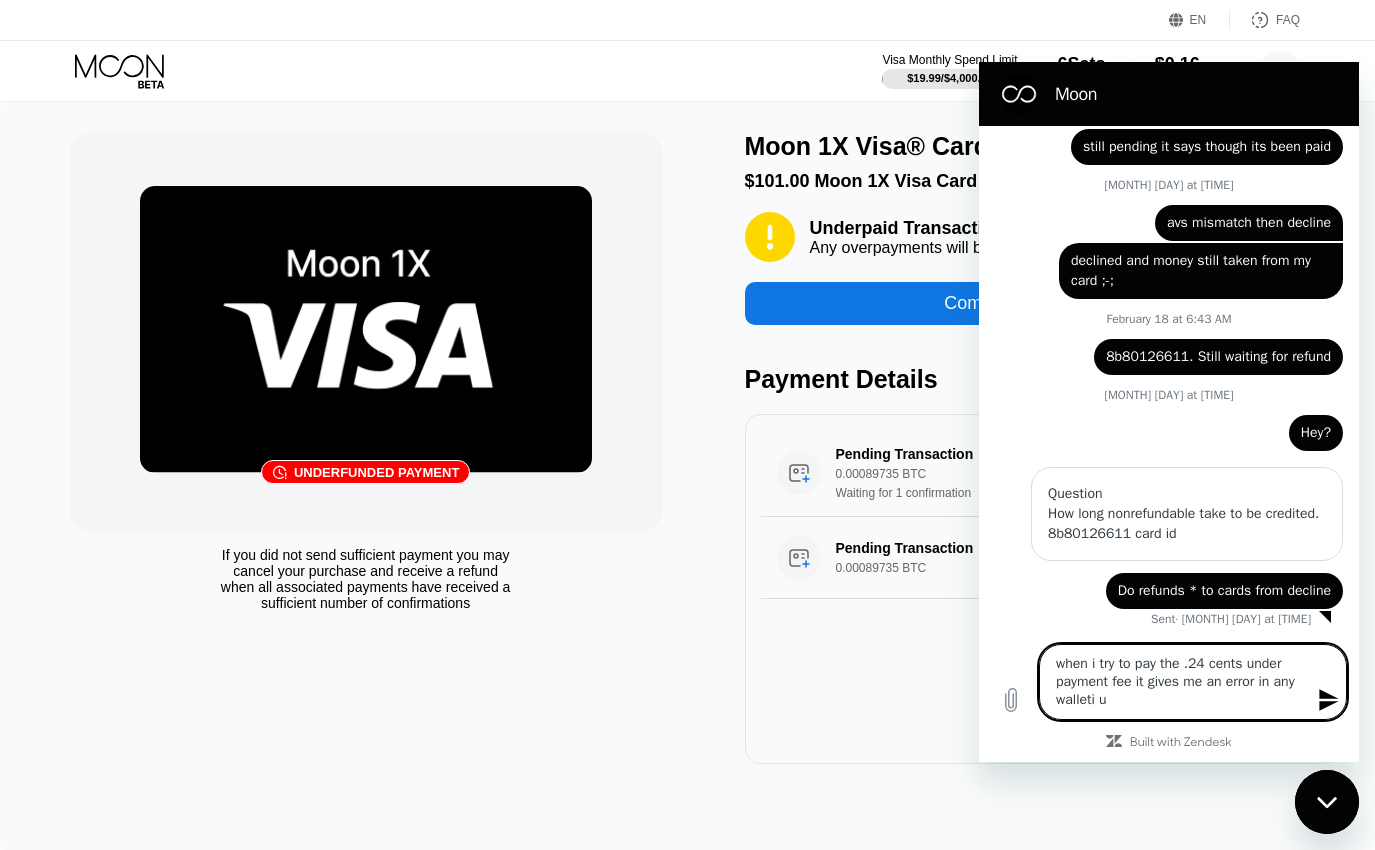 type on "when i try to pay the .24 cents under payment fee it gives me an error in any walleti us" 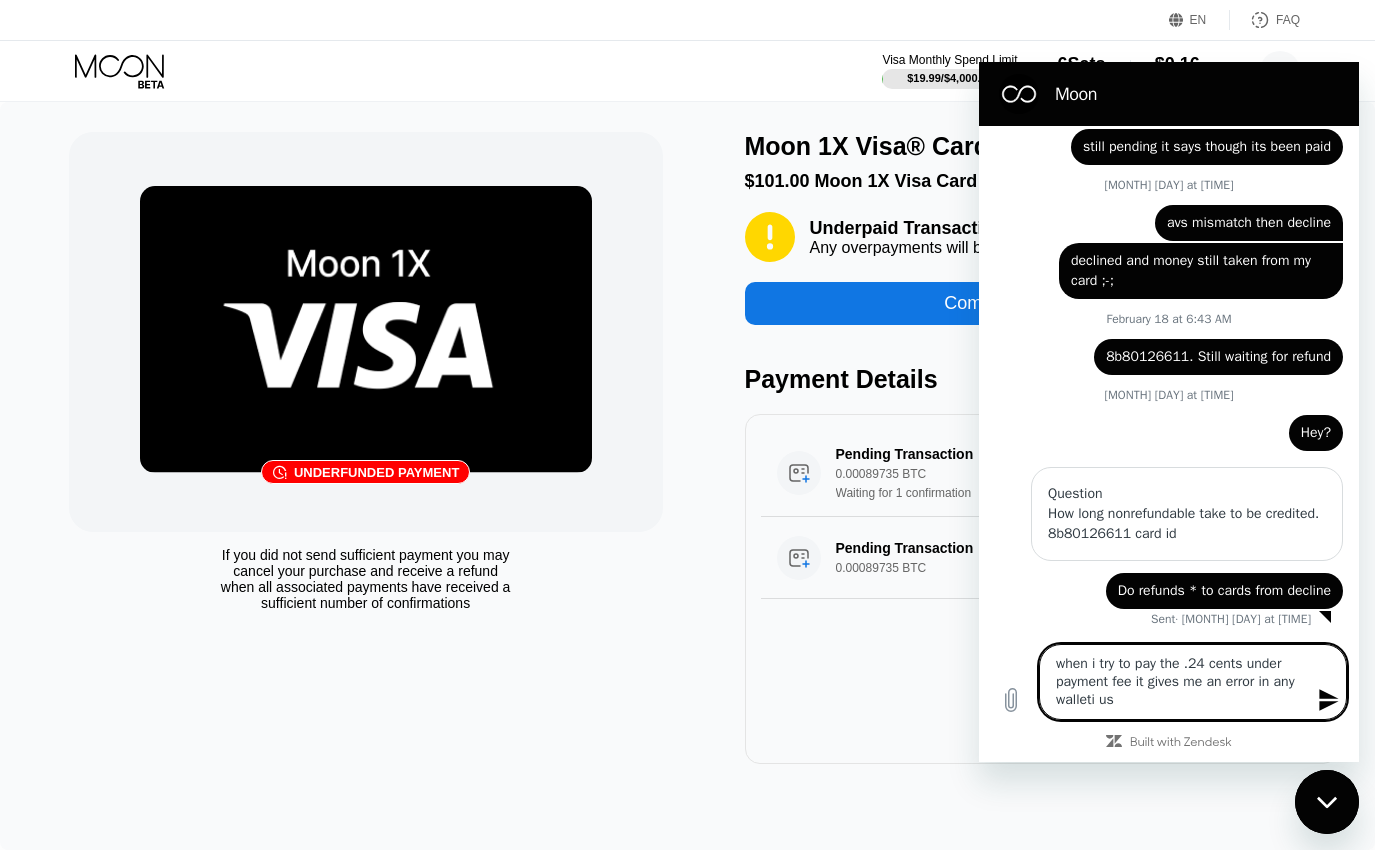 type on "when i try to pay the .24 cents under payment fee it gives me an error in any walleti use" 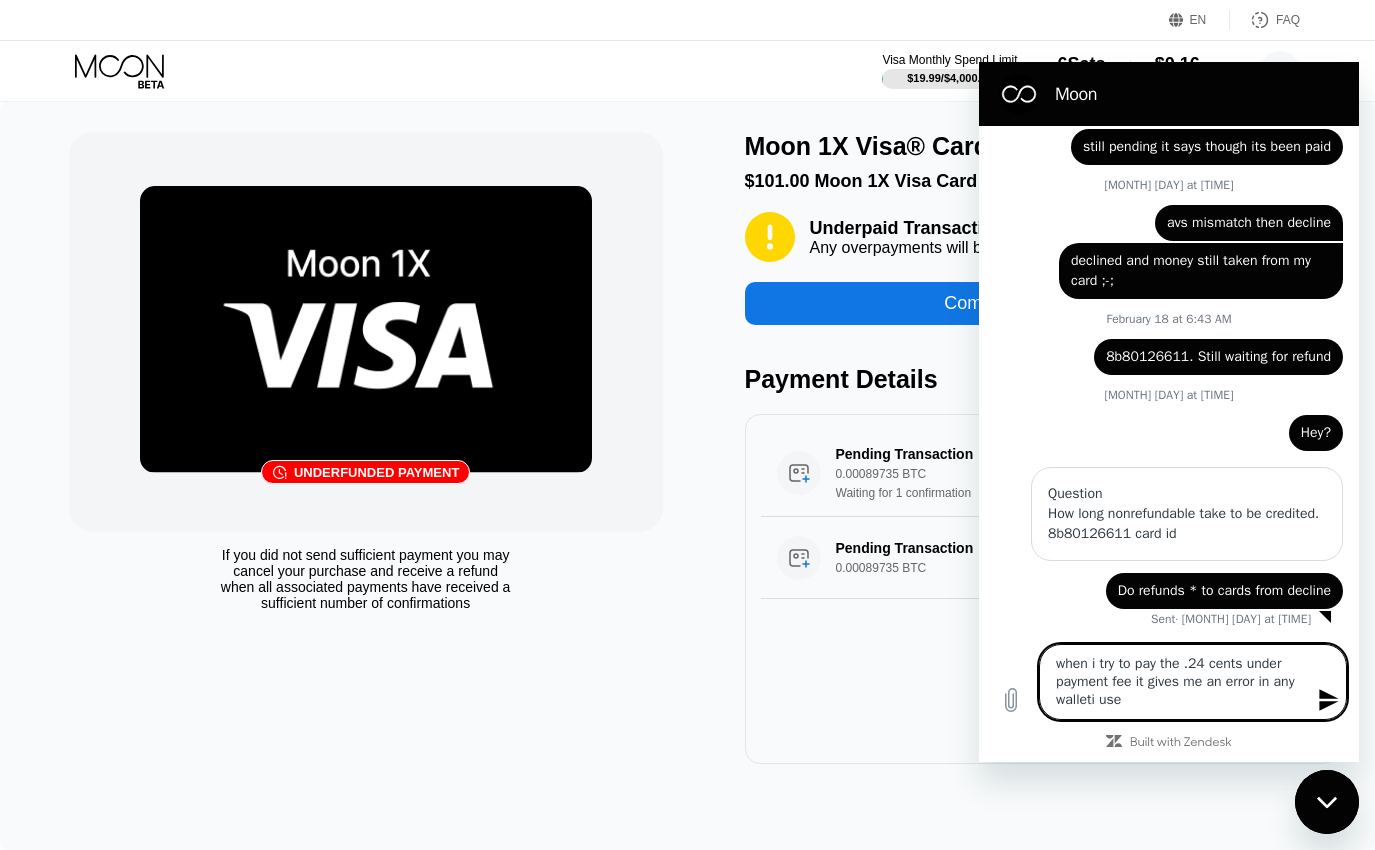 type on "when i try to pay the .24 cents under payment fee it gives me an error in any walleti us" 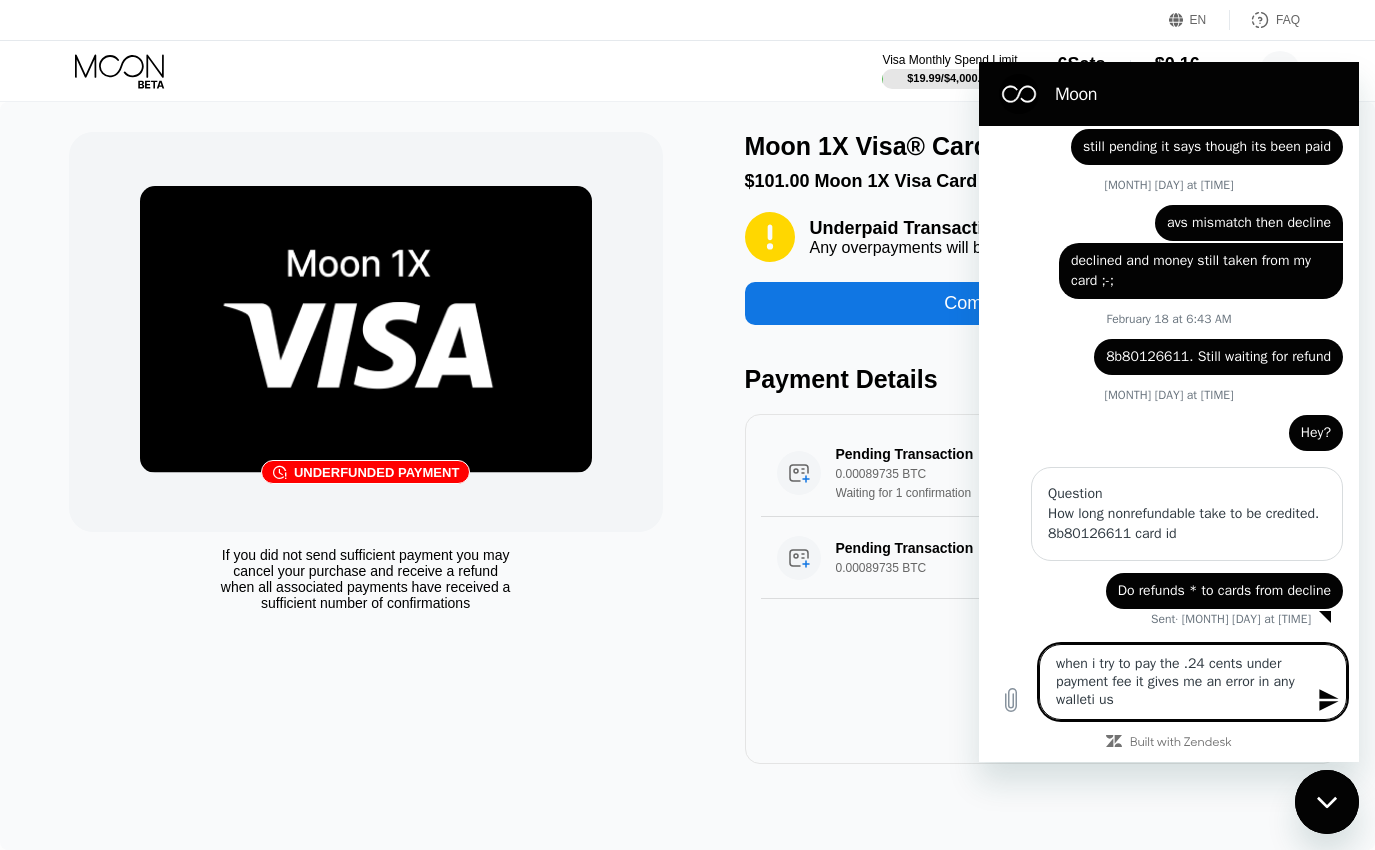 type on "when i try to pay the .24 cents under payment fee it gives me an error in any walleti u" 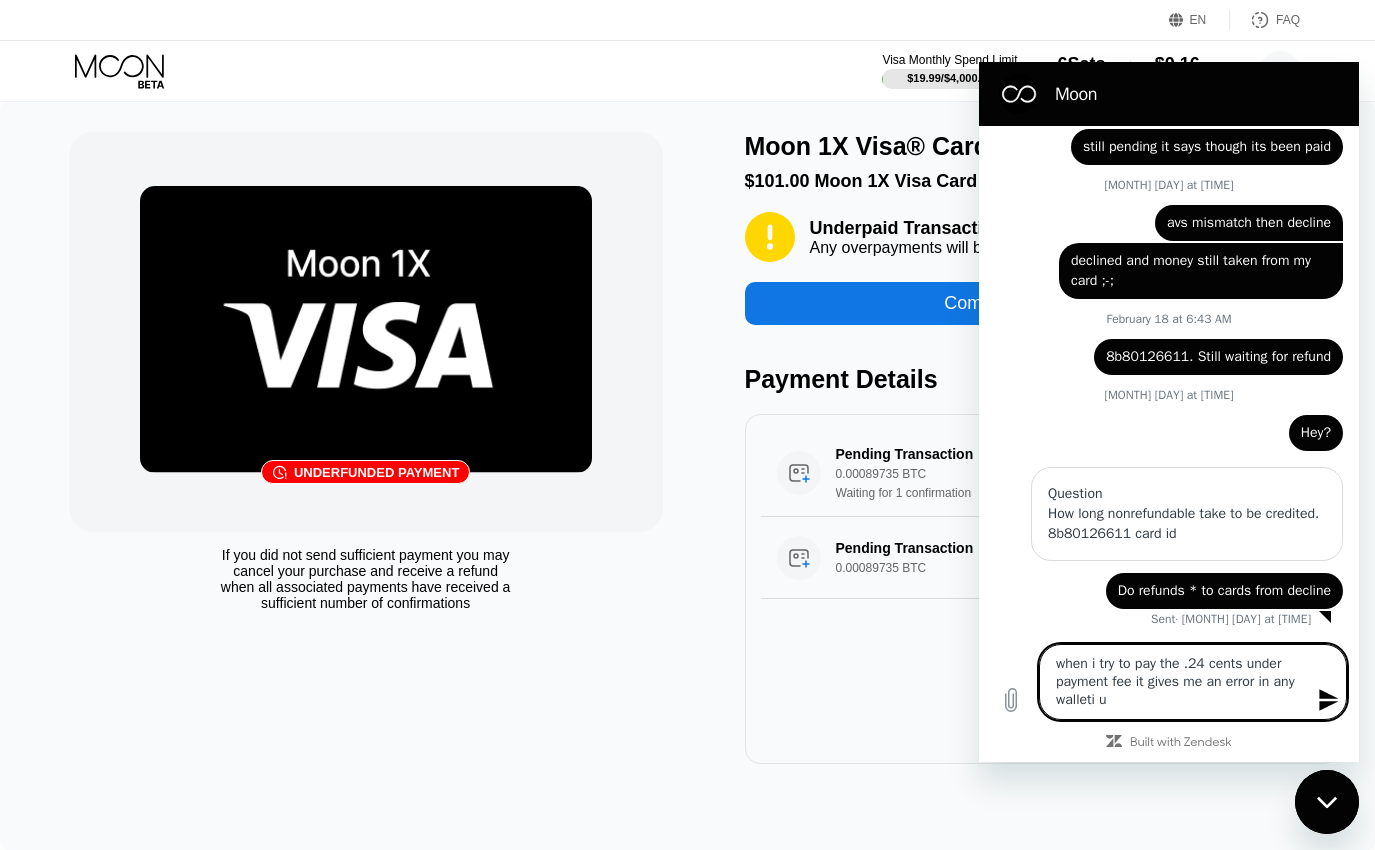 type on "when i try to pay the .24 cents under payment fee it gives me an error in any walleti" 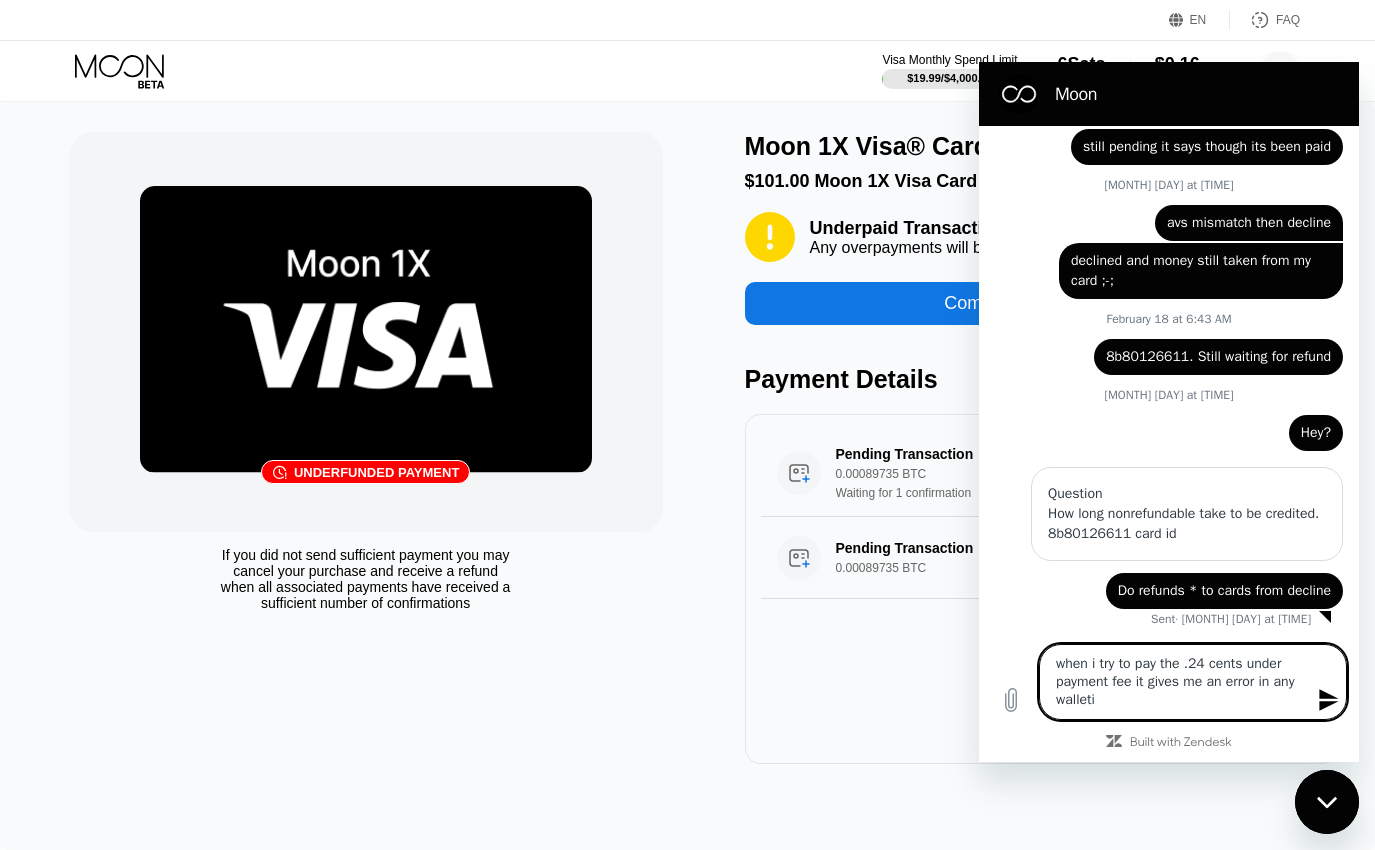 type on "when i try to pay the .24 cents under payment fee it gives me an error in any walleti" 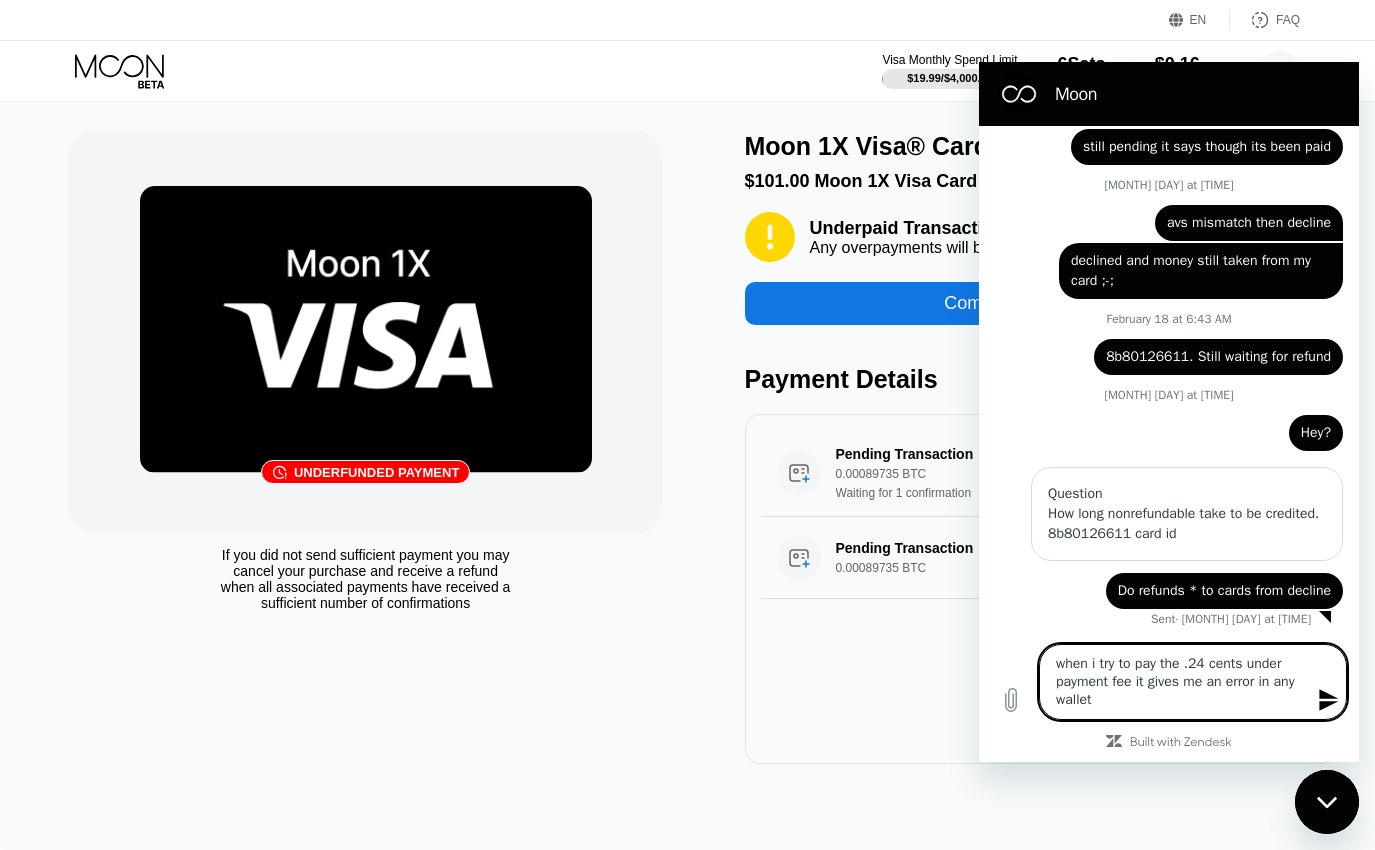 type on "when i try to pay the .24 cents under payment fee it gives me an error in any wallet" 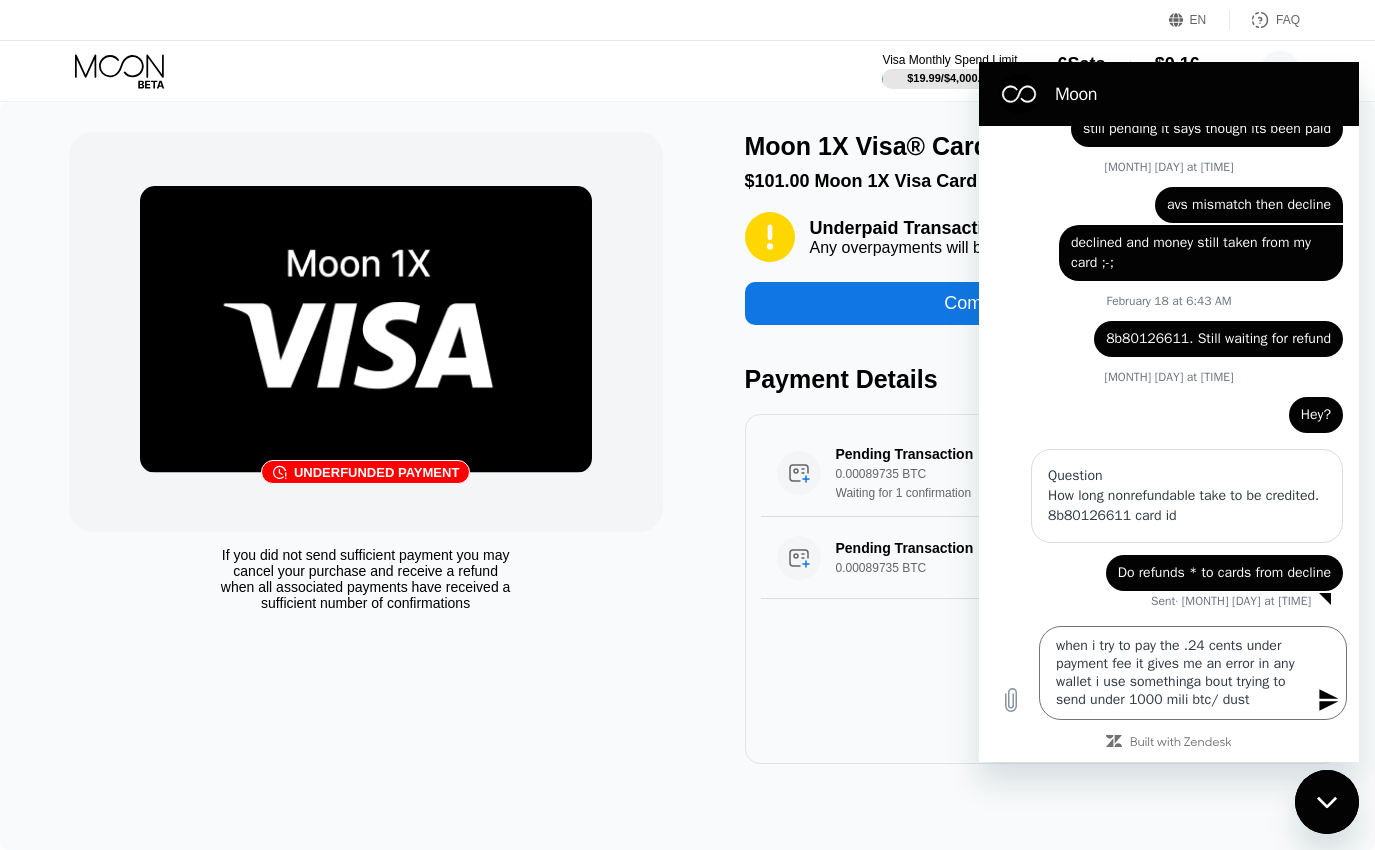 click 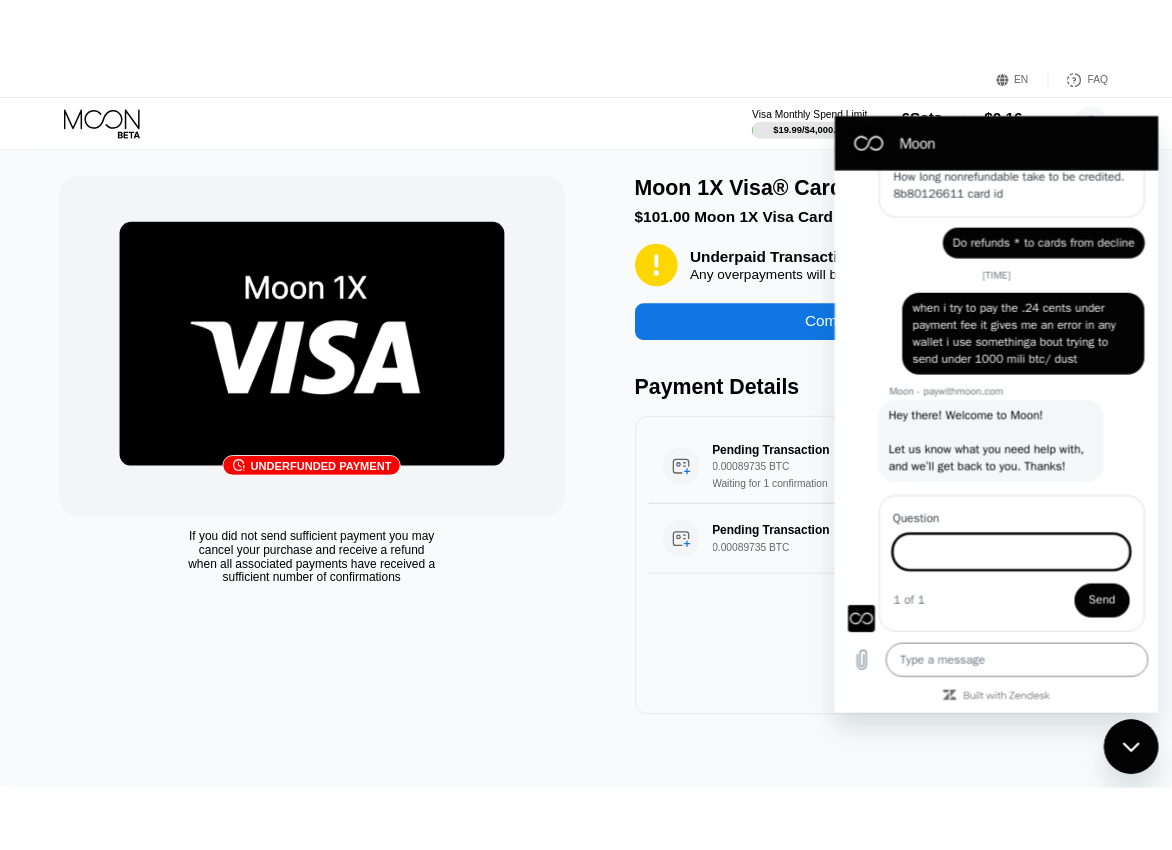 scroll, scrollTop: 4897, scrollLeft: 0, axis: vertical 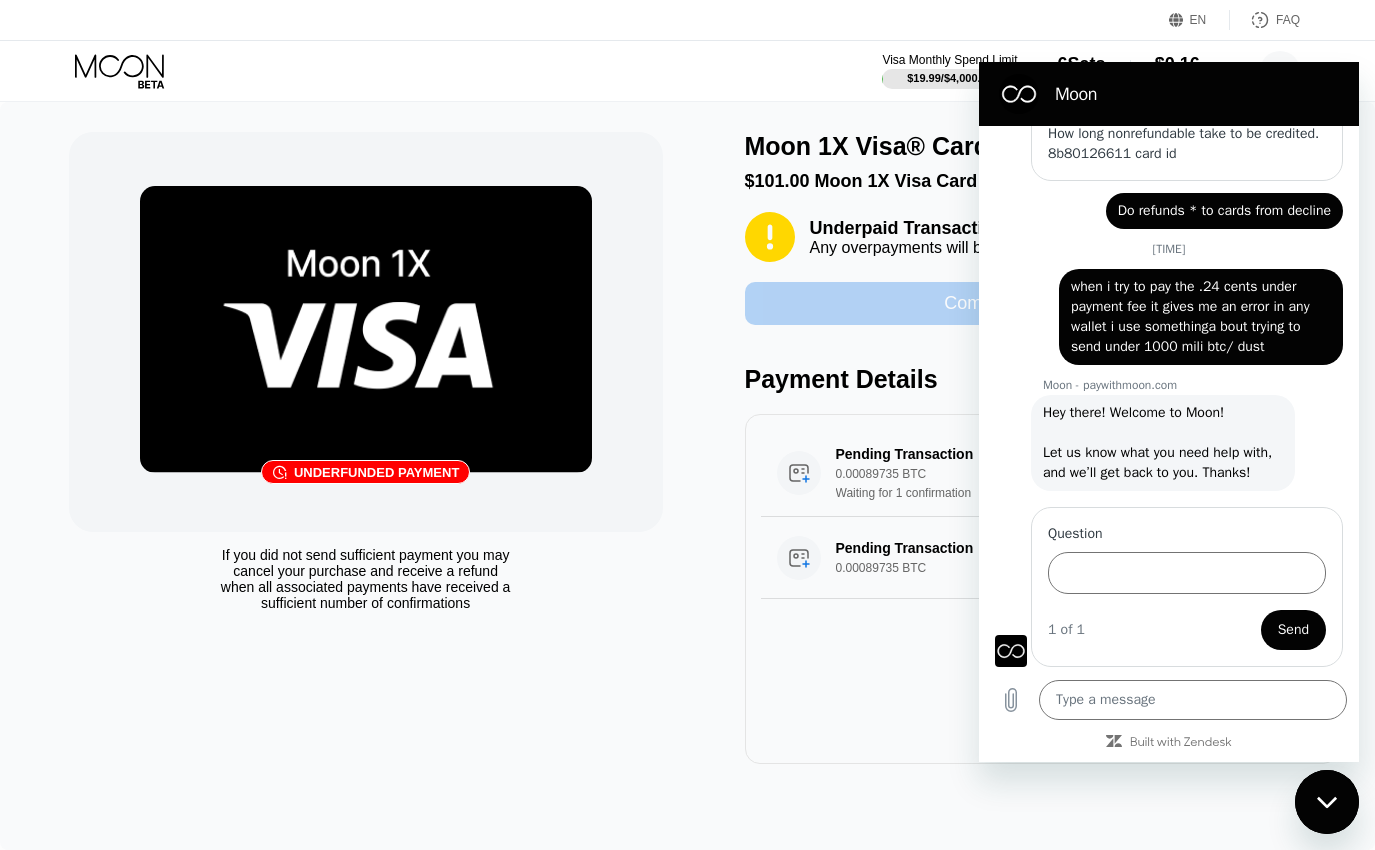 click on "Complete Payment Now" at bounding box center [1042, 303] 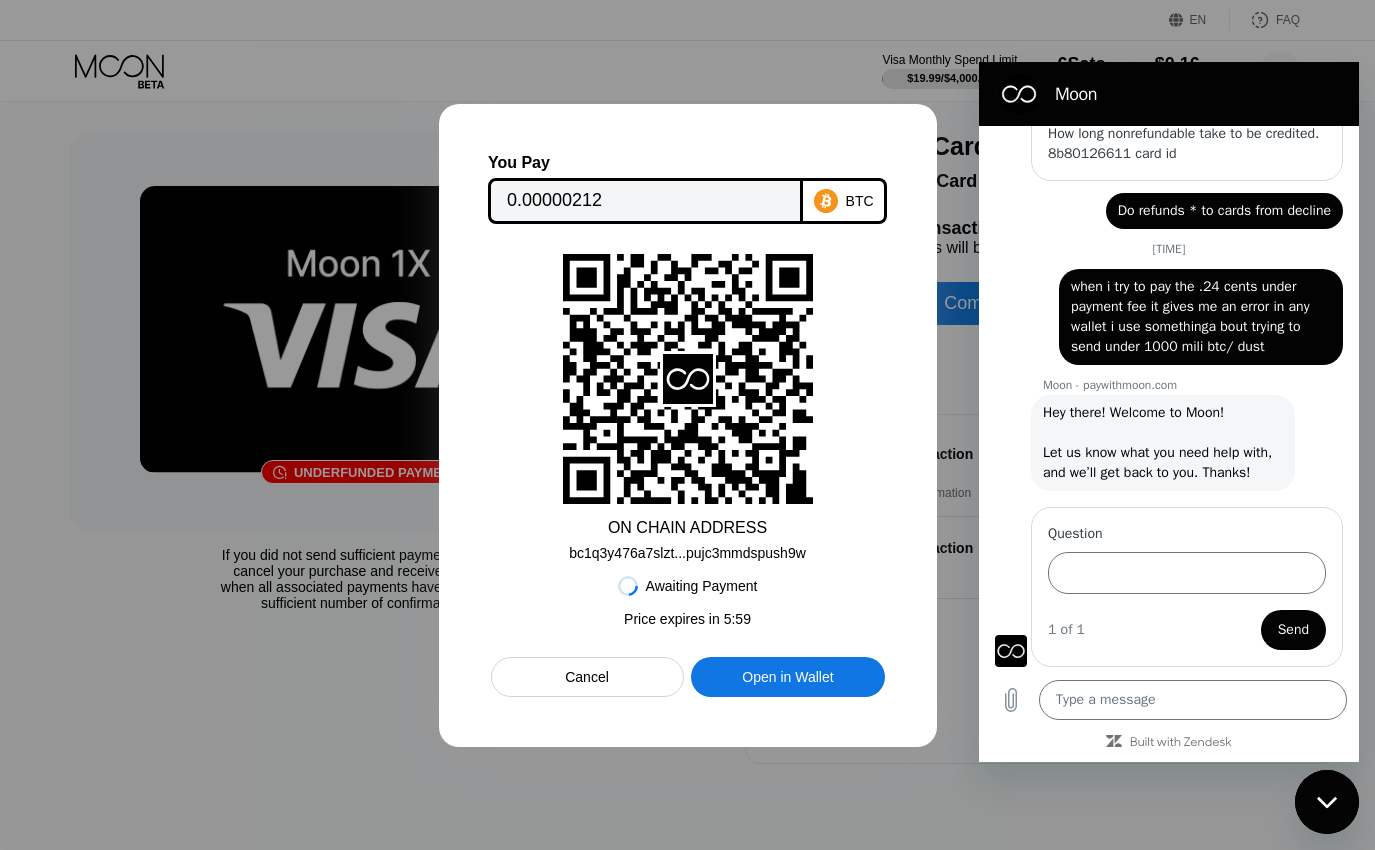 click on "0.00000212" at bounding box center [645, 201] 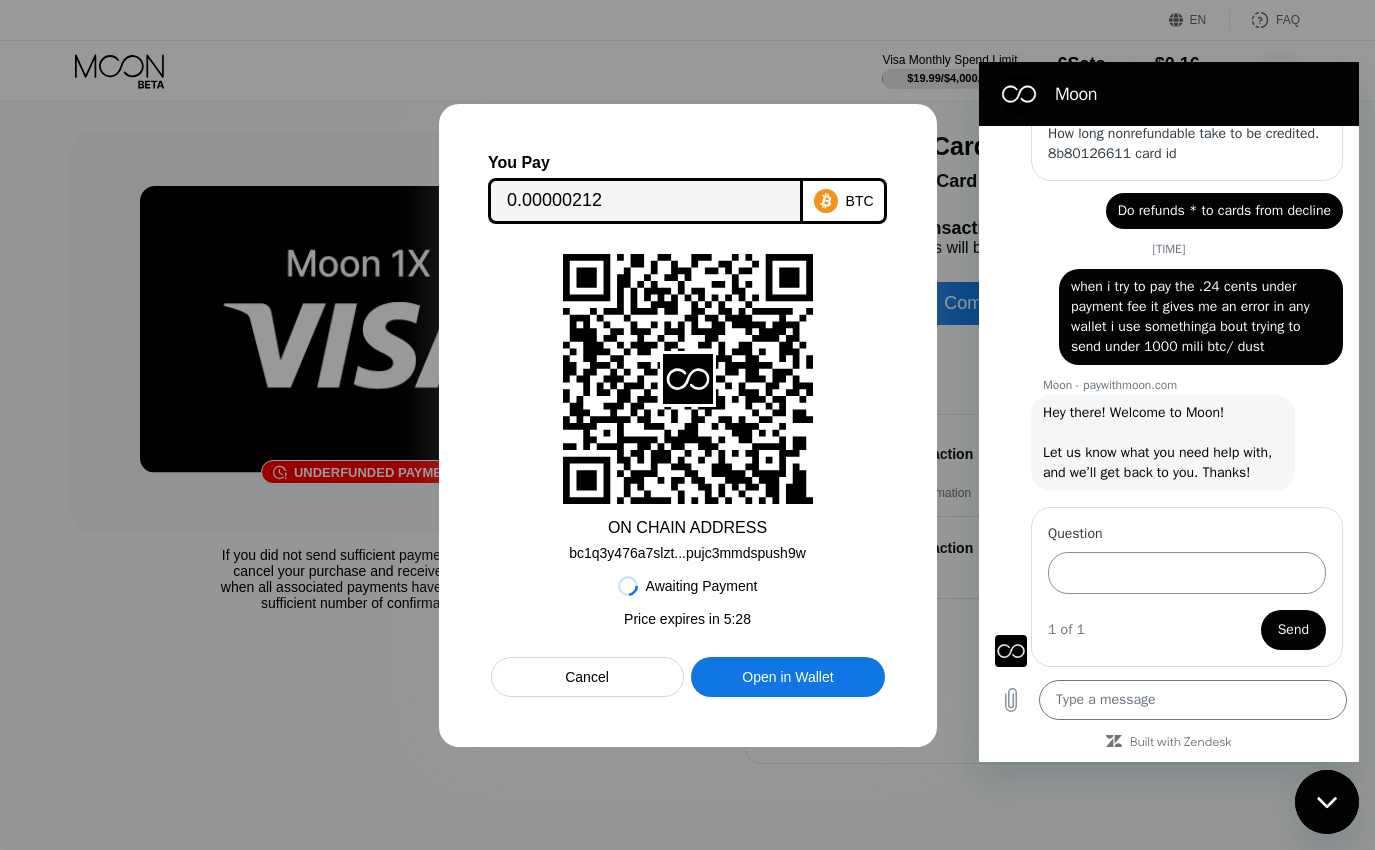 click on "Question" at bounding box center [1187, 573] 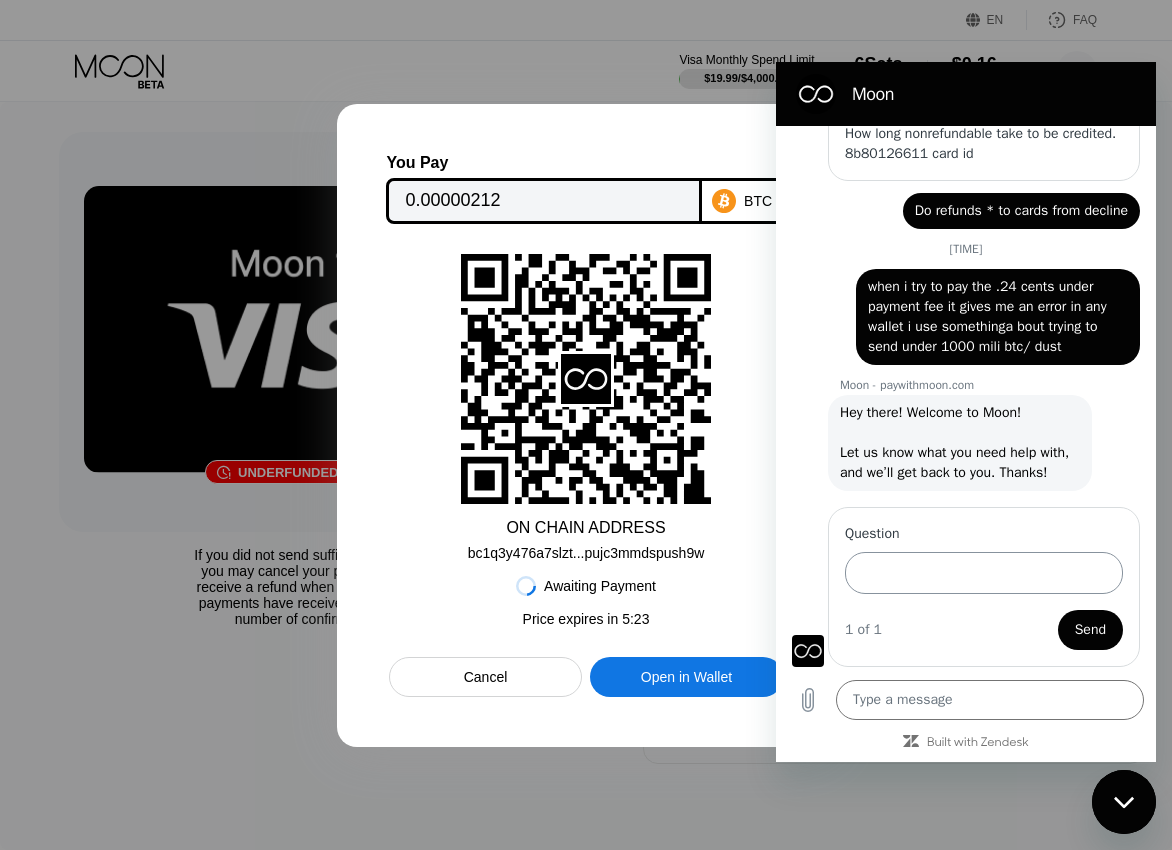 click on "Question" at bounding box center [984, 573] 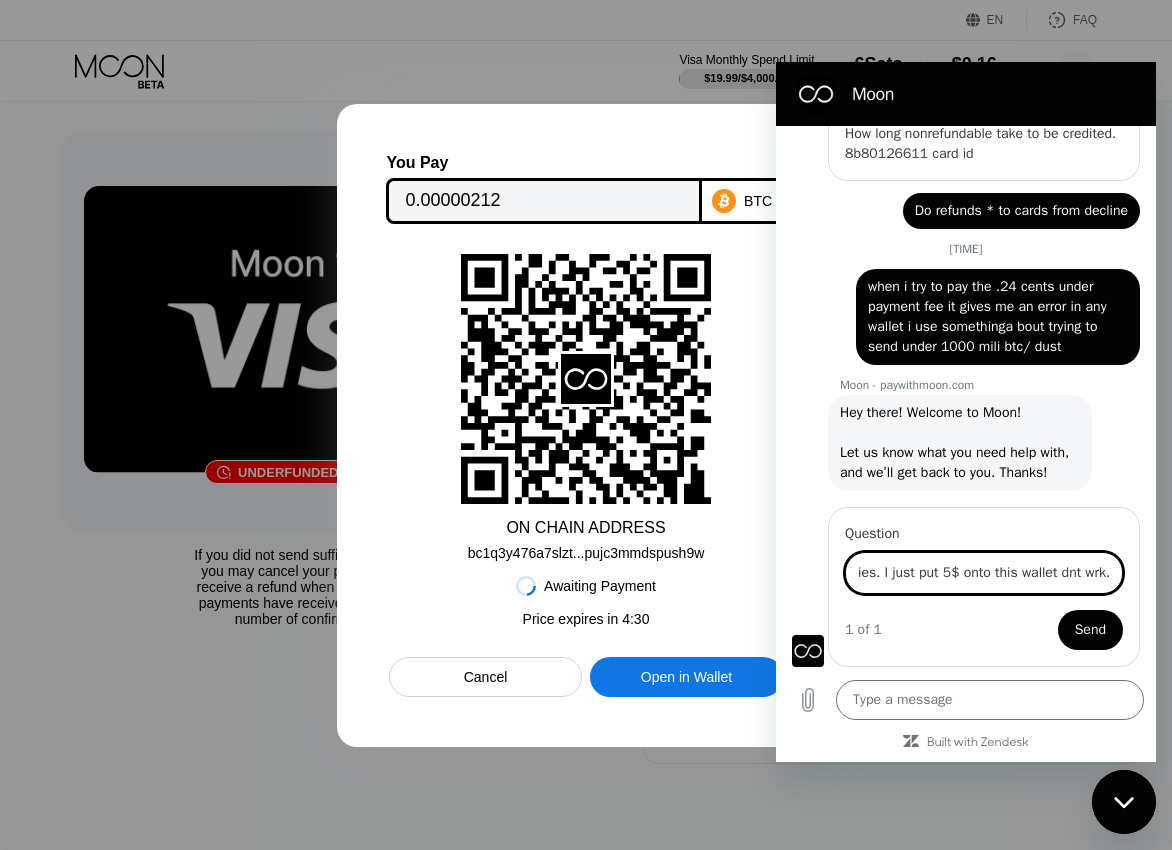 scroll, scrollTop: 0, scrollLeft: 1323, axis: horizontal 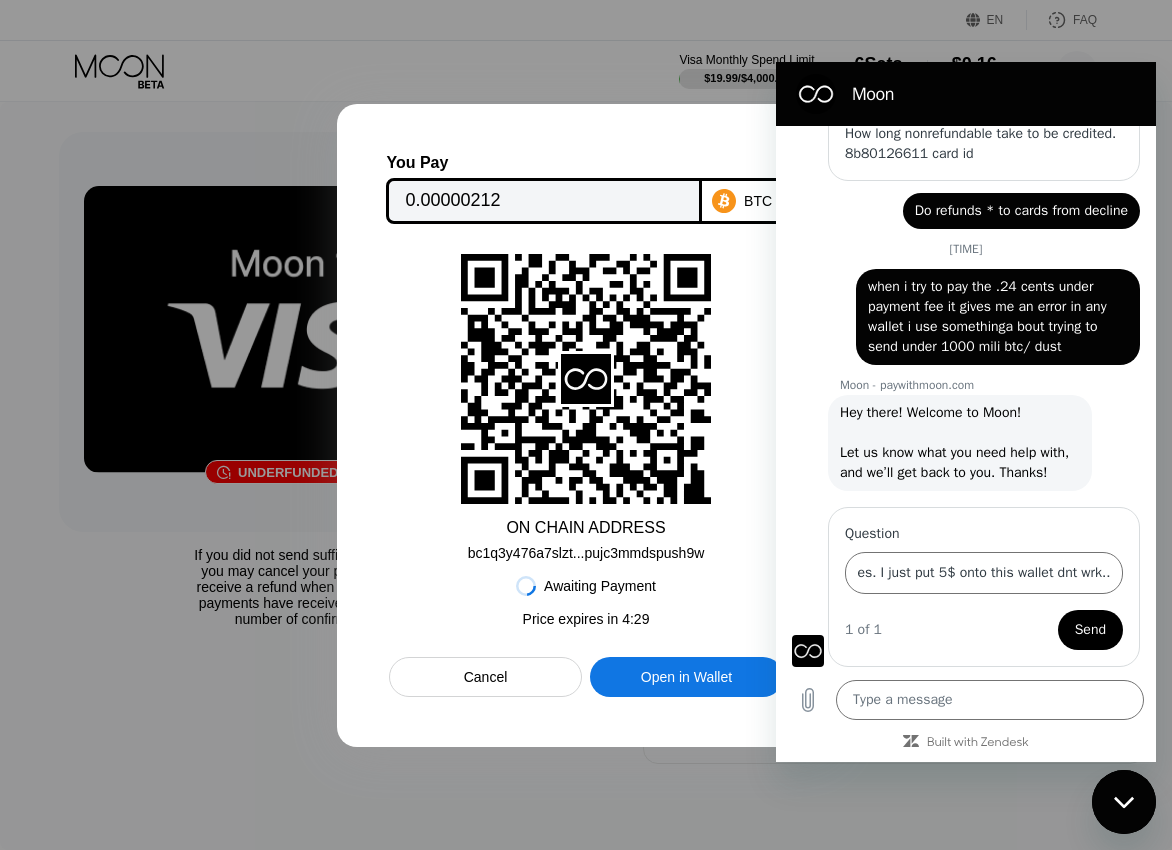 drag, startPoint x: 1067, startPoint y: 657, endPoint x: 1070, endPoint y: 632, distance: 25.179358 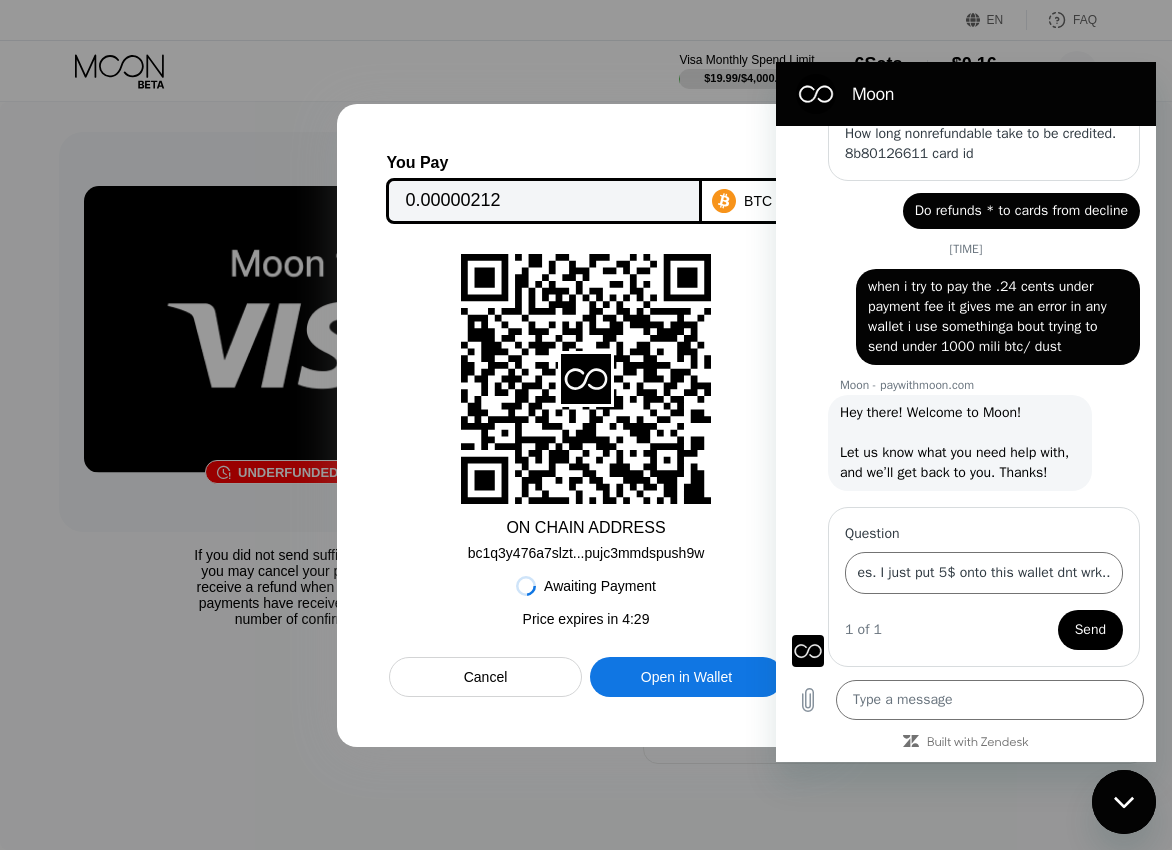 click on "Question trying to pay underpaid card i have ( I owe 24 cents) its saying " server returned error when broadcasting transaction" then says something about some outputs are too small in value proablyl ower htan 1000satishies. I just put 5$ onto this wallet dnt wrk.. 1 of 1 Send" at bounding box center (984, 587) 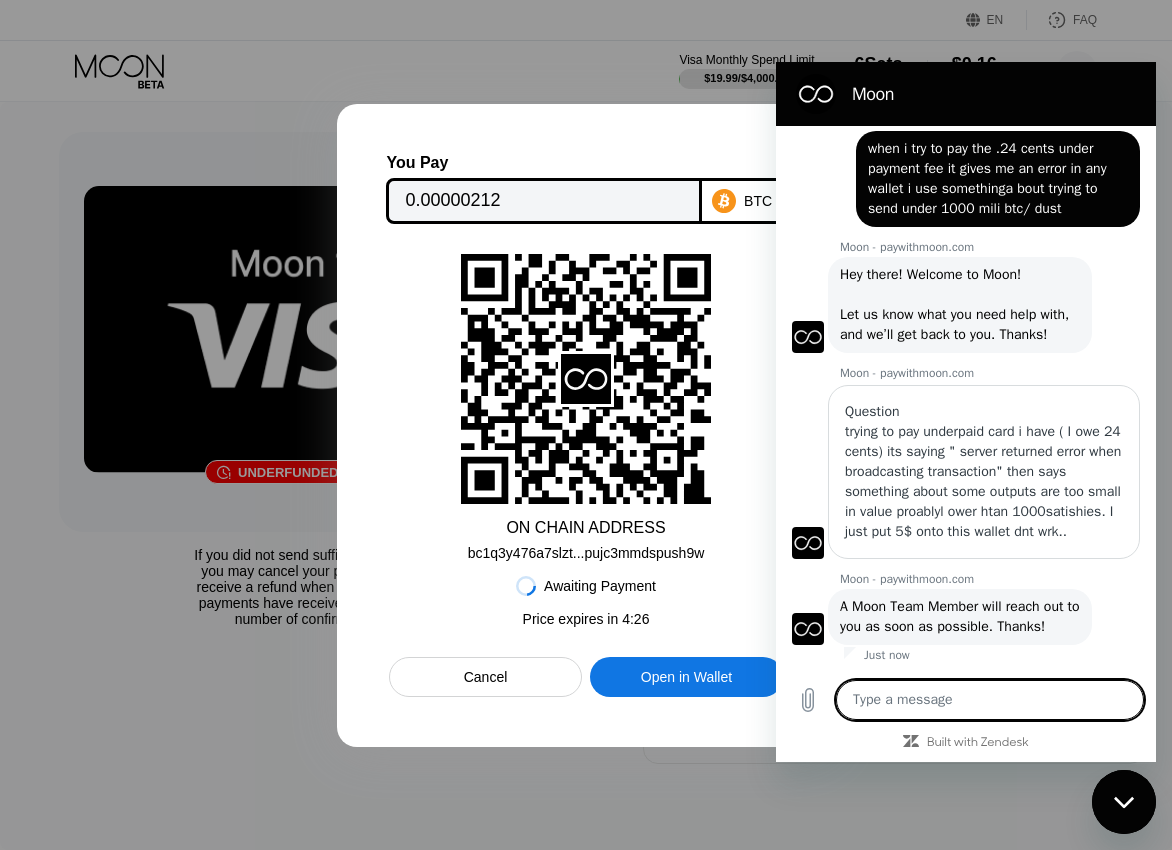 scroll, scrollTop: 5075, scrollLeft: 0, axis: vertical 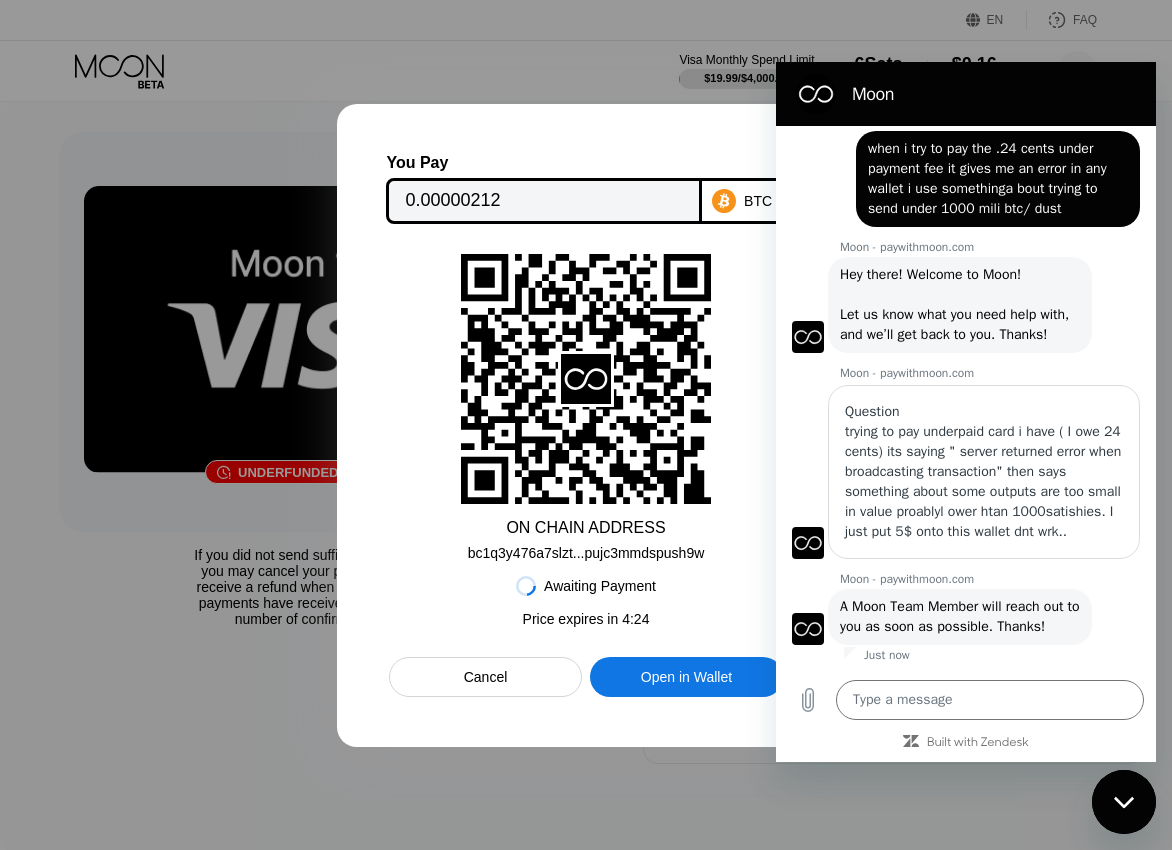 click on "Awaiting Payment Price expires in   4 : 24 Cancel Open in Wallet" at bounding box center [586, 629] 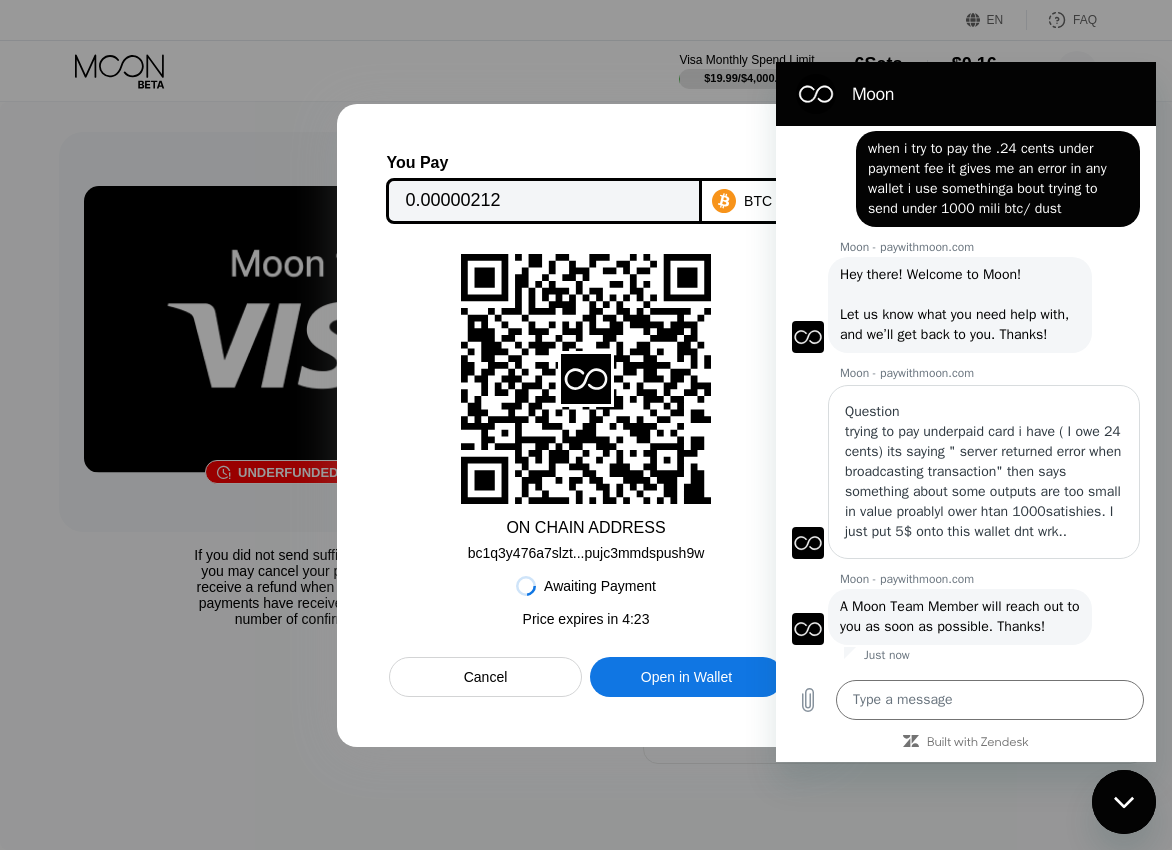 click on "Open in Wallet" at bounding box center (686, 677) 